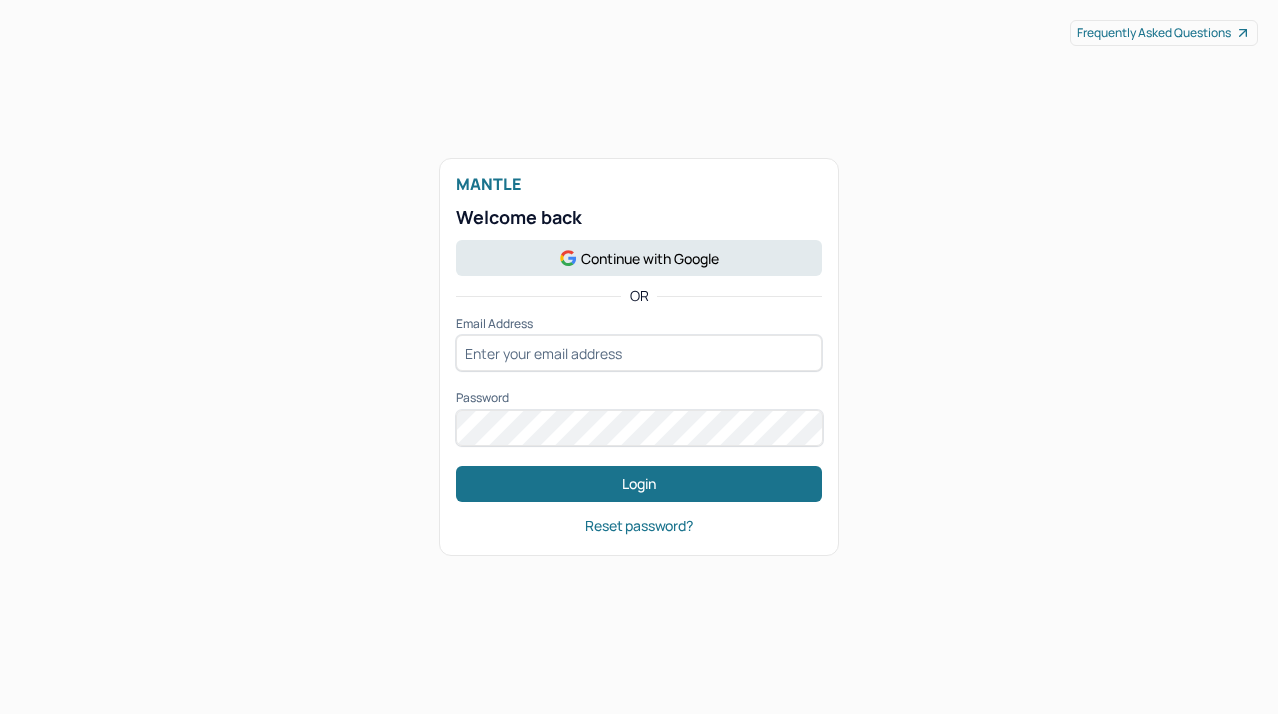 scroll, scrollTop: 0, scrollLeft: 0, axis: both 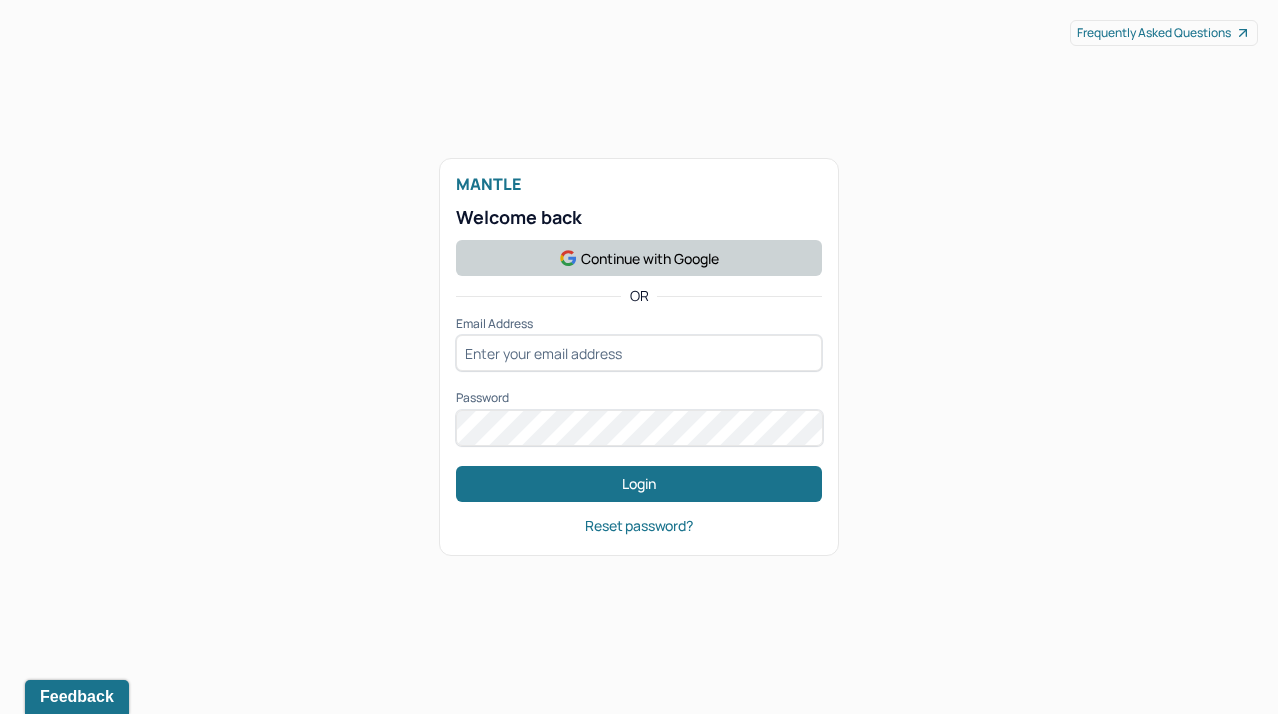 click on "Continue with Google" at bounding box center [639, 258] 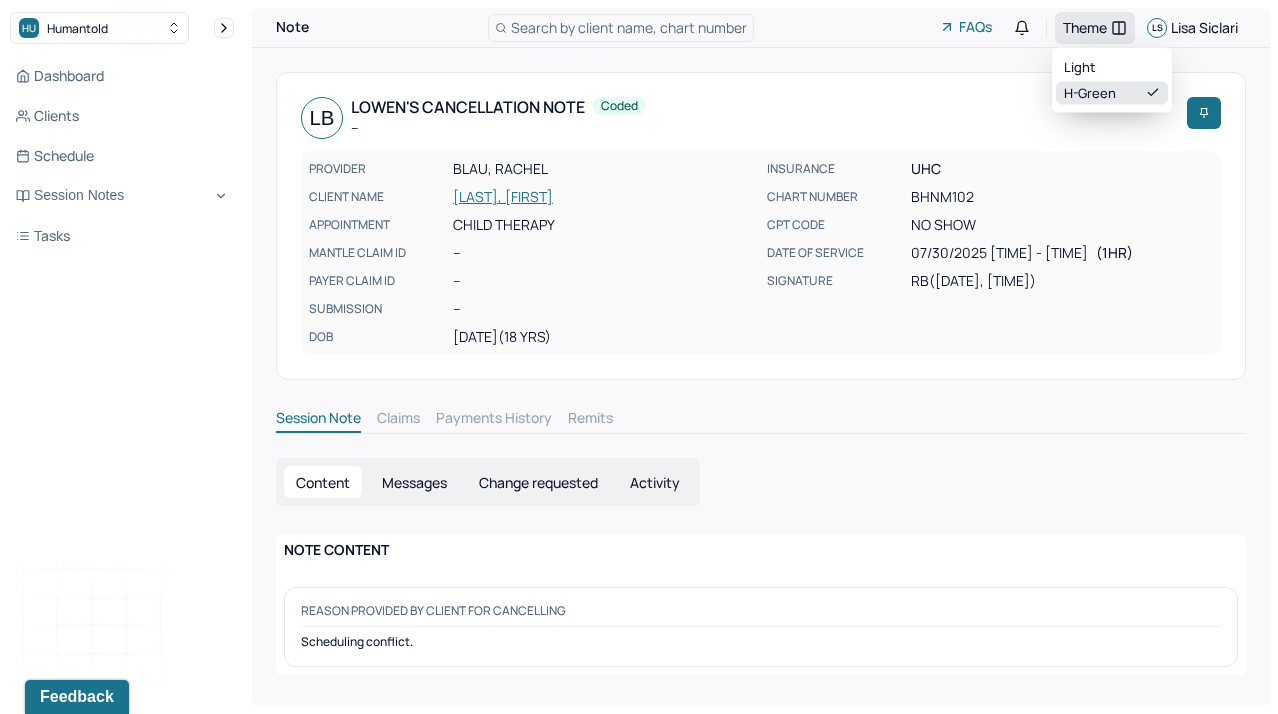 click on "Theme" at bounding box center (1085, 27) 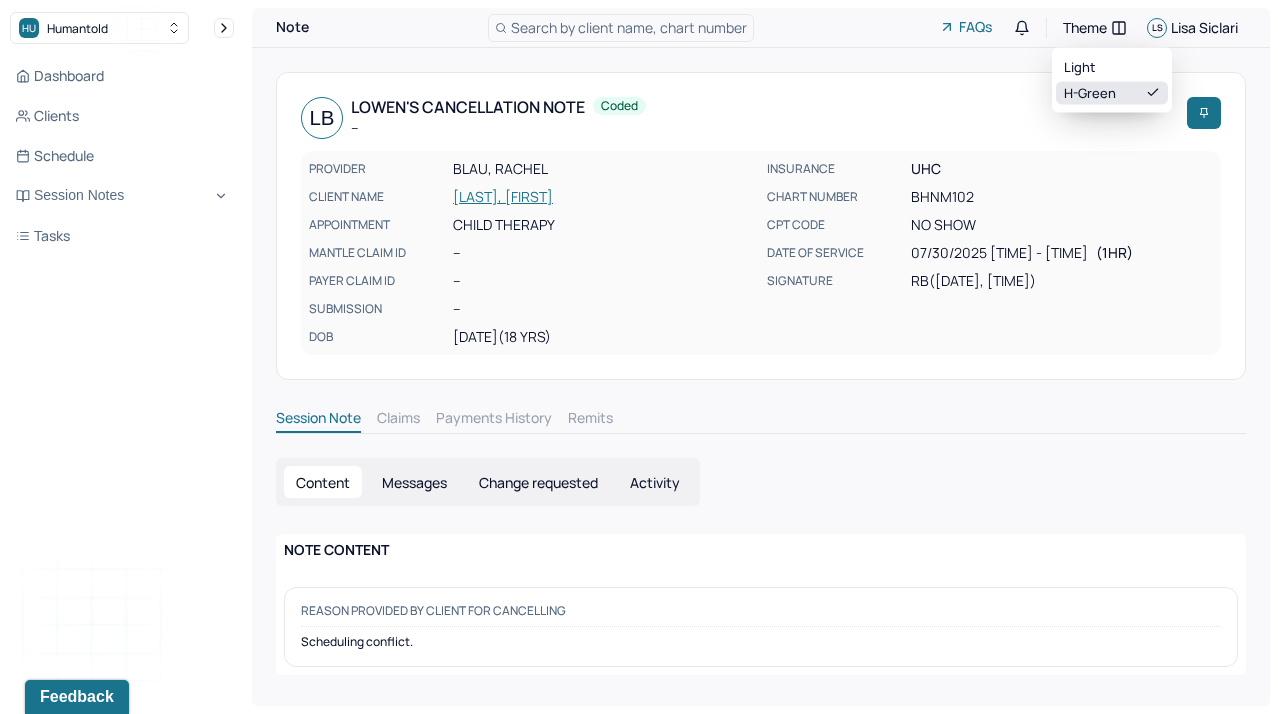 click on "H-green" at bounding box center [1112, 93] 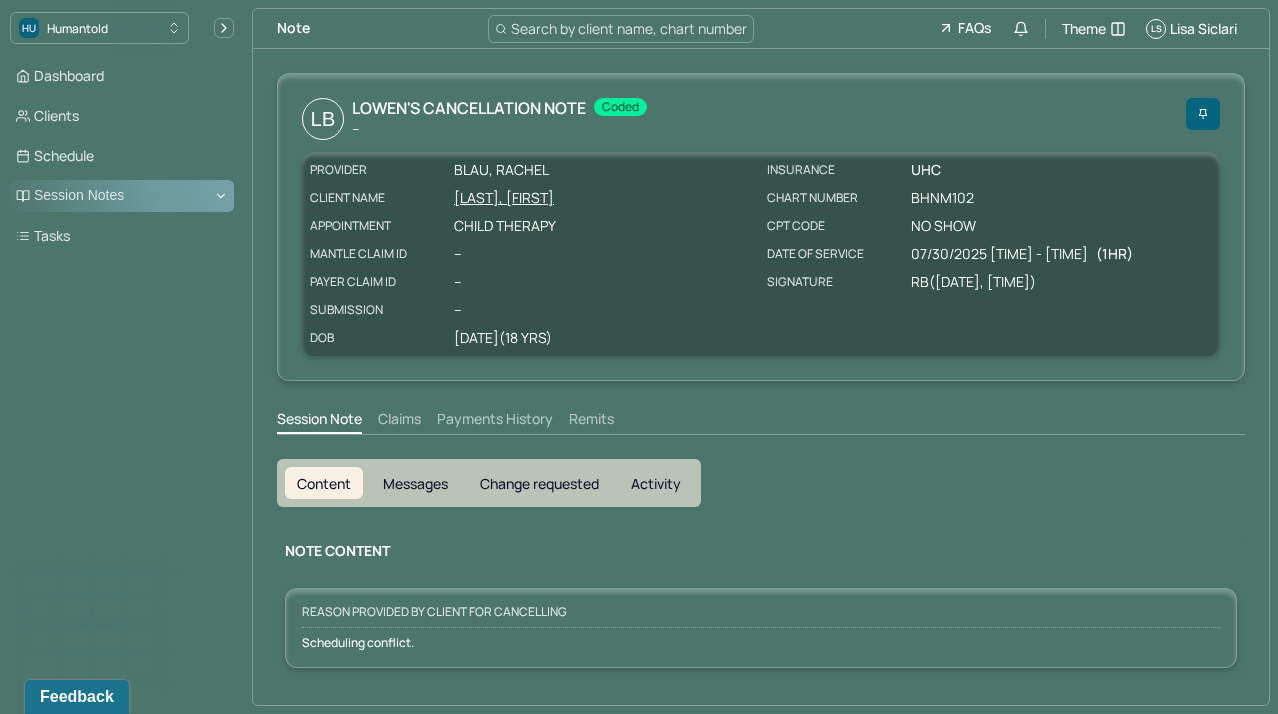click on "Session Notes" at bounding box center [122, 196] 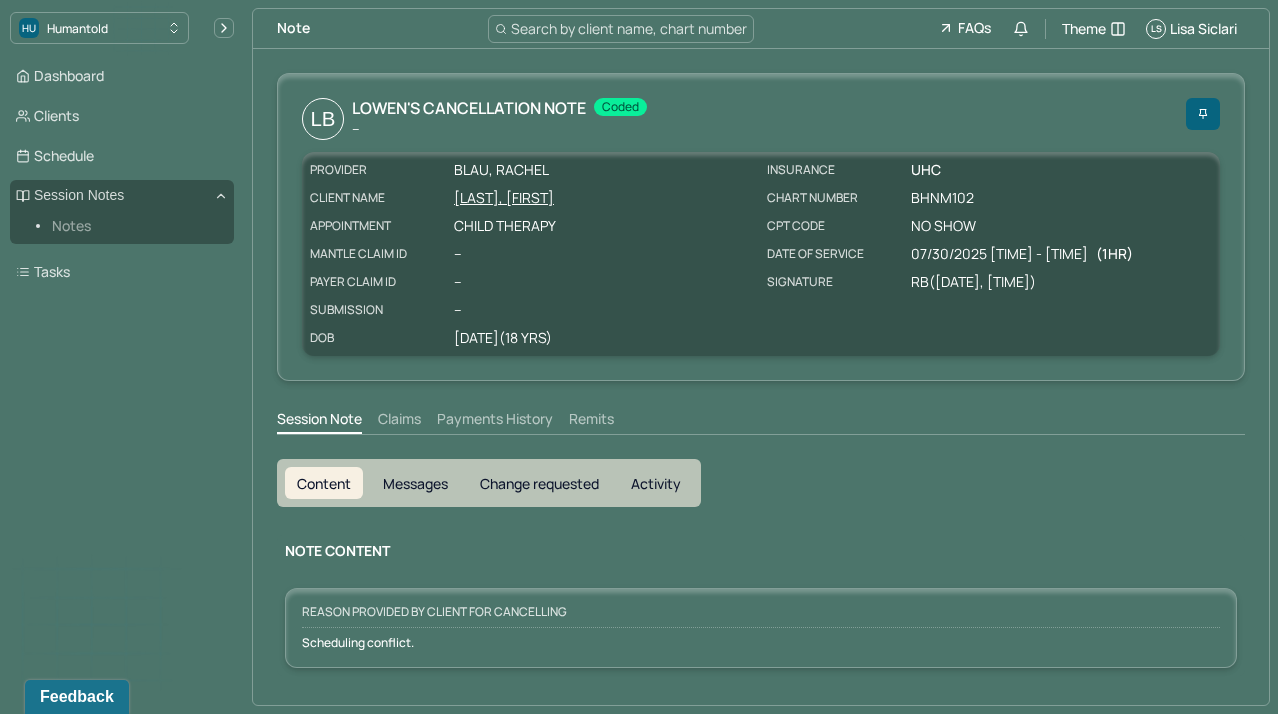 click on "Notes" at bounding box center (135, 226) 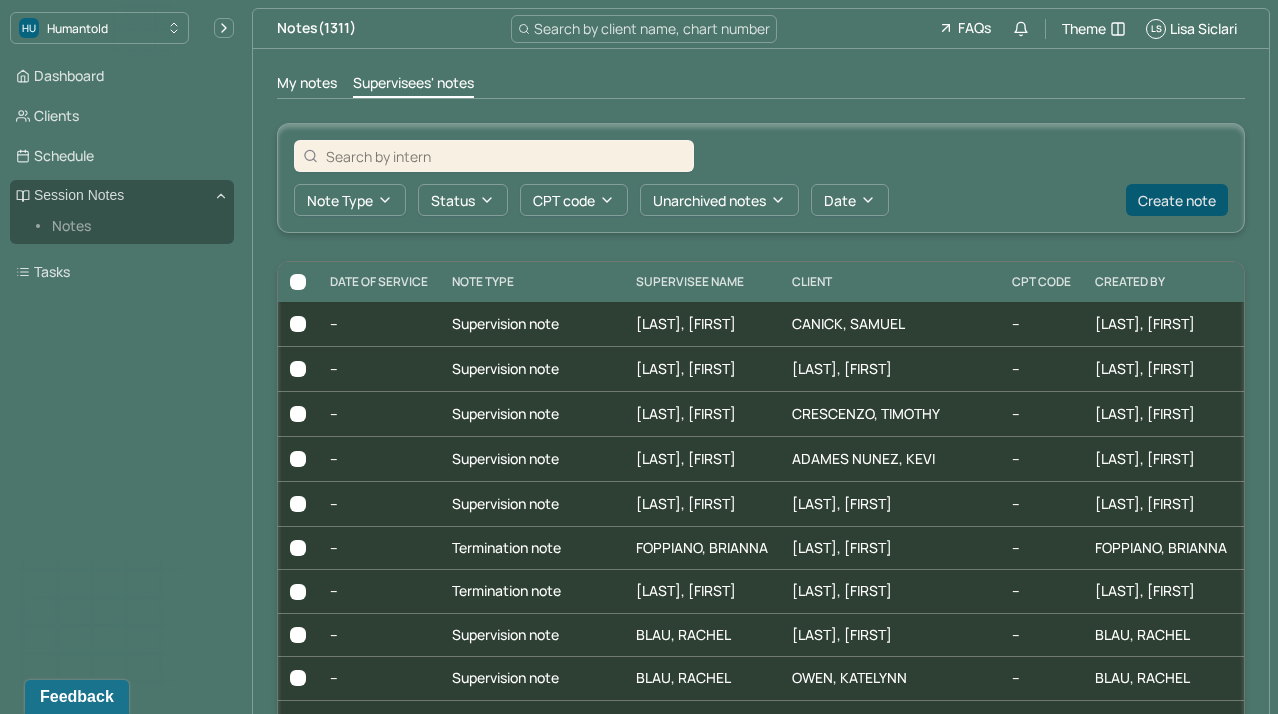 click on "Create note" at bounding box center (1177, 200) 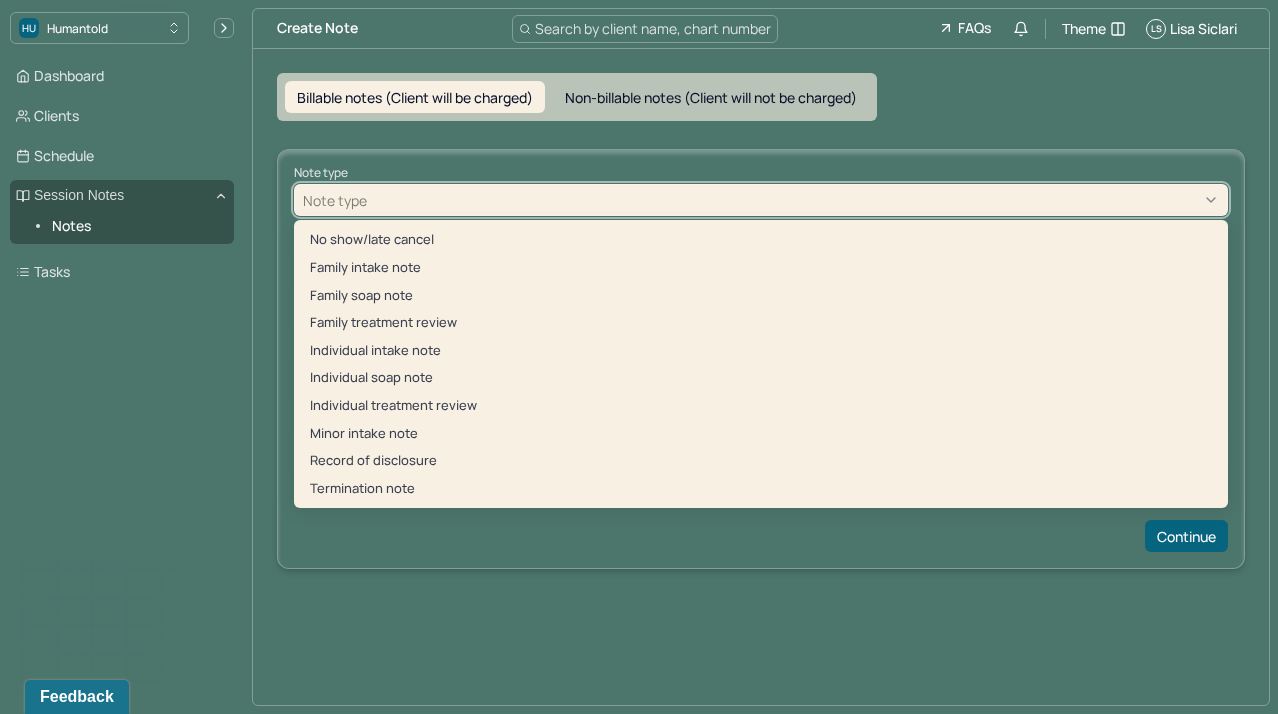 click at bounding box center (795, 200) 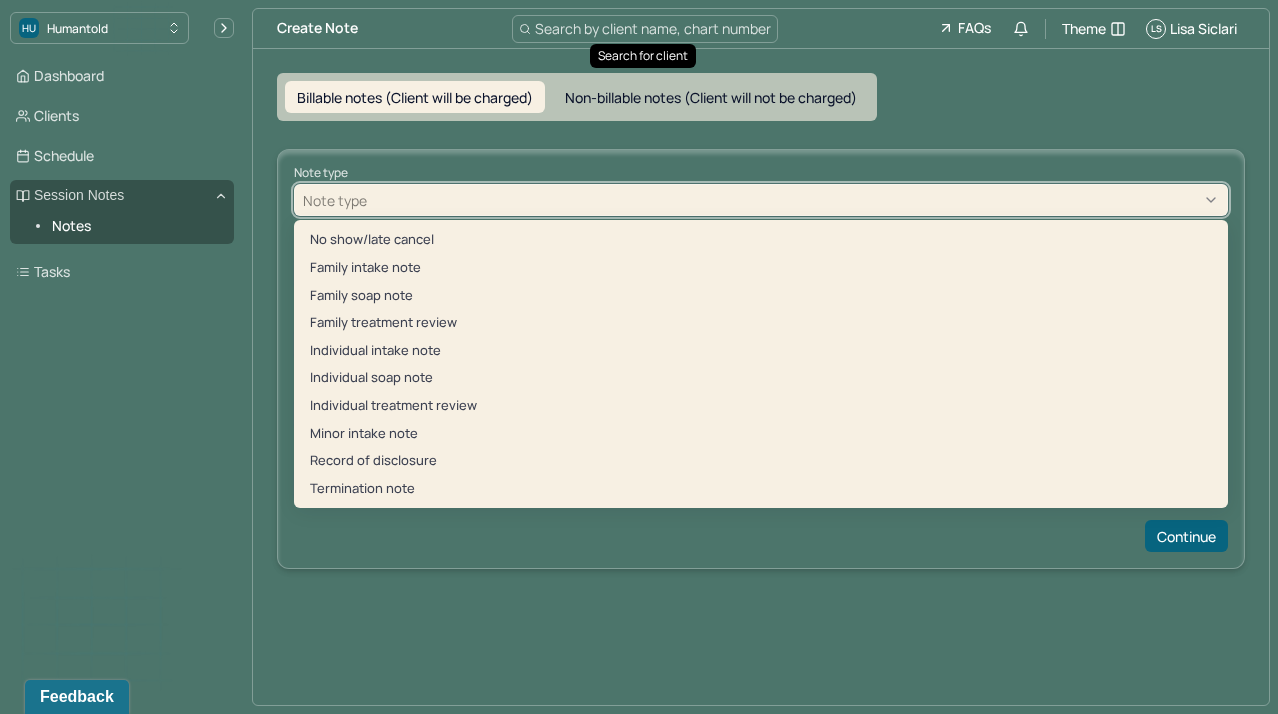 click on "Search by client name, chart number" at bounding box center [653, 28] 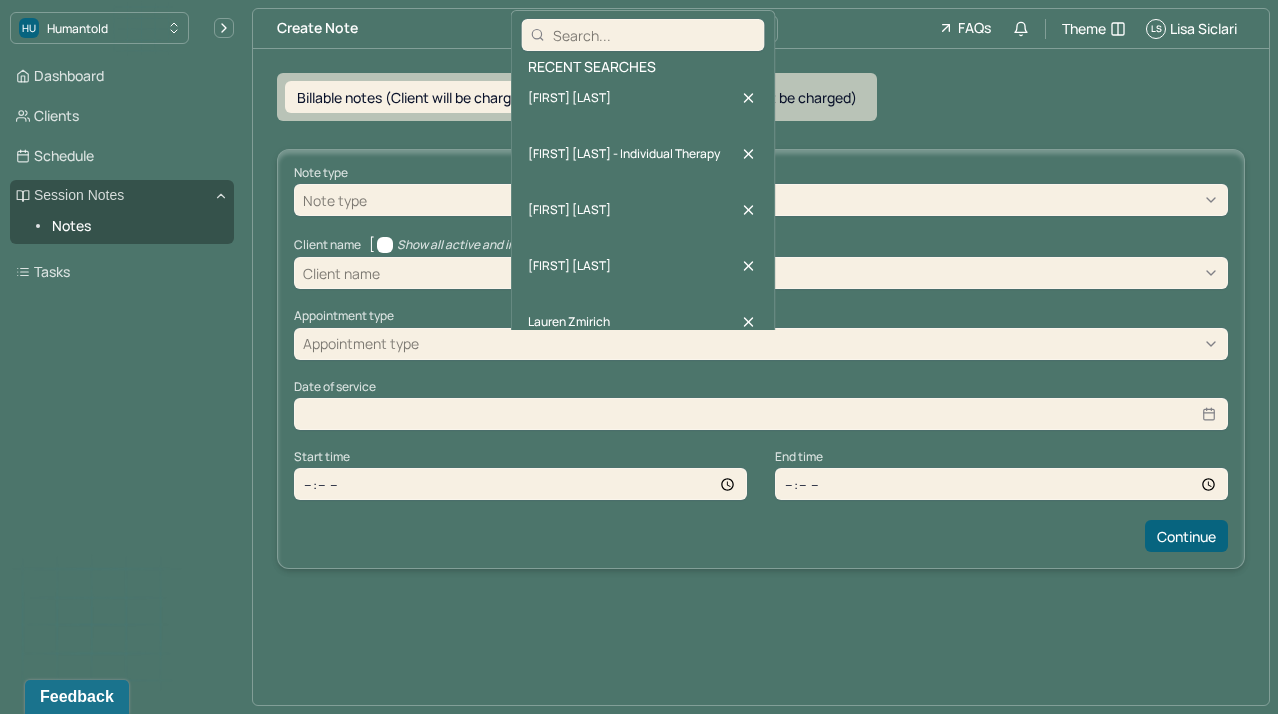 scroll, scrollTop: 0, scrollLeft: 0, axis: both 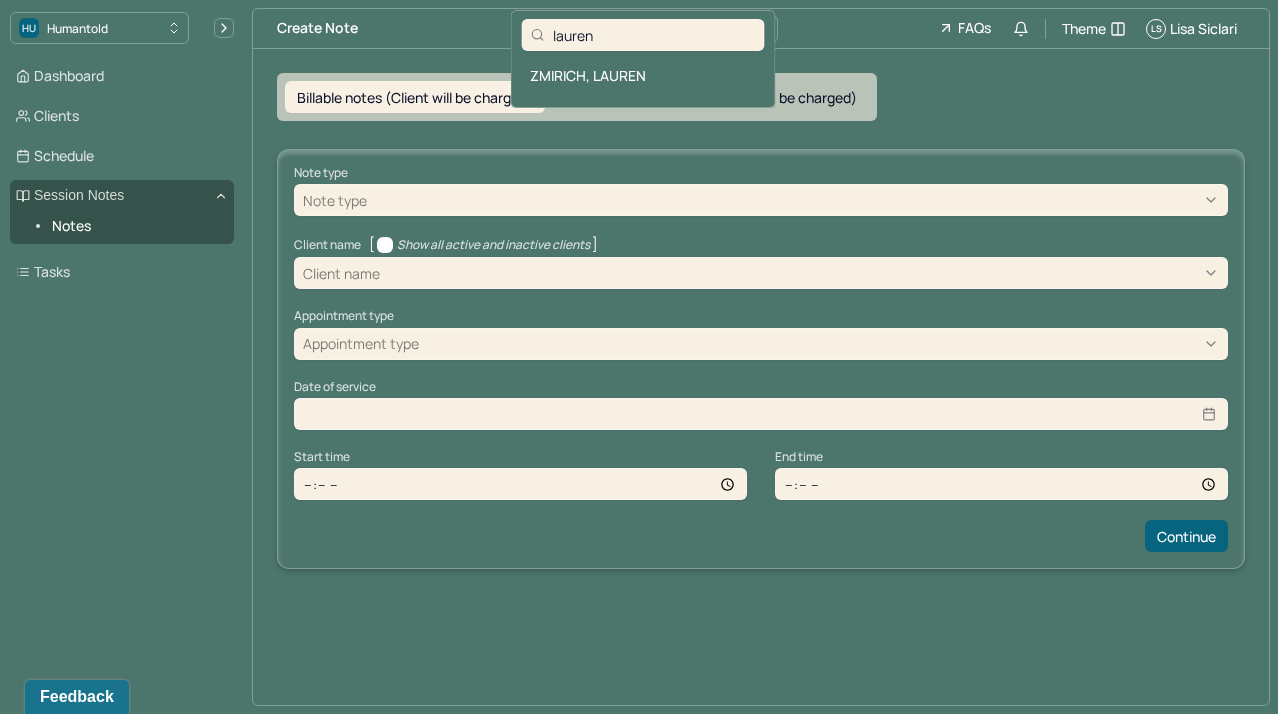 type on "Lauren" 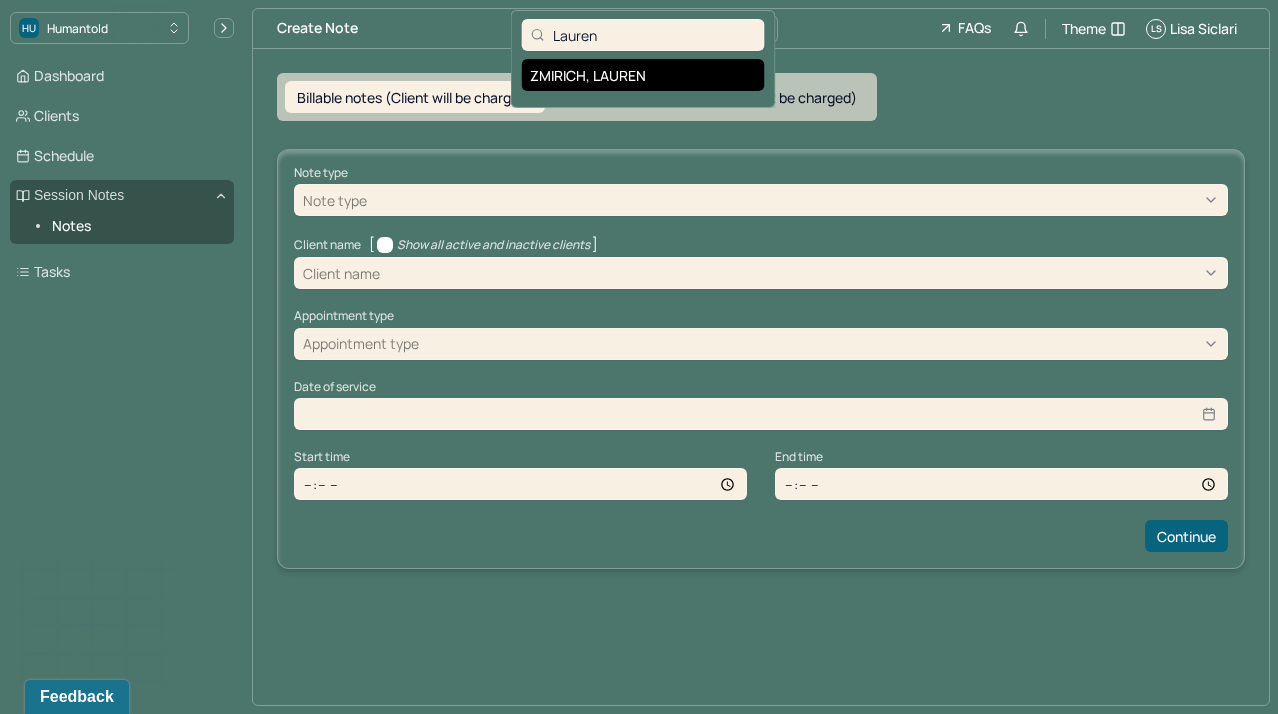 drag, startPoint x: 683, startPoint y: 36, endPoint x: 621, endPoint y: 76, distance: 73.78347 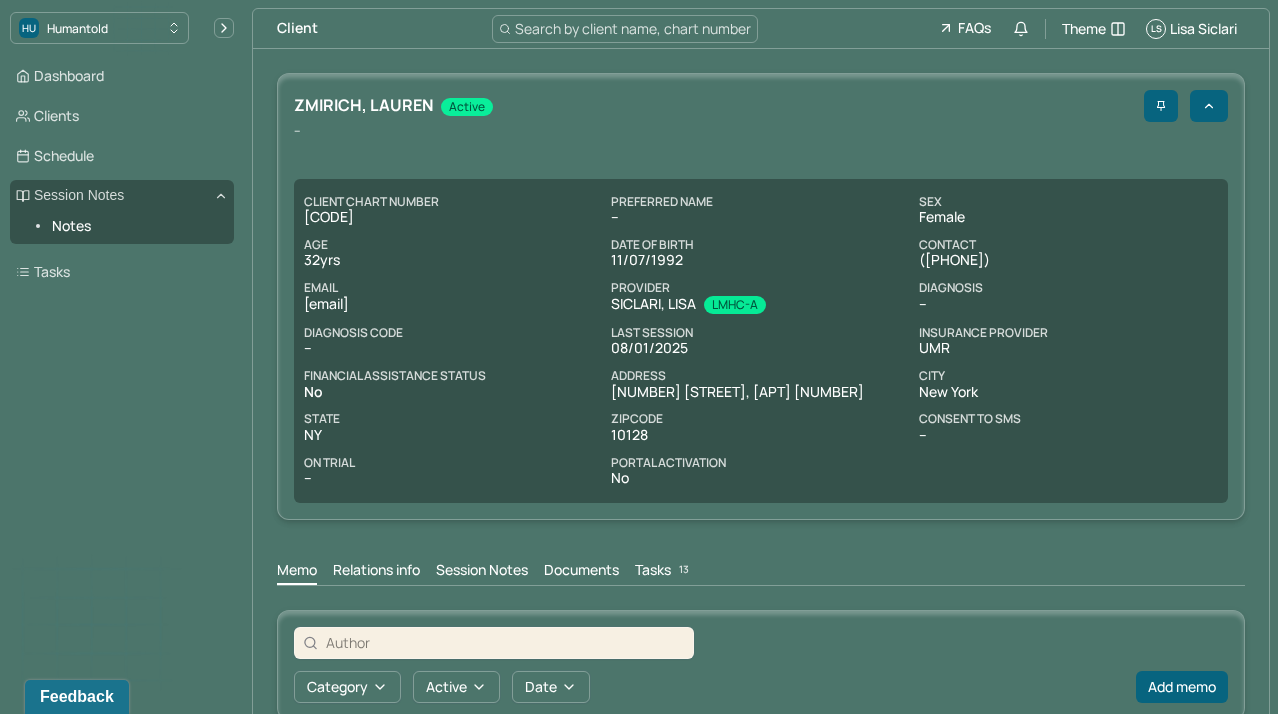 click on "[LAST], [FIRST] active -- CLIENT CHART NUMBER ZSEM658 PREFERRED NAME -- SEX female AGE 32 yrs DATE OF BIRTH 11/07/1992 CONTACT ([PHONE]) EMAIL [EMAIL] PROVIDER SICLARI, LISA LMHC-A DIAGNOSIS -- DIAGNOSIS CODE -- LAST SESSION 08/01/2025 insurance provider UMR FINANCIAL ASSISTANCE STATUS no Address [NUMBER] [STREET], APT [APT_NUMBER] City New York State NY Zipcode [ZIPCODE] Consent to Sms -- On Trial -- Portal Activation No" at bounding box center (761, 296) 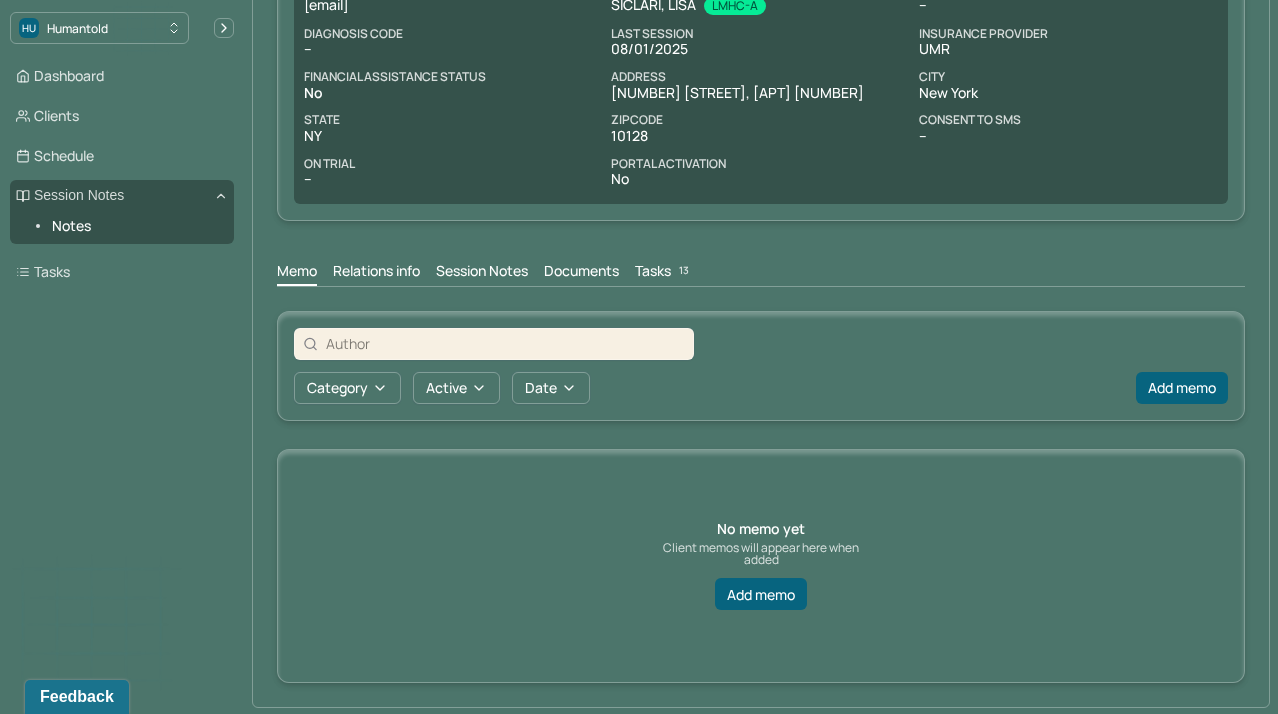 click on "Session Notes" at bounding box center [482, 273] 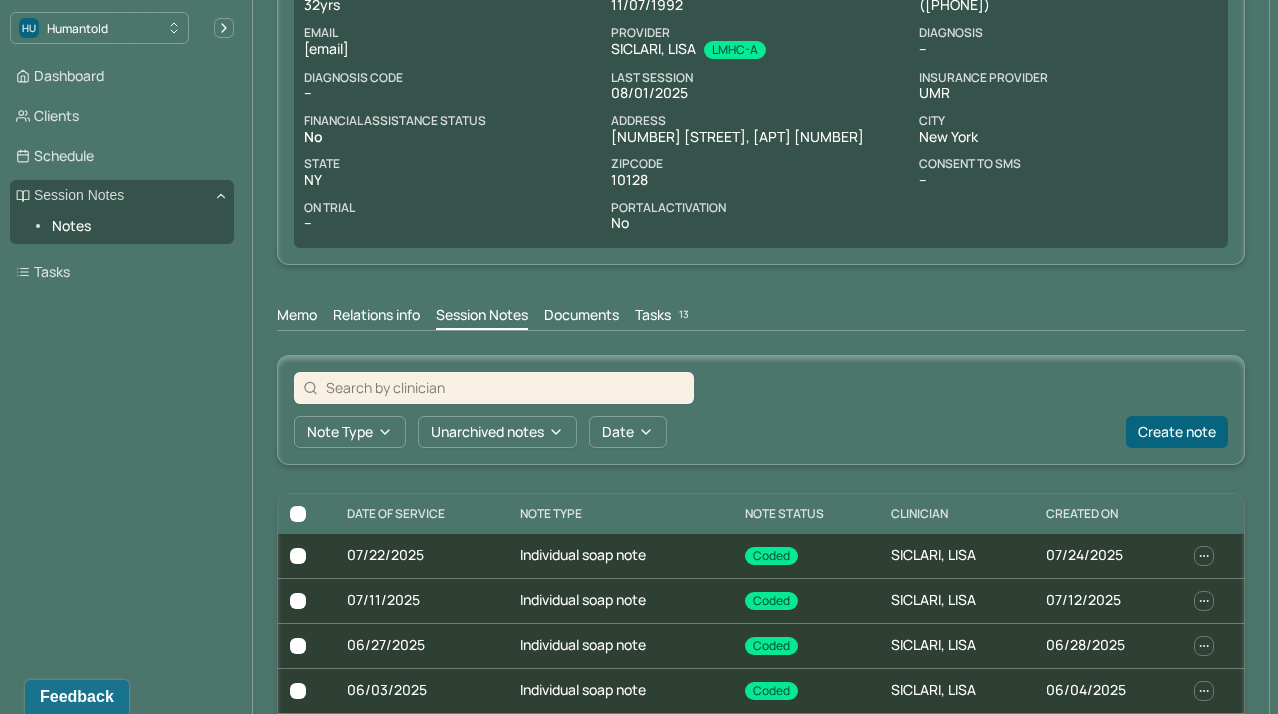 click on "Memo Relations info Session Notes Documents Tasks 13" at bounding box center (761, 310) 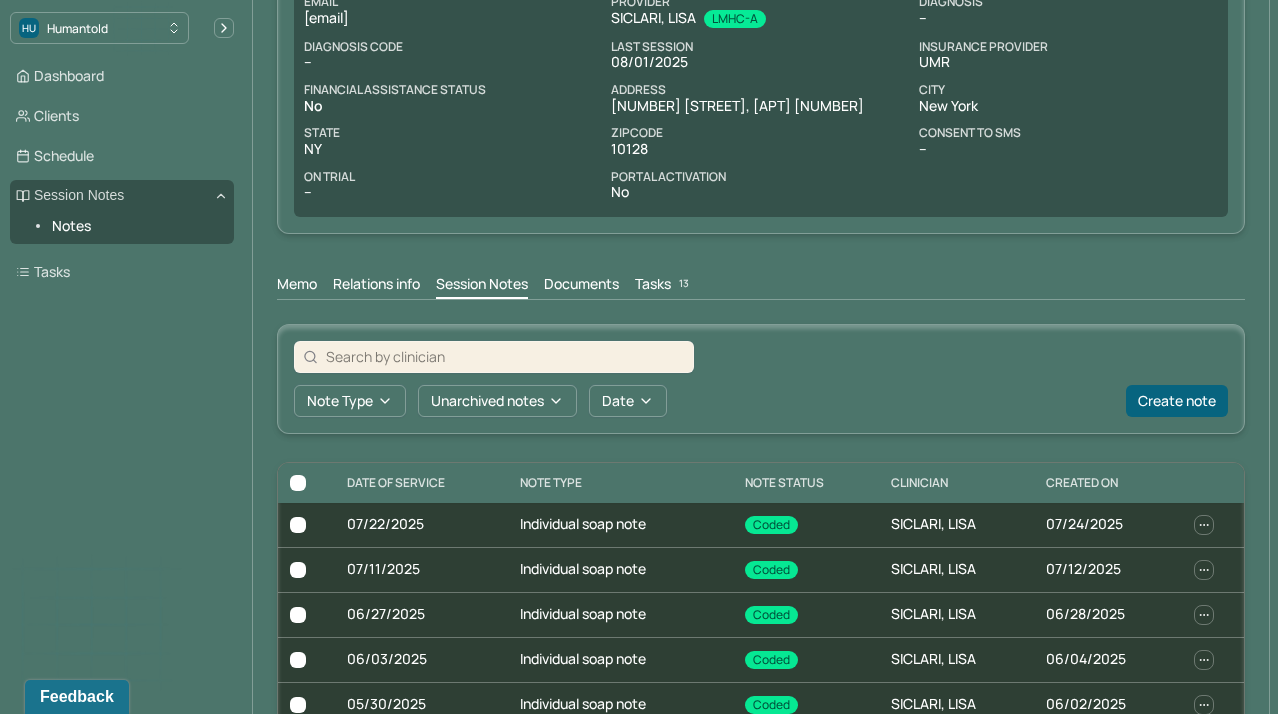 scroll, scrollTop: 319, scrollLeft: 0, axis: vertical 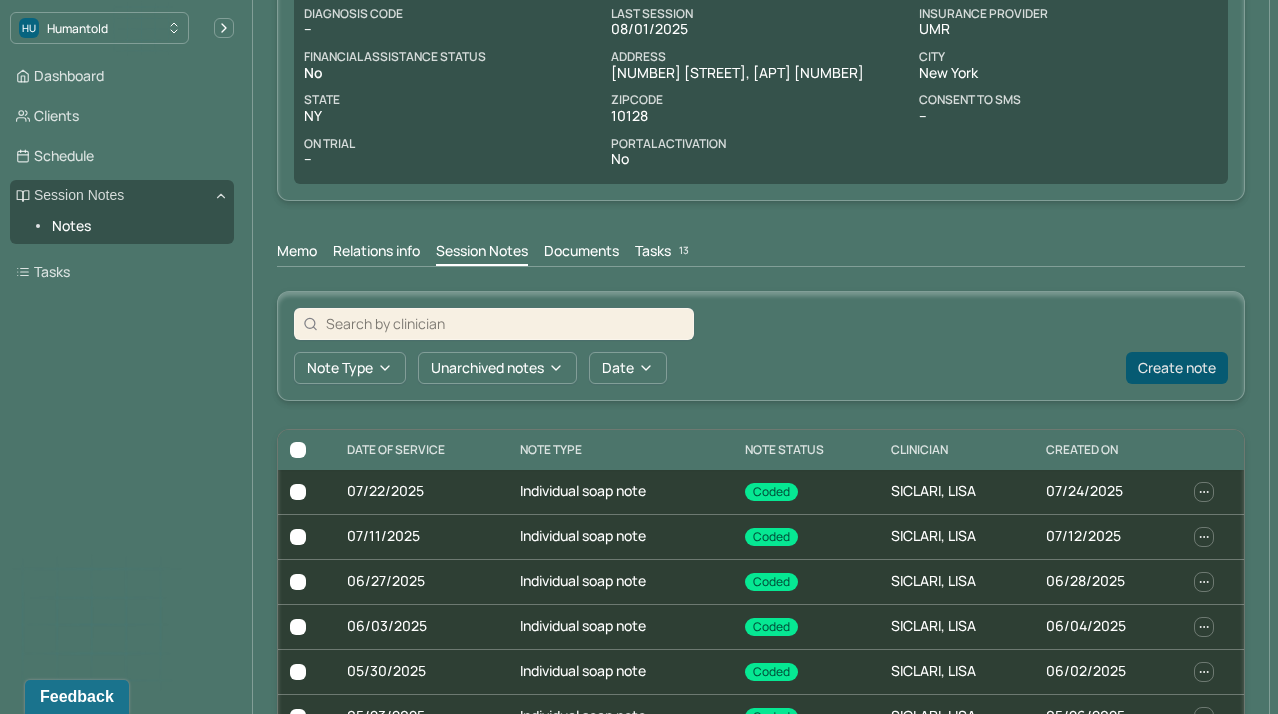 click on "Create note" at bounding box center [1177, 368] 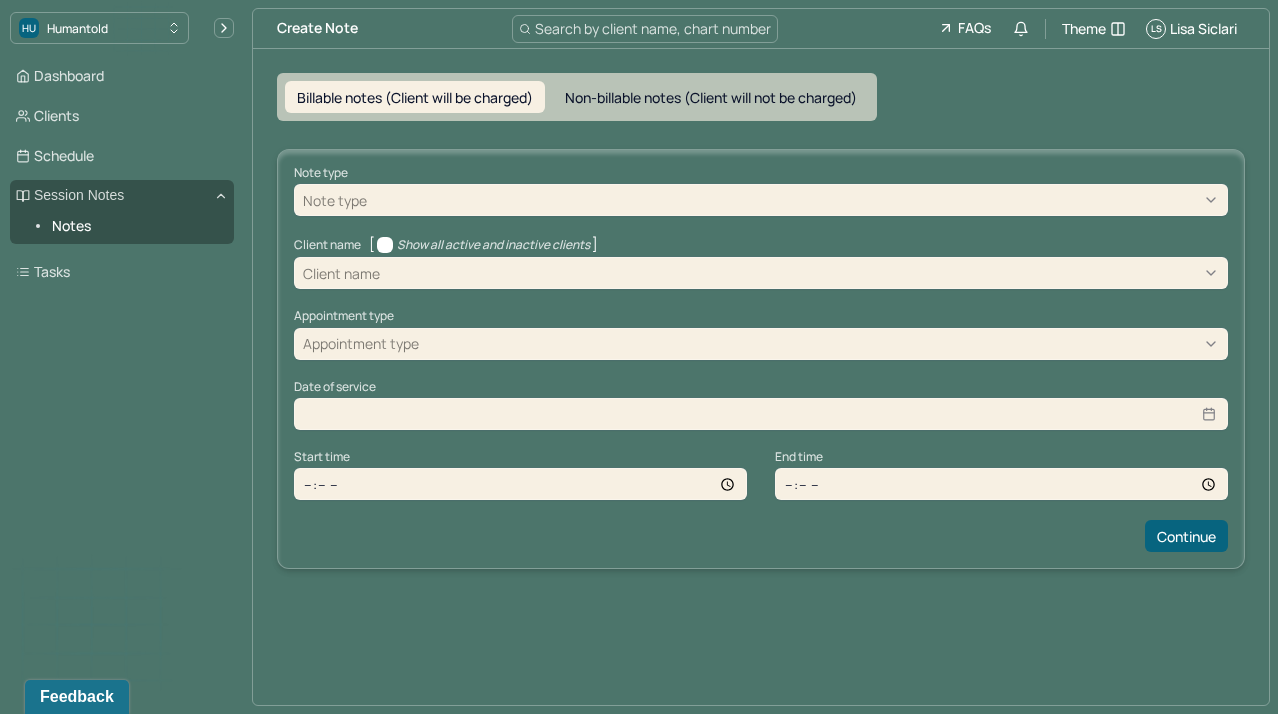 click at bounding box center (795, 200) 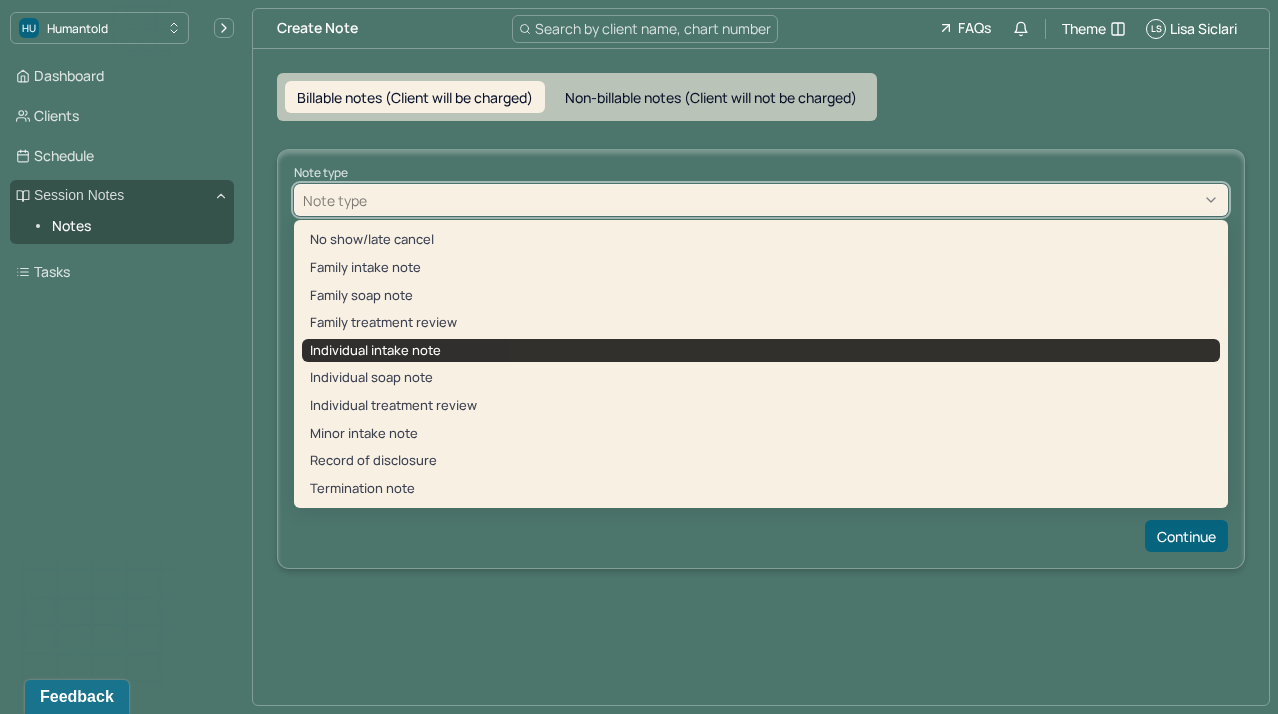 click on "Individual intake note" at bounding box center (761, 351) 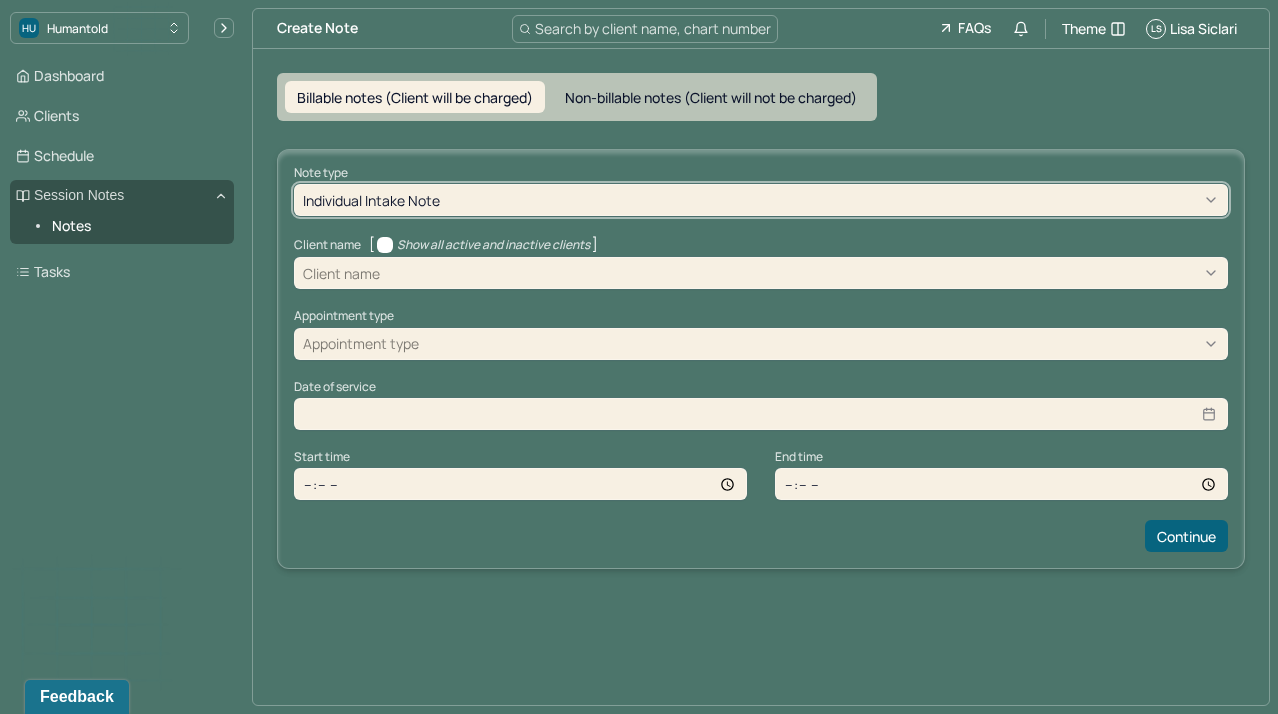 click on "Individual intake note" at bounding box center [761, 200] 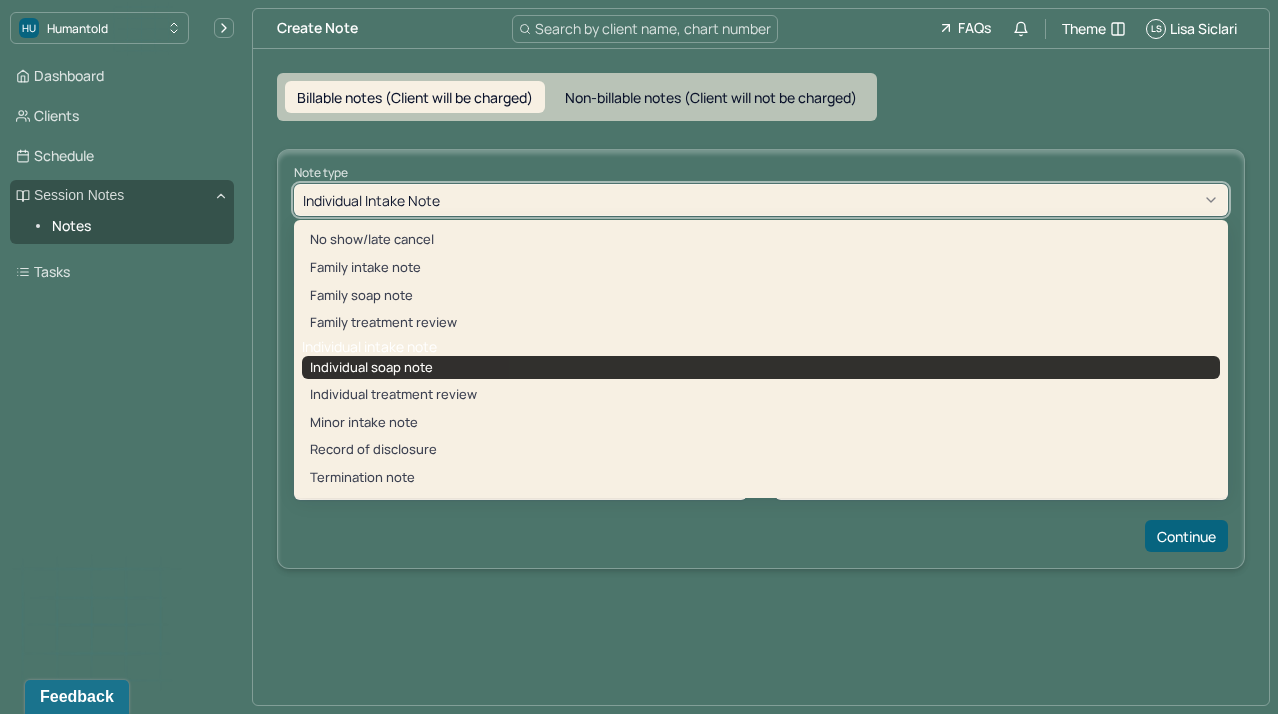 click on "Individual soap note" at bounding box center (761, 368) 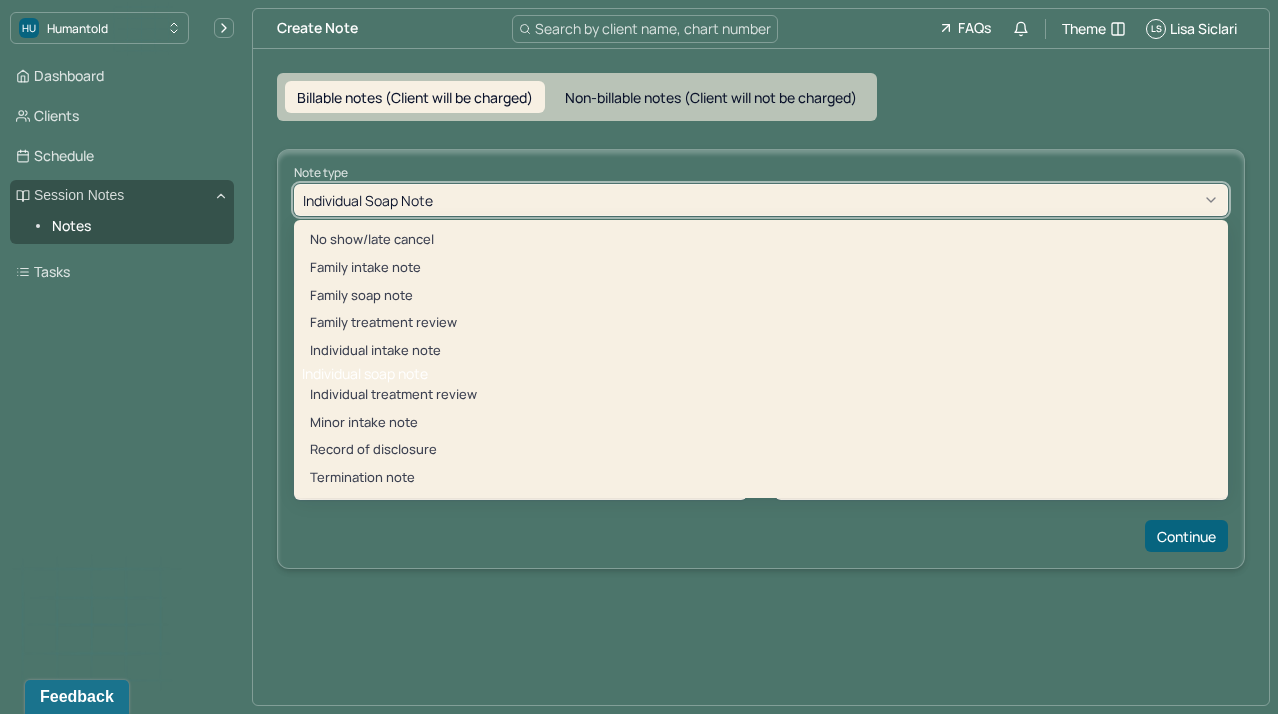 click at bounding box center (828, 200) 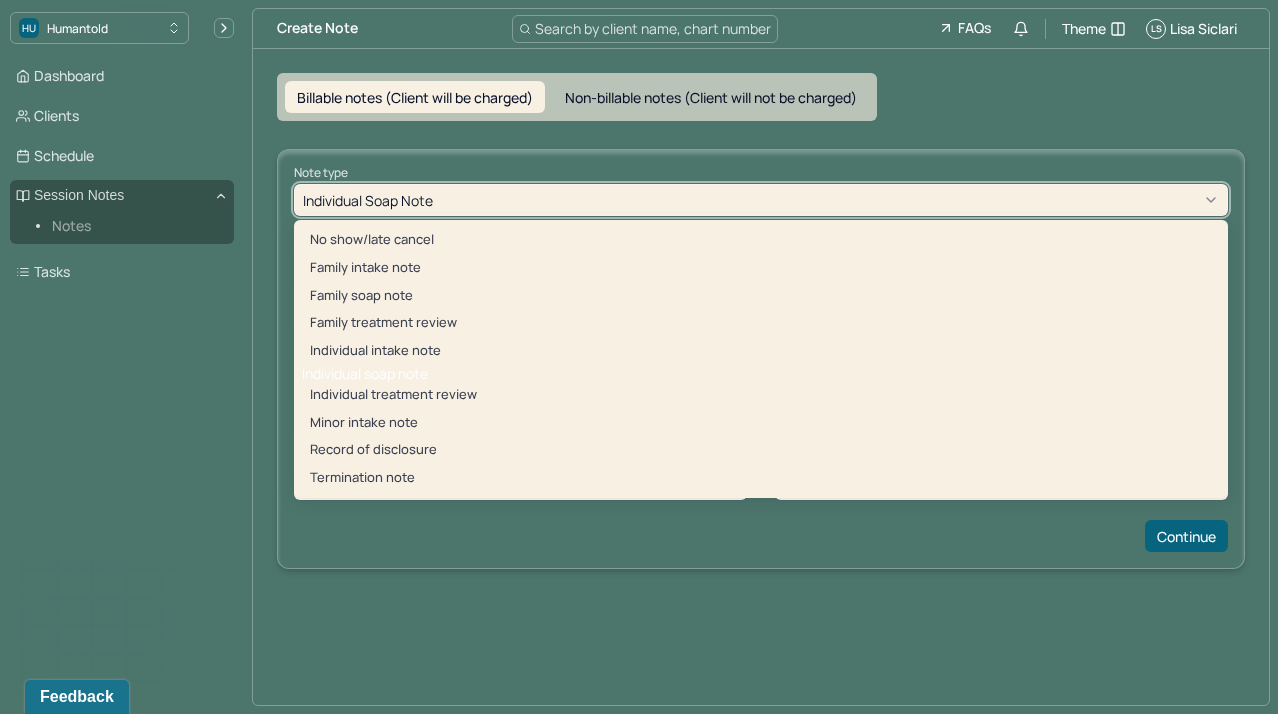 click on "Notes" at bounding box center (135, 226) 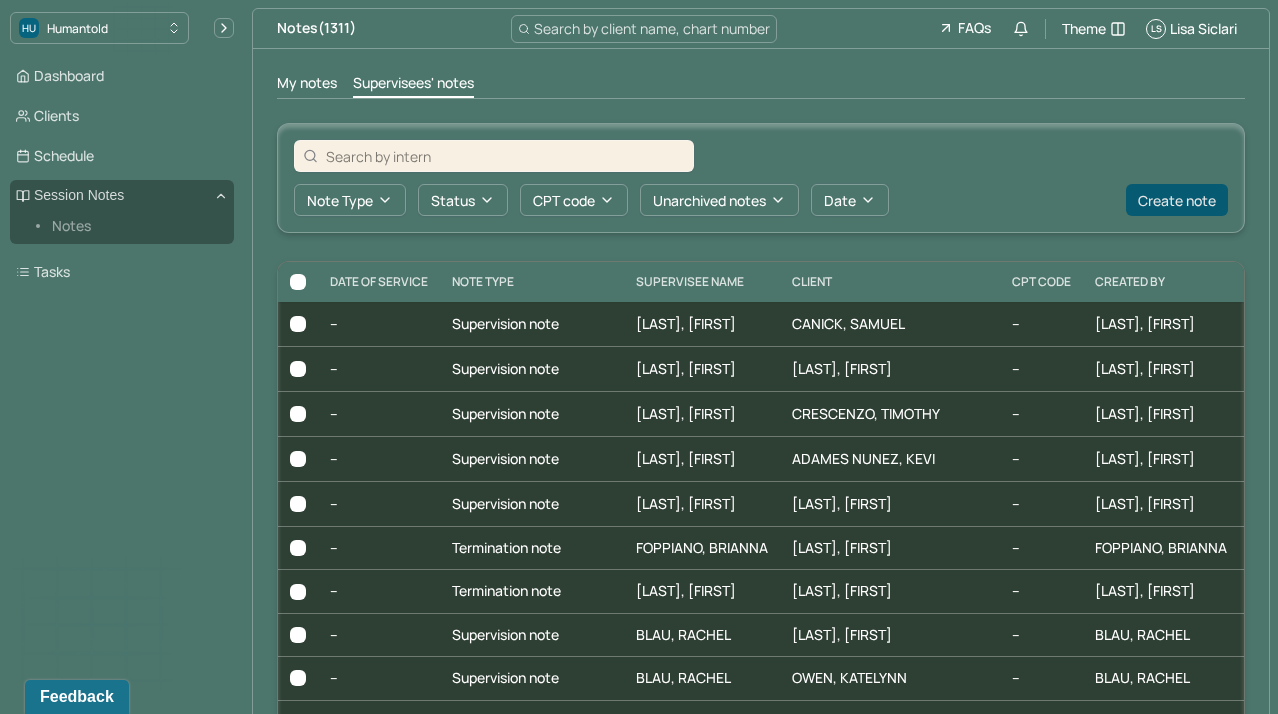 click on "Create note" at bounding box center [1177, 200] 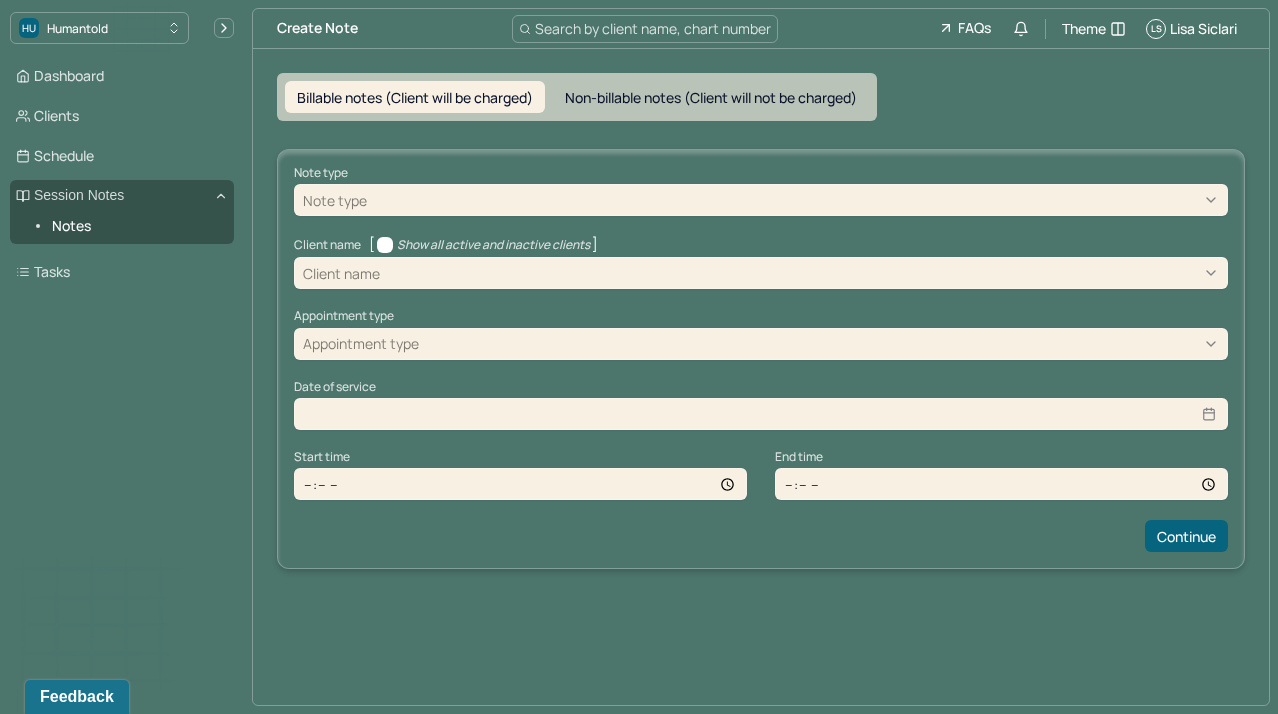 click at bounding box center [795, 200] 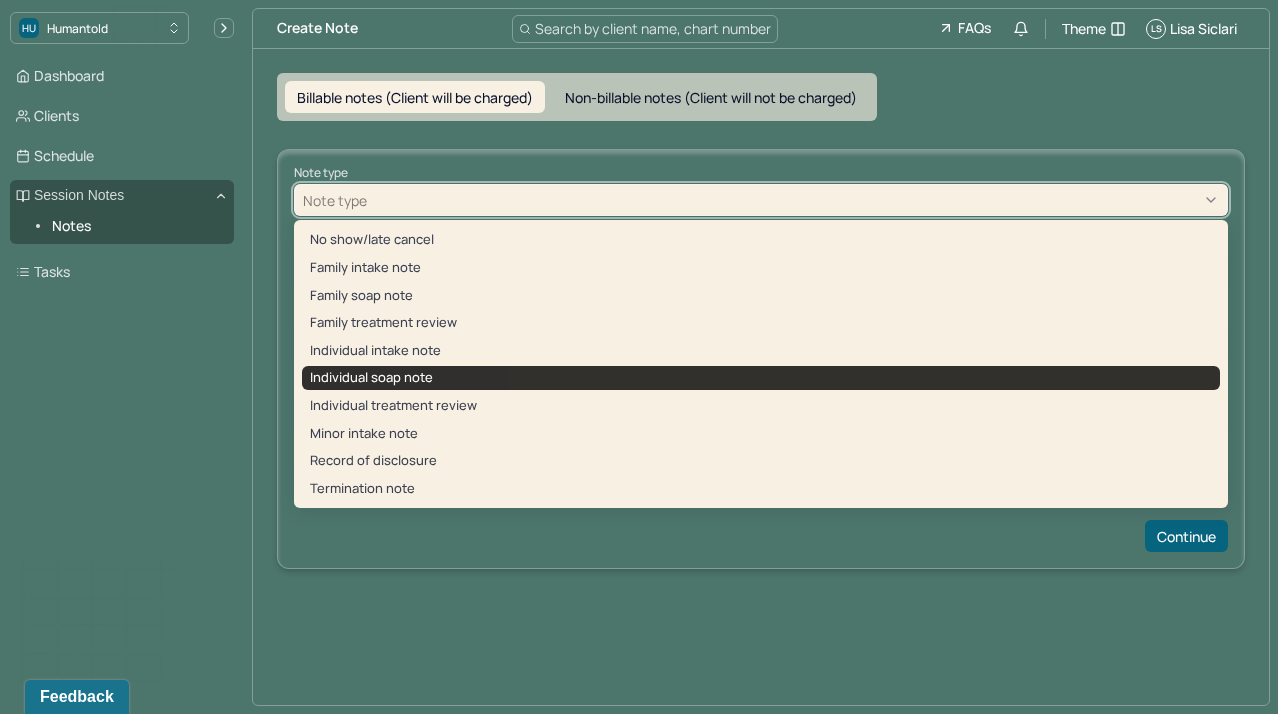 click on "Individual soap note" at bounding box center [761, 378] 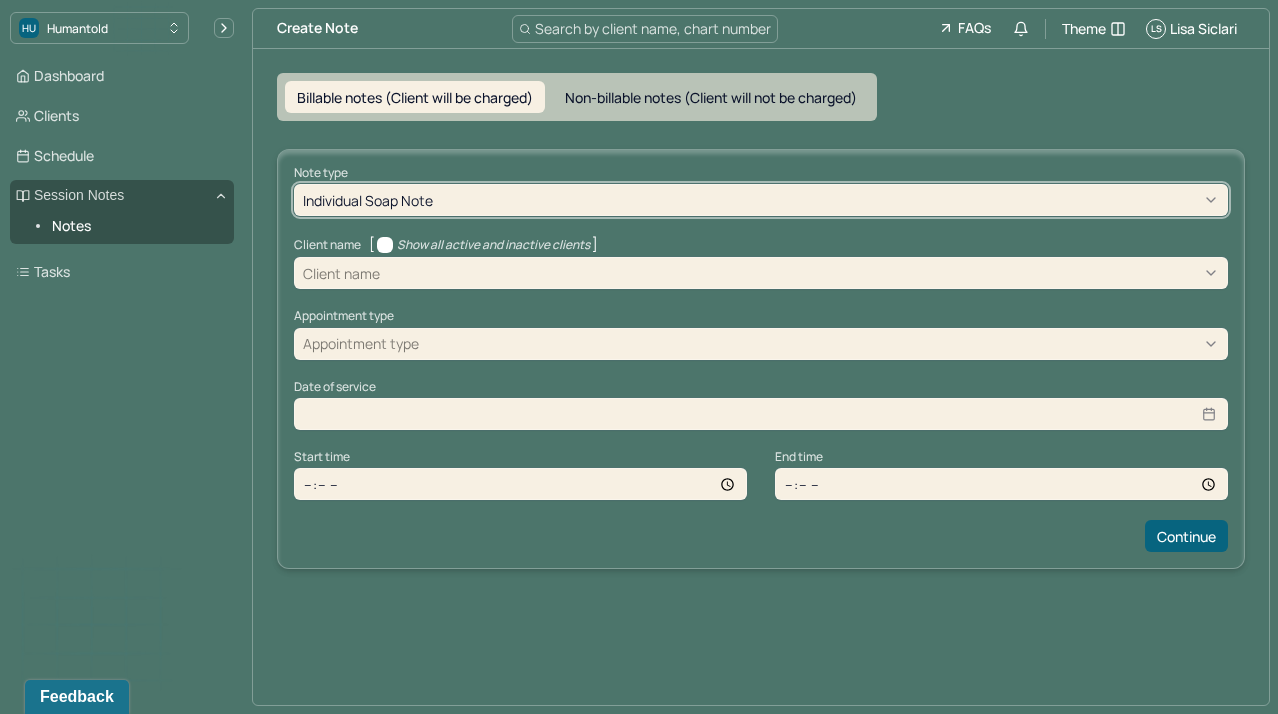 click at bounding box center [801, 273] 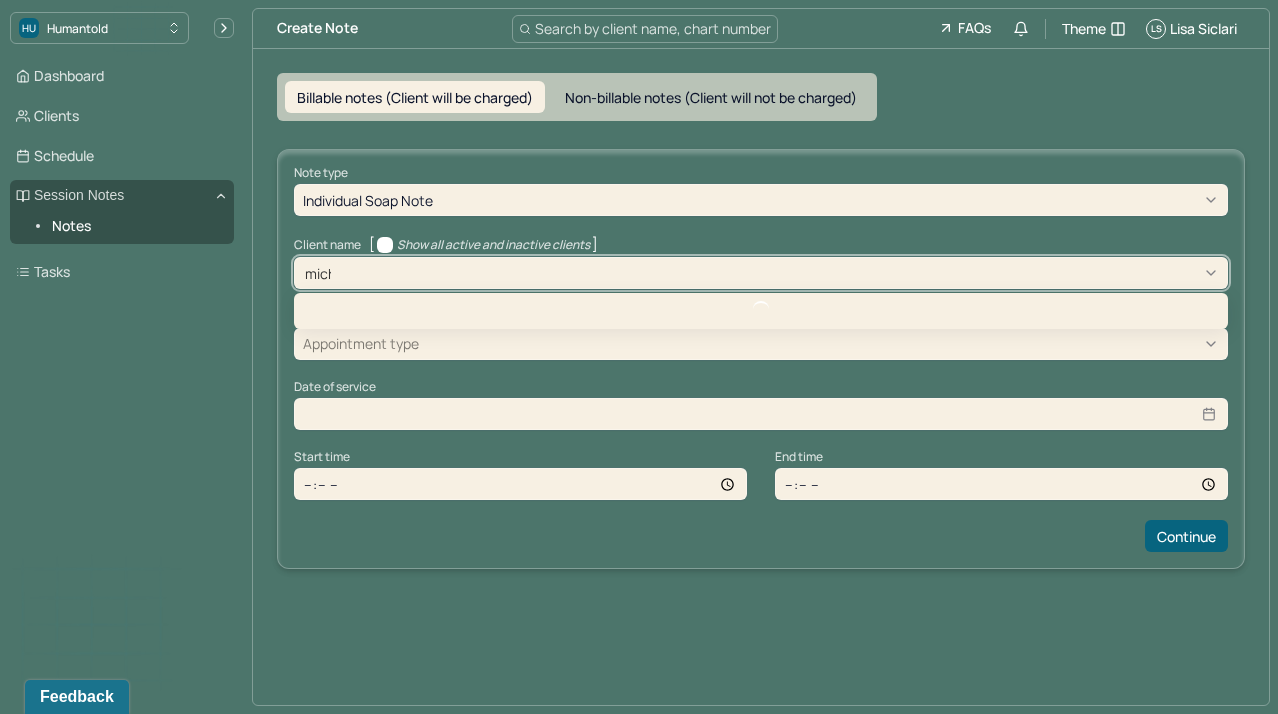type on "[TEXT]" 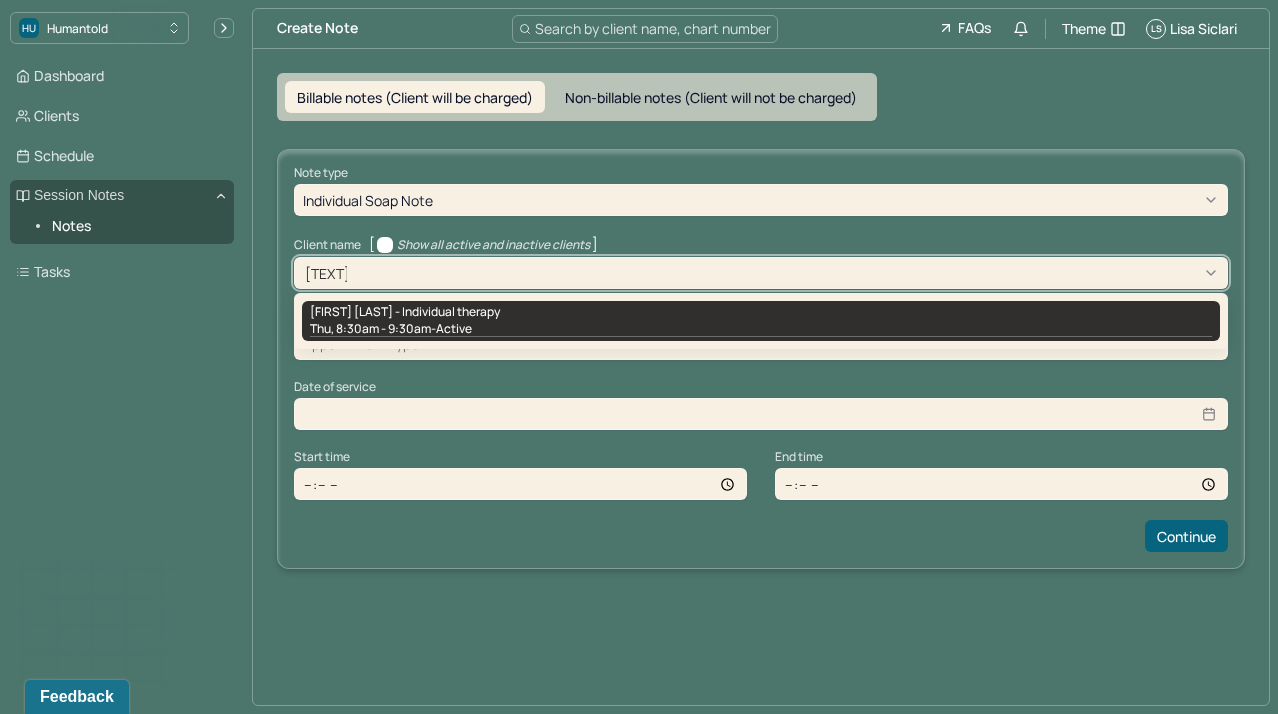 click on "[FIRST] [LAST] - Individual therapy" at bounding box center (405, 312) 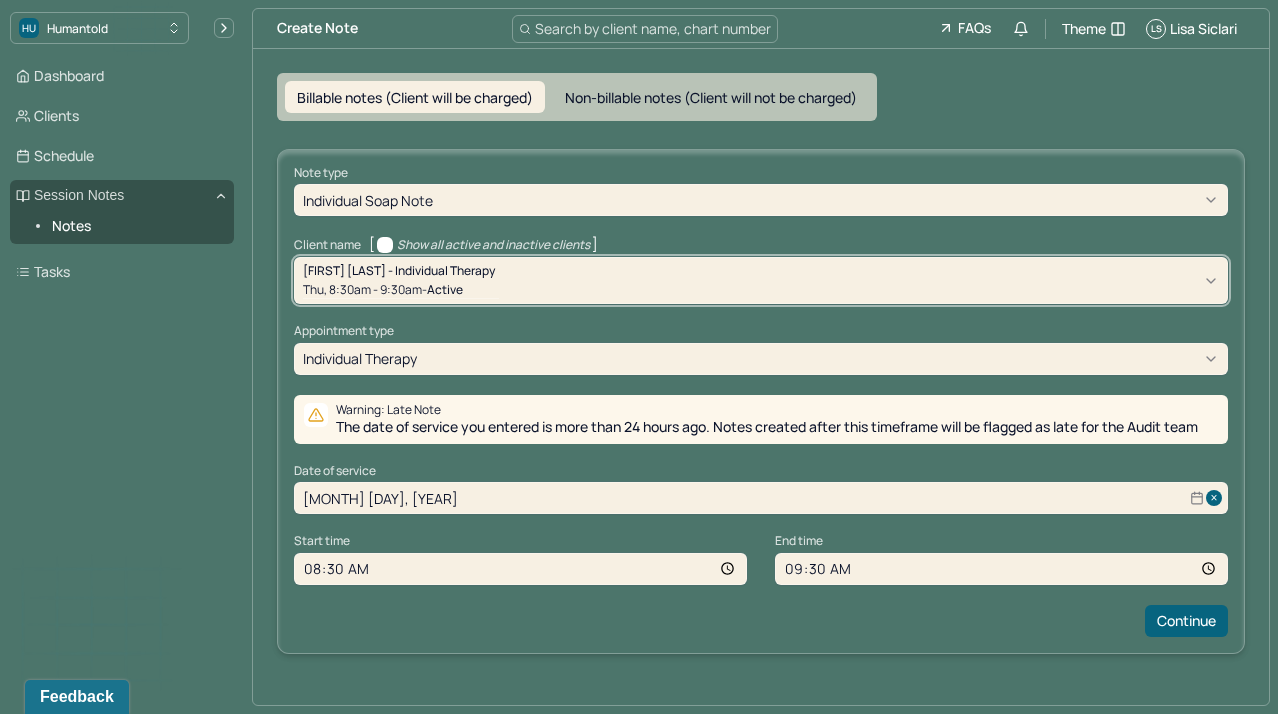 click on "[MONTH] [DAY], [YEAR]" at bounding box center [761, 498] 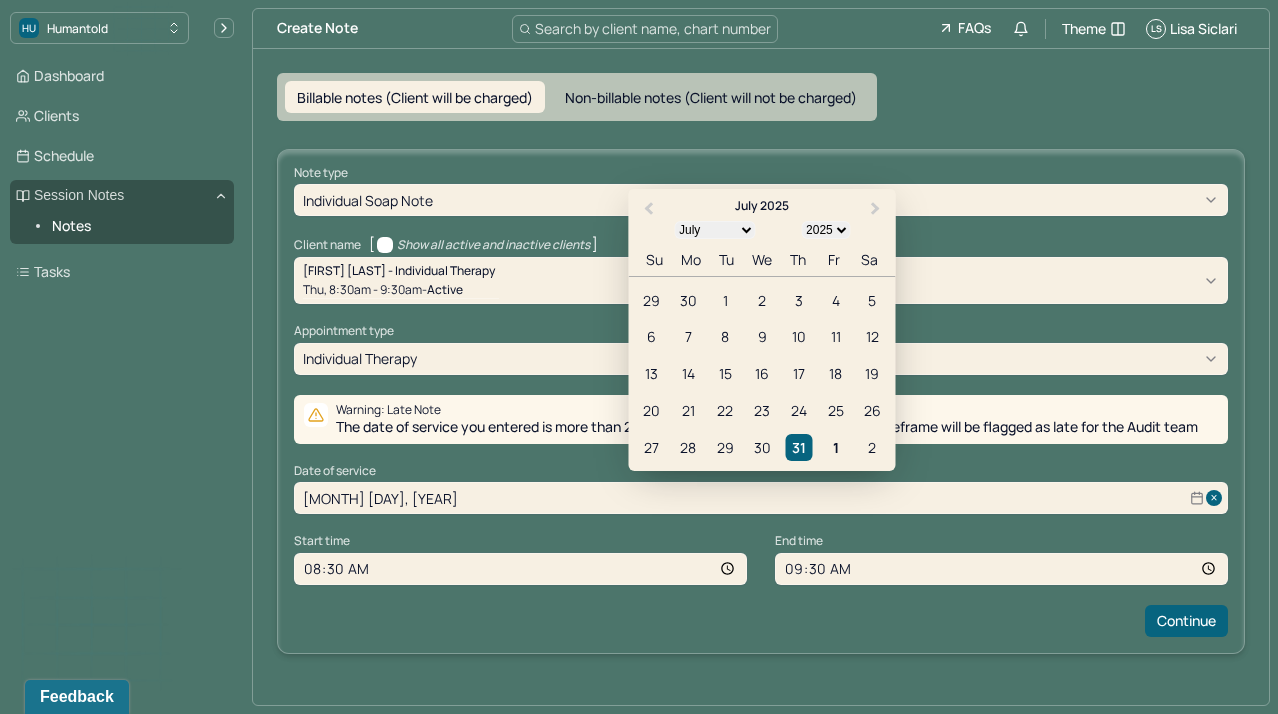 click on "Note type Individual soap note Client name [ Show all active and inactive clients ] [FIRST] [LAST] - Individual therapy Thu, 8:30am - 9:30am - active Supervisee name Lisa Siclari Appointment type individual therapy Warning: Late Note The date of service you entered is more than 24 hours ago. Notes created after this timeframe will be flagged as late for the Audit team Date of service Jul 31, 2025 Previous Month Next Month July 2025 January February March April May June July August September October November December 1900 1901 1902 1903 1904 1905 1906 1907 1908 1909 1910 1911 1912 1913 1914 1915 1916 1917 1918 1919 1920 1921 1922 1923 1924 1925 1926 1927 1928 1929 1930 1931 1932 1933 1934 1935 1936 1937 1938 1939 1940 1941 1942 1943 1944 1945 1946 1947 1948 1949 1950 1951 1952 1953 1954 1955 1956 1957 1958 1959 1960 1961 1962 1963 1964 1965 1966 1967 1968 1969 1970 1971 1972 1973 1974 1975 1976 1977 1978 1979 1980 1981 1982 1983 1984 1985 1986 1987 1988 1989 1990 1991 1992 1993 1994 1995 1996 Su" at bounding box center [761, 401] 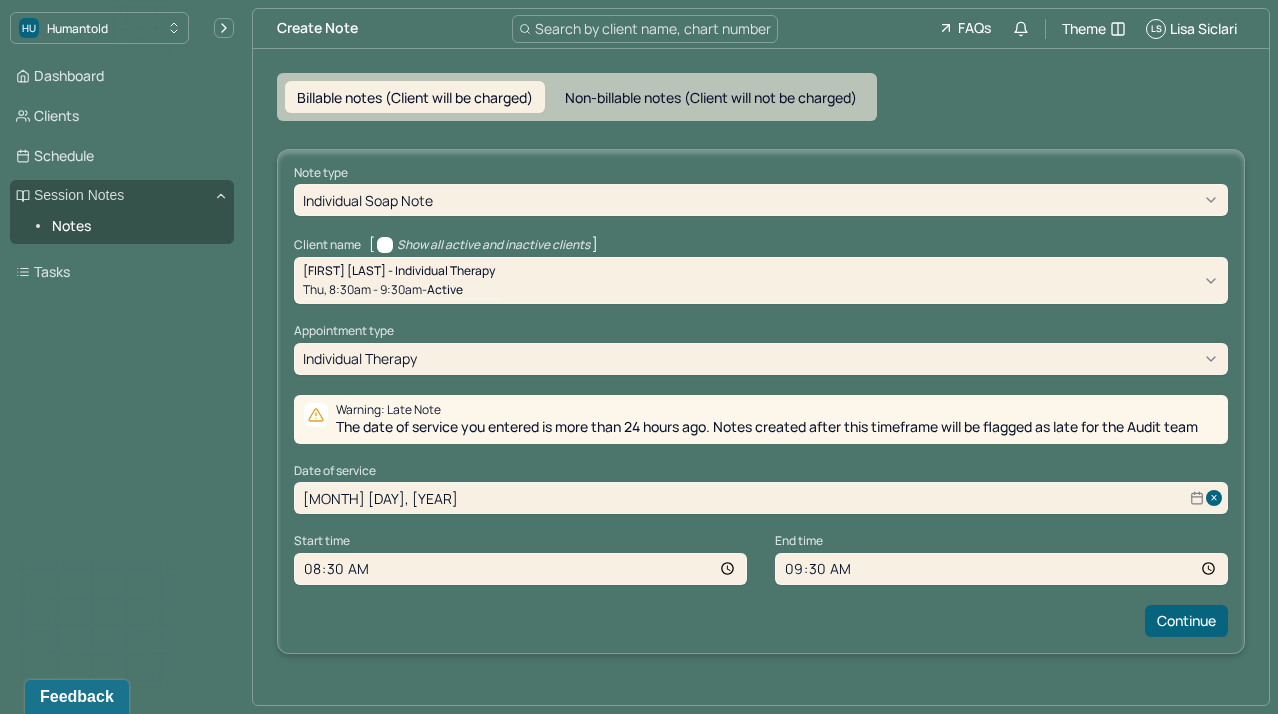 click on "Note type Individual soap note Client name [ Show all active and inactive clients ] [FIRST] [LAST] - Individual therapy [DAY], [TIME] - [TIME]  -  active Supervisee name Lisa Siclari Appointment type individual therapy Warning: Late Note The date of service you entered is more than 24 hours ago. Notes created after this timeframe will be flagged as late for the Audit team Date of service [DATE] Start time [TIME] End time [TIME] Continue" at bounding box center [761, 401] 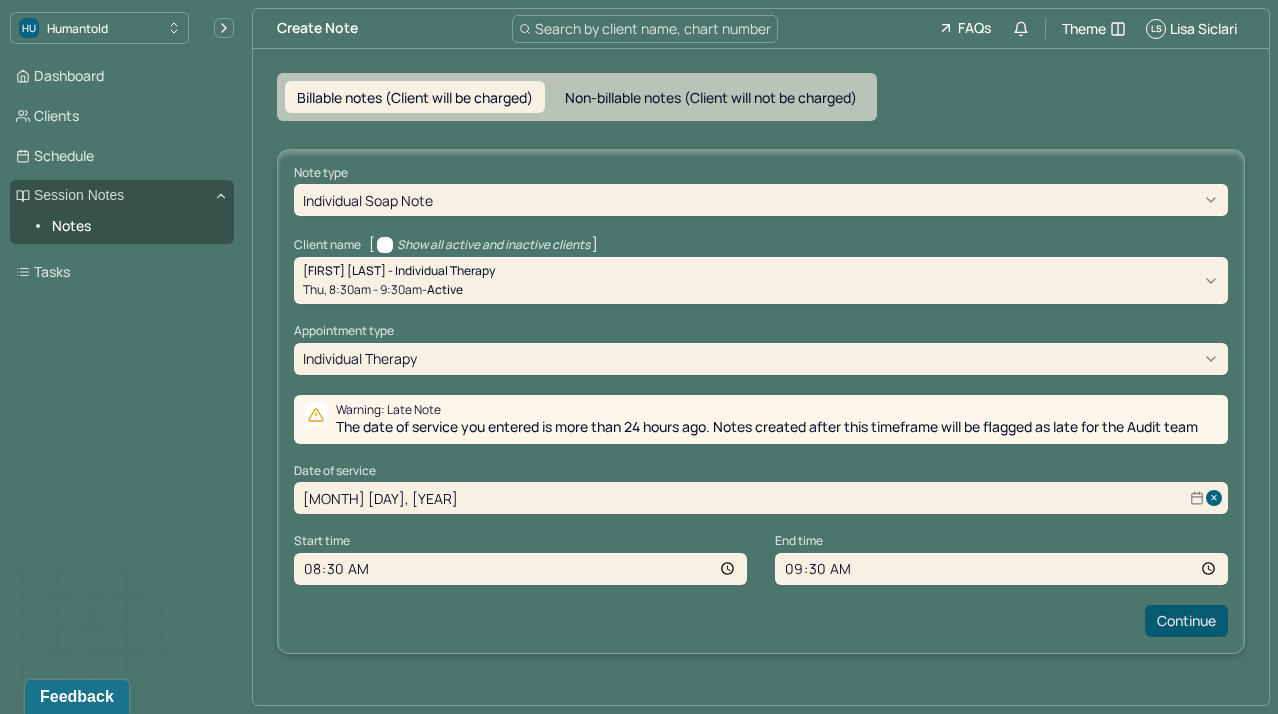 click on "Continue" at bounding box center [1186, 621] 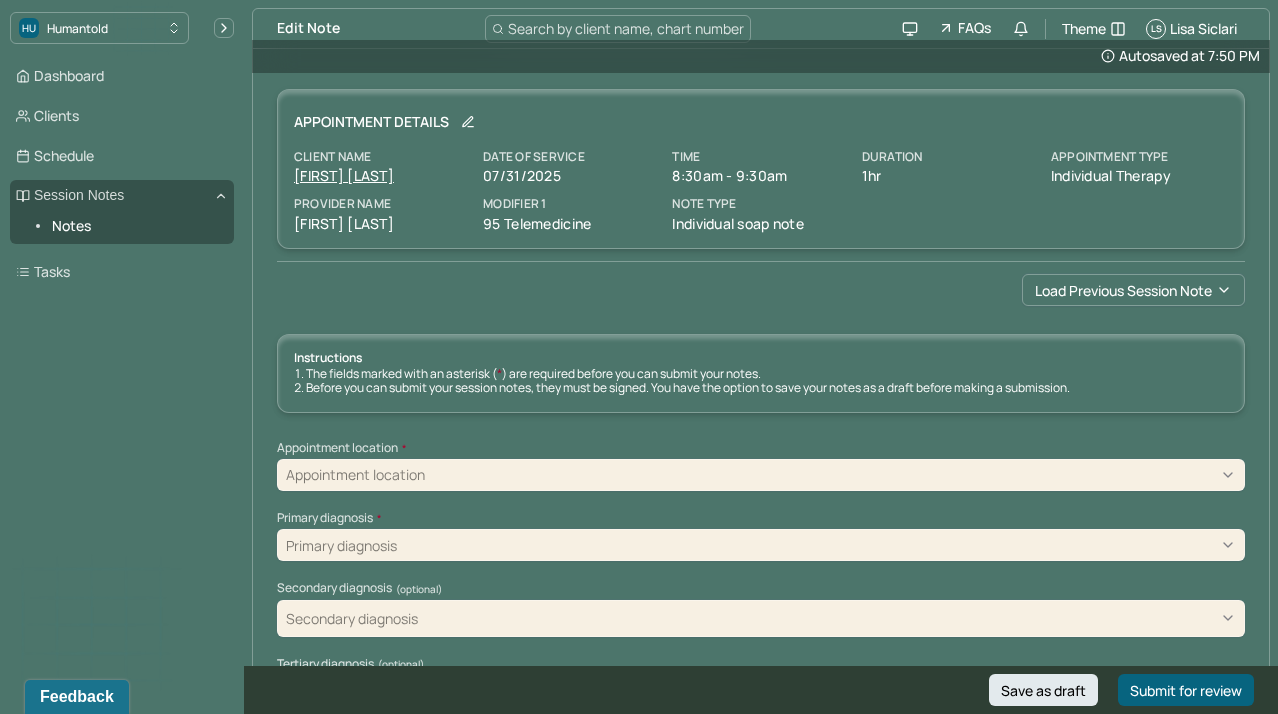 click on "Instructions The fields marked with an asterisk ( * ) are required before you can submit your notes. Before you can submit your session notes, they must be signed. You have the option to save your notes as a draft before making a submission. Appointment location * Appointment location Primary diagnosis * Primary diagnosis Secondary diagnosis (optional) Secondary diagnosis Tertiary diagnosis (optional) Tertiary diagnosis Emotional / Behavioural symptoms demonstrated * Causing * Causing Intention for Session * Intention for Session Session Note Subjective This section is for Subjective reporting of your clients, it can include their mood, their reported symptoms, their efforts since your last meeting to implement your homework or recommendations or any questions they have Objective What were the behaviors, nonverbal expressions,gestures, postures, and overall presentation of the client? Consider client's mood and affect,client's response to treatment, any use of assessments. Assessment Trauma-focused CBT EDMR *" at bounding box center (761, 1827) 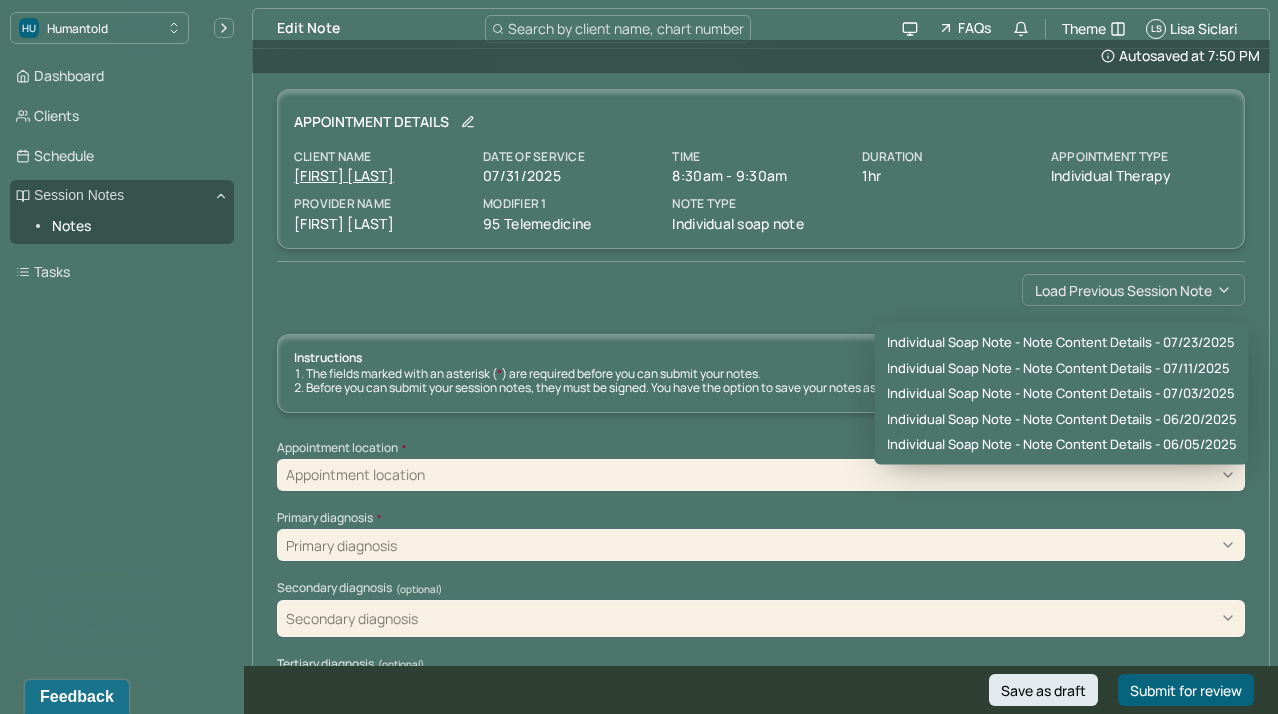 click on "Load previous session note" at bounding box center (1133, 290) 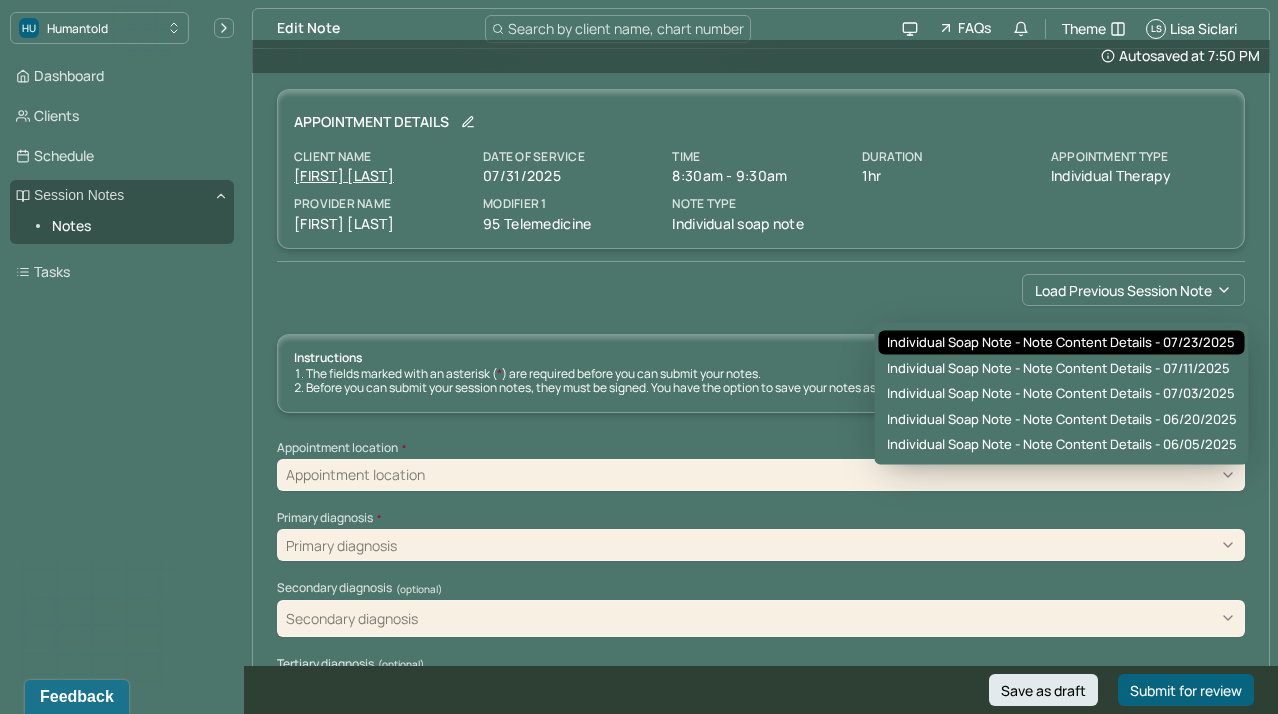 click on "Individual soap note   - Note content Details -   07/23/2025" at bounding box center [1061, 343] 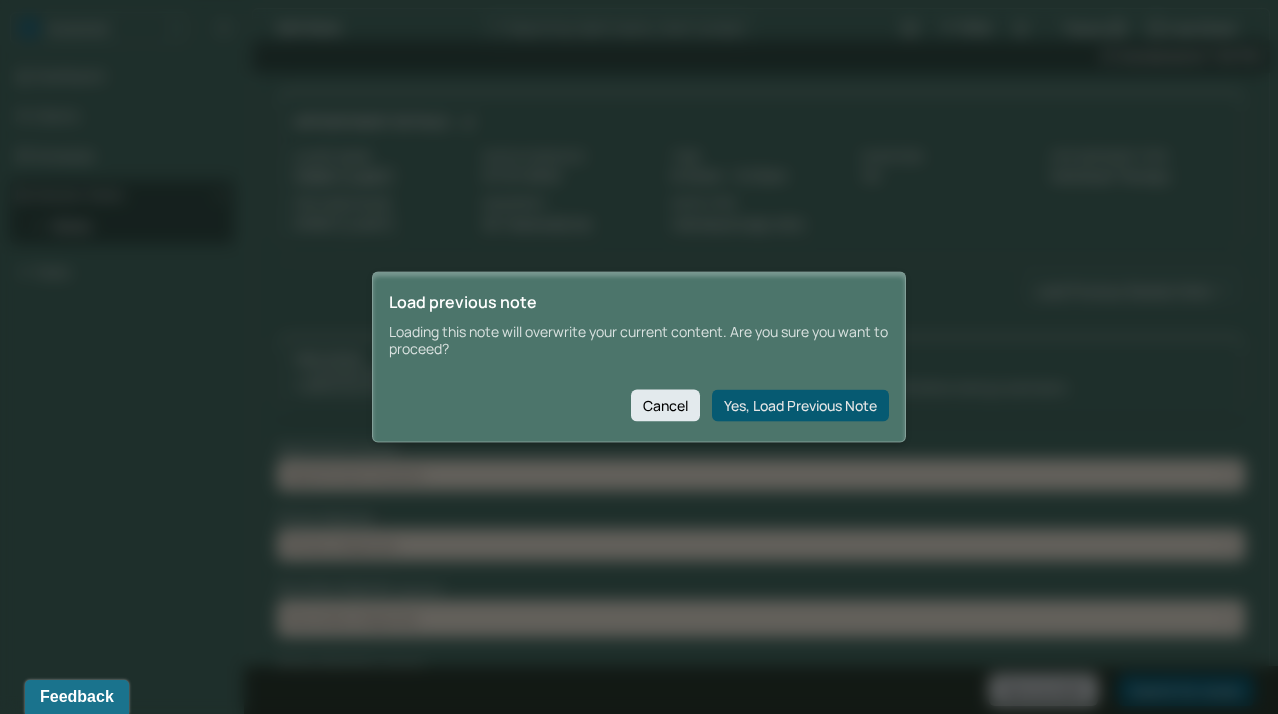 click on "Yes, Load Previous Note" at bounding box center (800, 405) 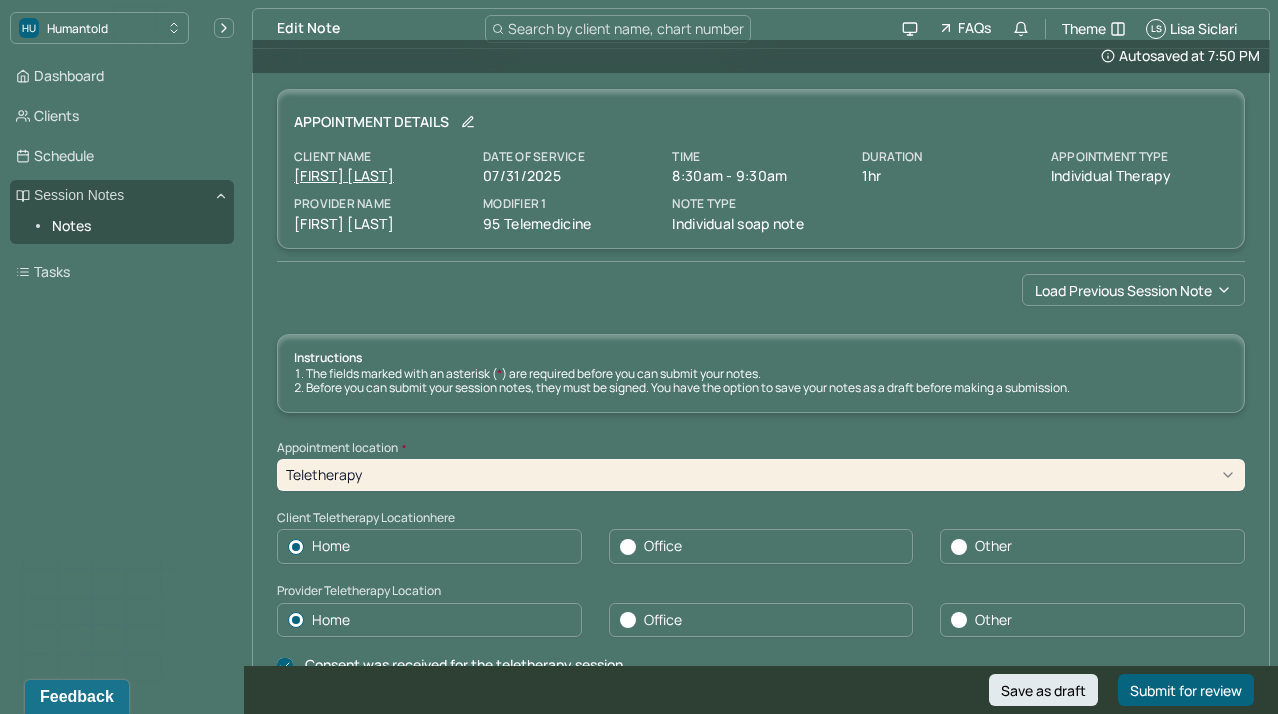 click on "Load previous session note Instructions The fields marked with an asterisk ( * ) are required before you can submit your notes. Before you can submit your session notes, they must be signed. You have the option to save your notes as a draft before making a submission. Appointment location * Teletherapy Client Teletherapy Location here Home Office Other Provider Teletherapy Location Home Office Other Consent was received for the teletherapy session The teletherapy session was conducted via video Primary diagnosis * F43.20 ADJUSTMENT DISORDER UNSPECIFIED Secondary diagnosis (optional) Secondary diagnosis Tertiary diagnosis (optional) Tertiary diagnosis Emotional / Behavioural symptoms demonstrated * Client expressed a mix of fear and relief throughout the trial separation. Causing * Maladaptive Functioning & Inappropriate Behaviour Intention for Session * Encourage personality growth and minimize maladaptive functioning Session Note Subjective Objective Assessment Therapy Intervention Techniques EDMR Other Plan" at bounding box center [761, 1905] 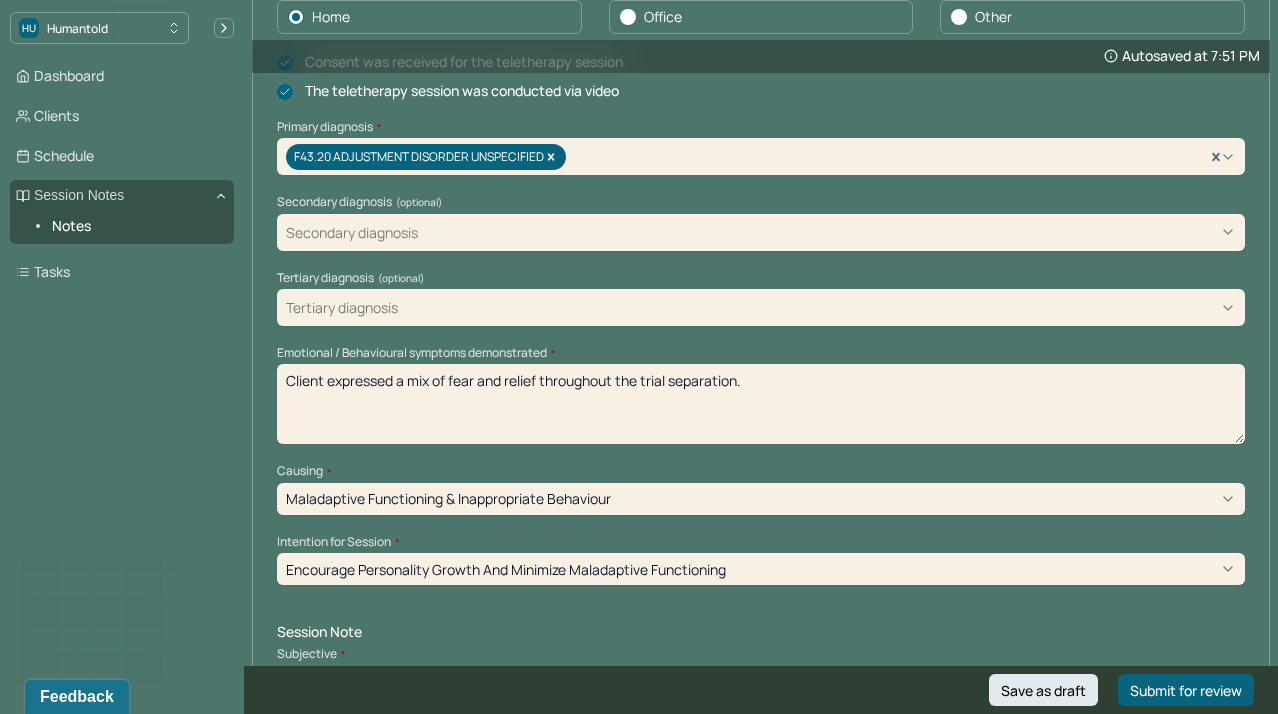 scroll, scrollTop: 625, scrollLeft: 0, axis: vertical 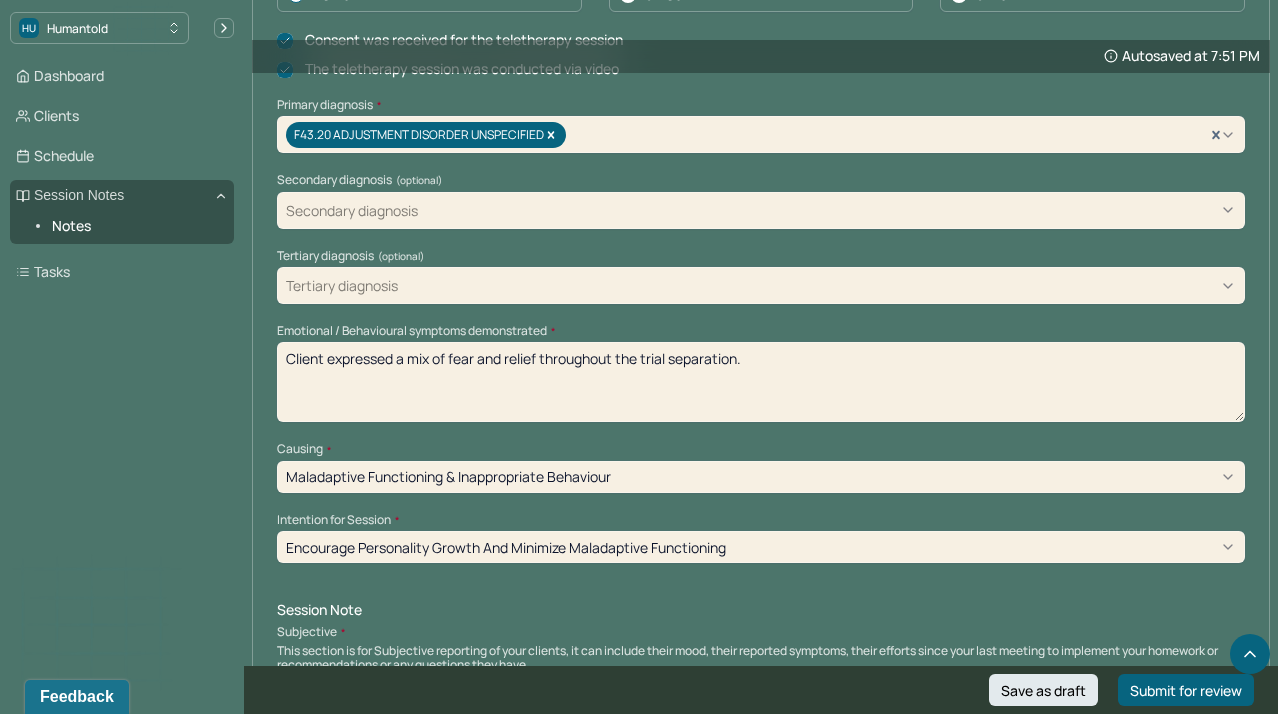 click on "Appointment location * Teletherapy Client Teletherapy Location here Home Office Other Provider Teletherapy Location Home Office Other Consent was received for the teletherapy session The teletherapy session was conducted via video Primary diagnosis * [CODE] [DIAGNOSIS] Secondary diagnosis (optional) Secondary diagnosis Tertiary diagnosis (optional) Tertiary diagnosis Emotional / Behavioural symptoms demonstrated * Client expressed a mix of fear and relief throughout the trial separation. Causing * Maladaptive Functioning & Inappropriate Behaviour Intention for Session * Encourage personality growth and minimize maladaptive functioning" at bounding box center [761, 190] 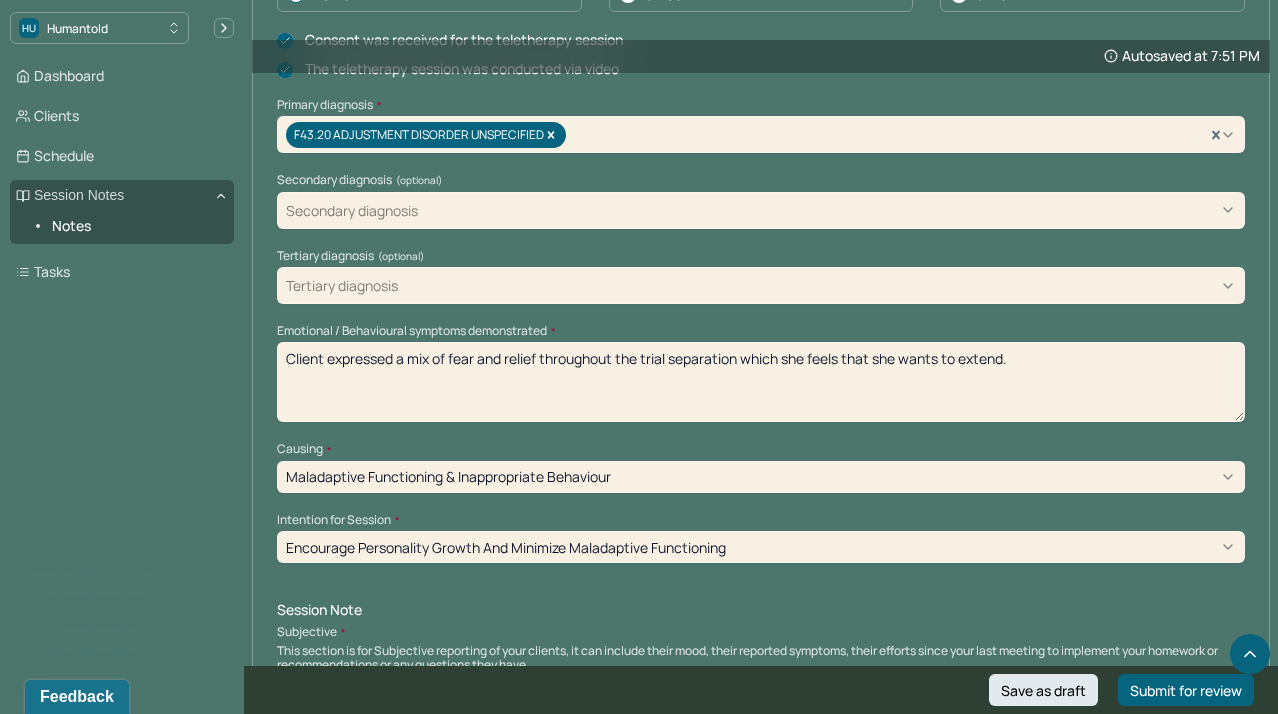 type on "Client expressed a mix of fear and relief throughout the trial separation which she feels that she wants to extend." 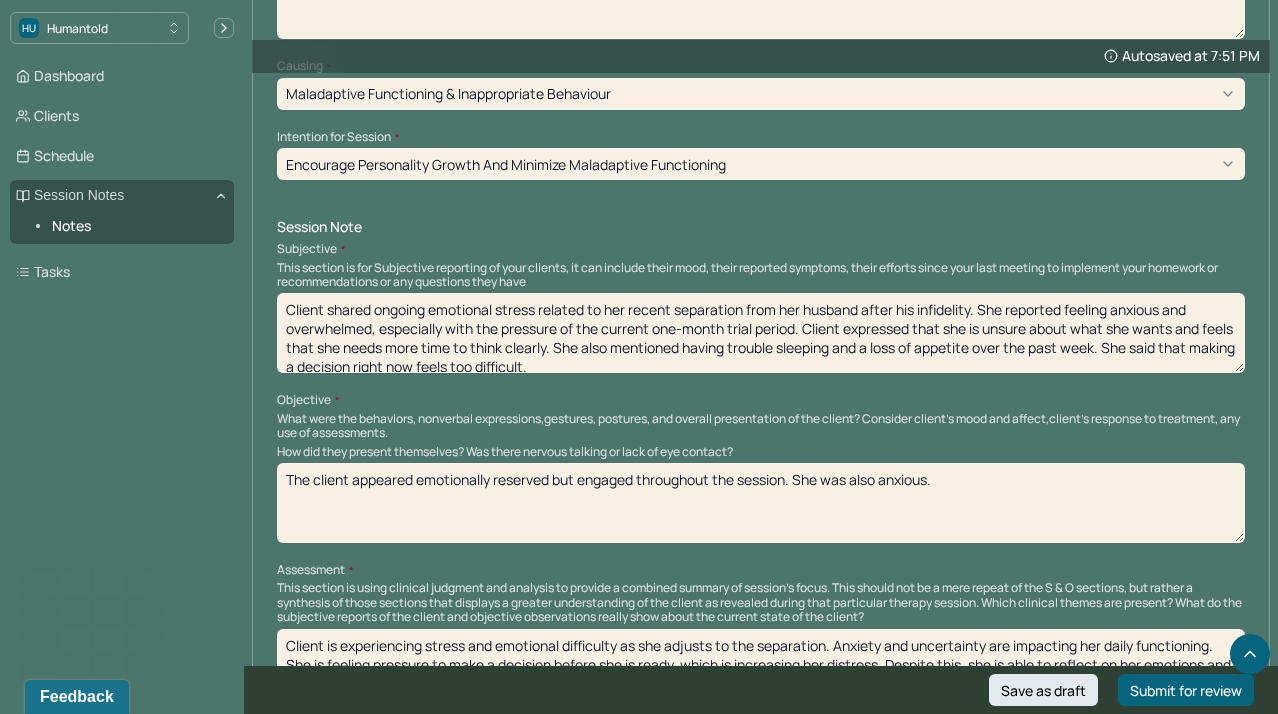 scroll, scrollTop: 1012, scrollLeft: 0, axis: vertical 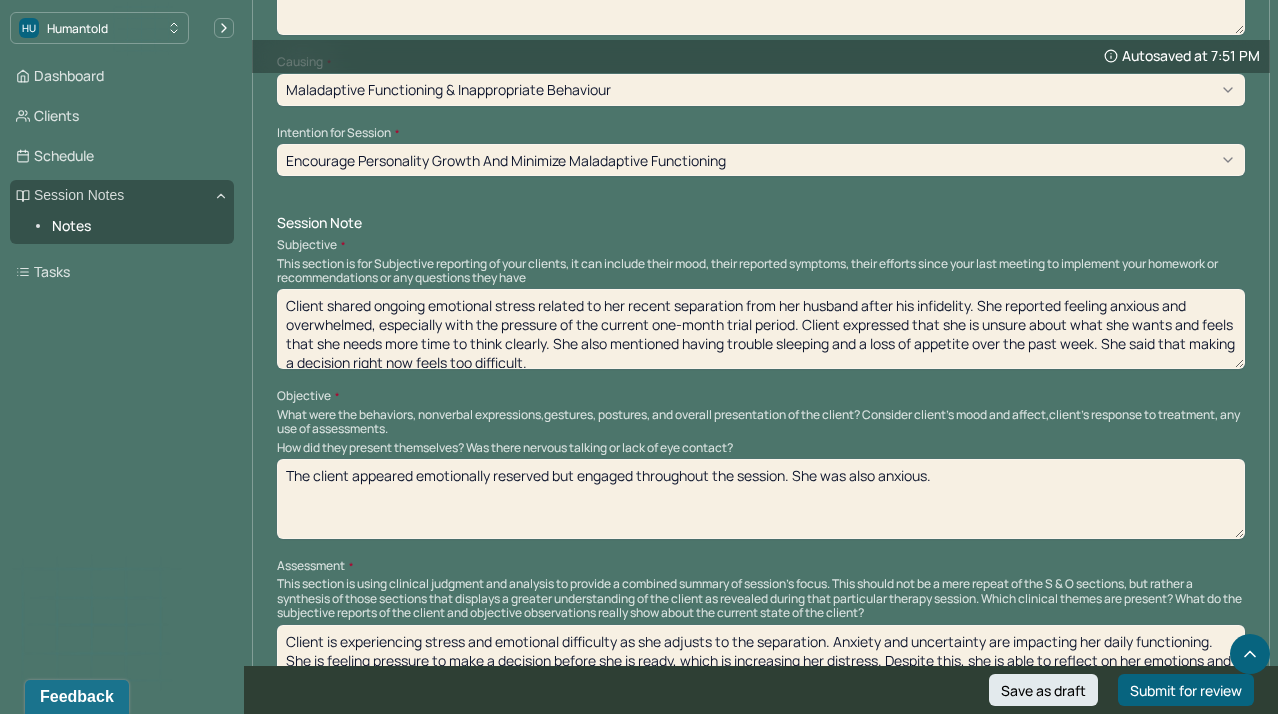 drag, startPoint x: 598, startPoint y: 354, endPoint x: 292, endPoint y: 300, distance: 310.72818 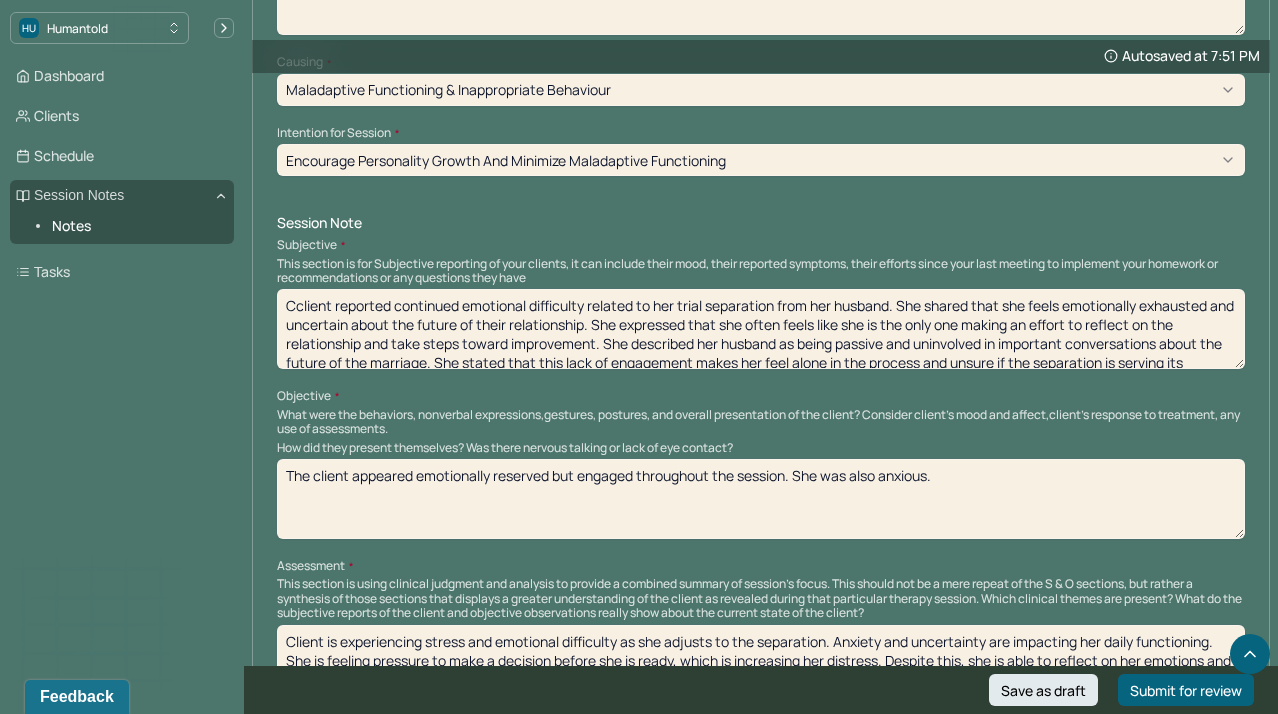 scroll, scrollTop: 28, scrollLeft: 0, axis: vertical 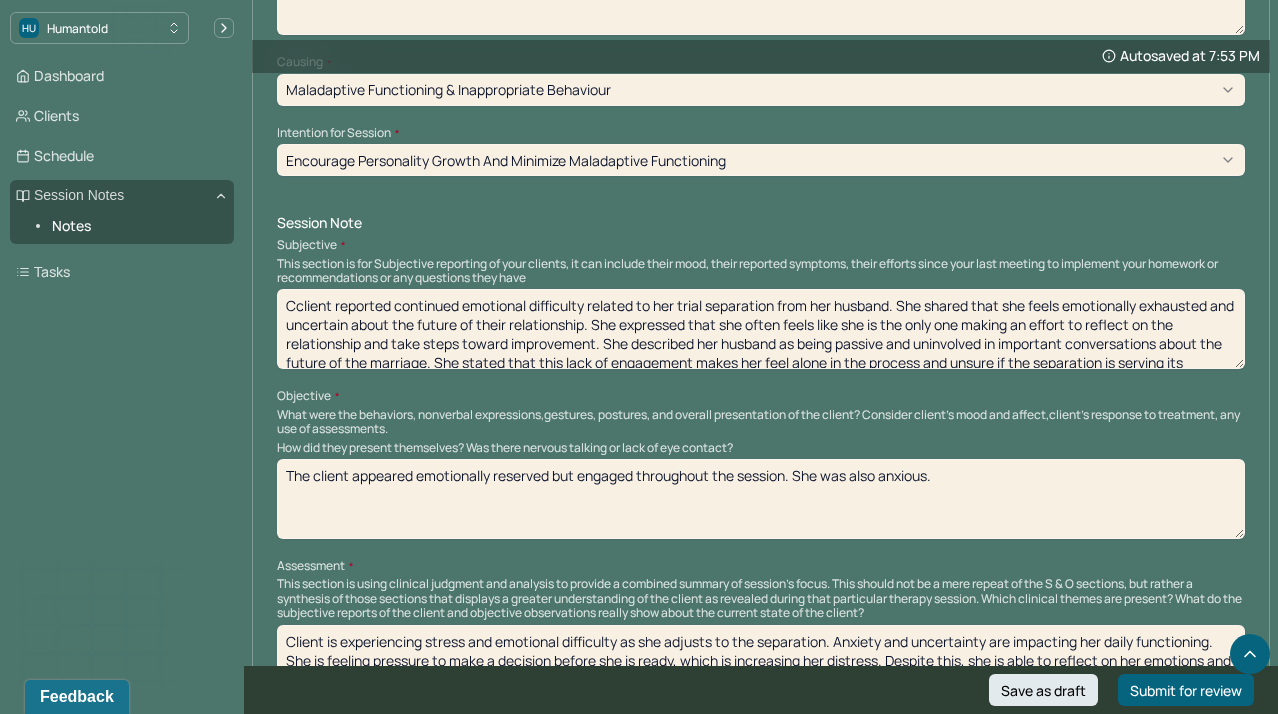 click on "Cclient reported continued emotional difficulty related to her trial separation from her husband. She shared that she feels emotionally exhausted and uncertain about the future of their relationship. She expressed that she often feels like she is the only one making an effort to reflect on the relationship and take steps toward improvement. She described her husband as being passive and uninvolved in important conversations about the future of the marriage. She stated that this lack of engagement makes her feel alone in the process and unsure if the separation is serving its intended purpose." at bounding box center [761, 329] 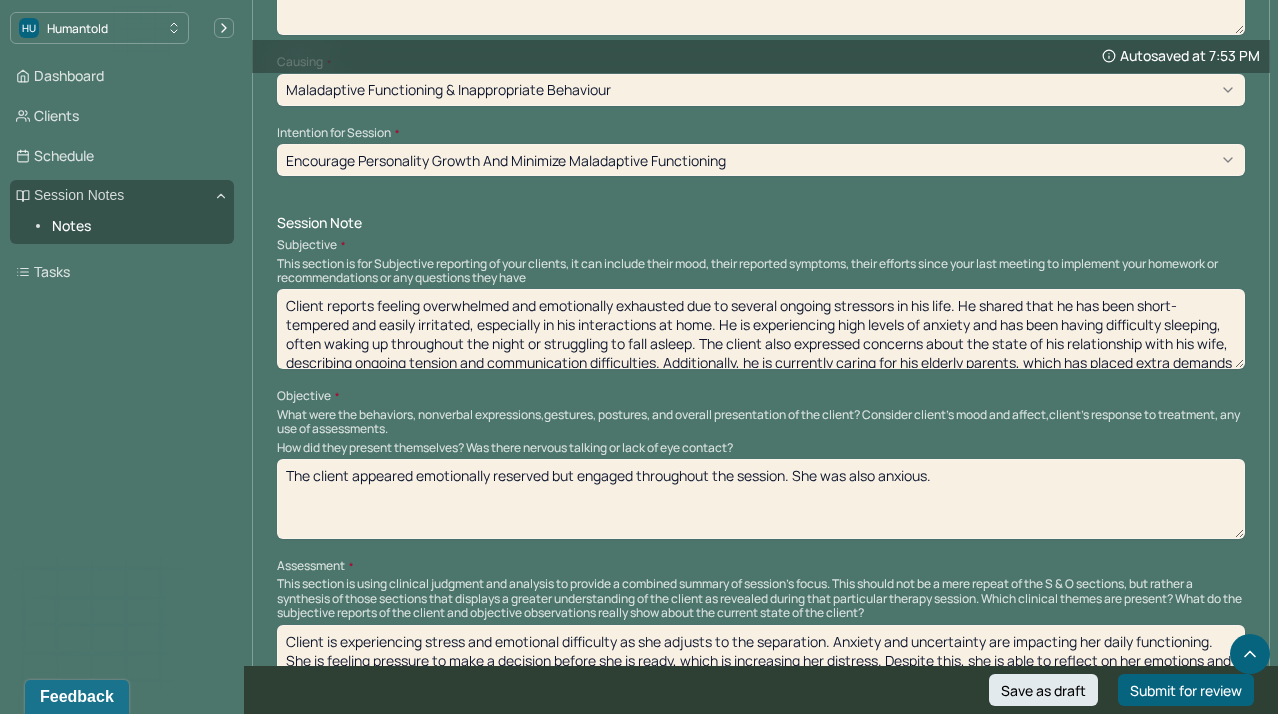 type on "Client reports feeling overwhelmed and emotionally exhausted due to several ongoing stressors in his life. He shared that he has been short-tempered and easily irritated, especially in his interactions at home. He is experiencing high levels of anxiety and has been having difficulty sleeping, often waking up throughout the night or struggling to fall asleep. The client also expressed concerns about the state of his relationship with his wife, describing ongoing tension and communication difficulties. Additionally, he is currently caring for his elderly parents, which has placed extra demands on his time and energy and left him feeling stretched thin.The client acknowledged that he is feeling emotionally overloaded and unsure how to balance his responsibilities while caring for his own mental health." 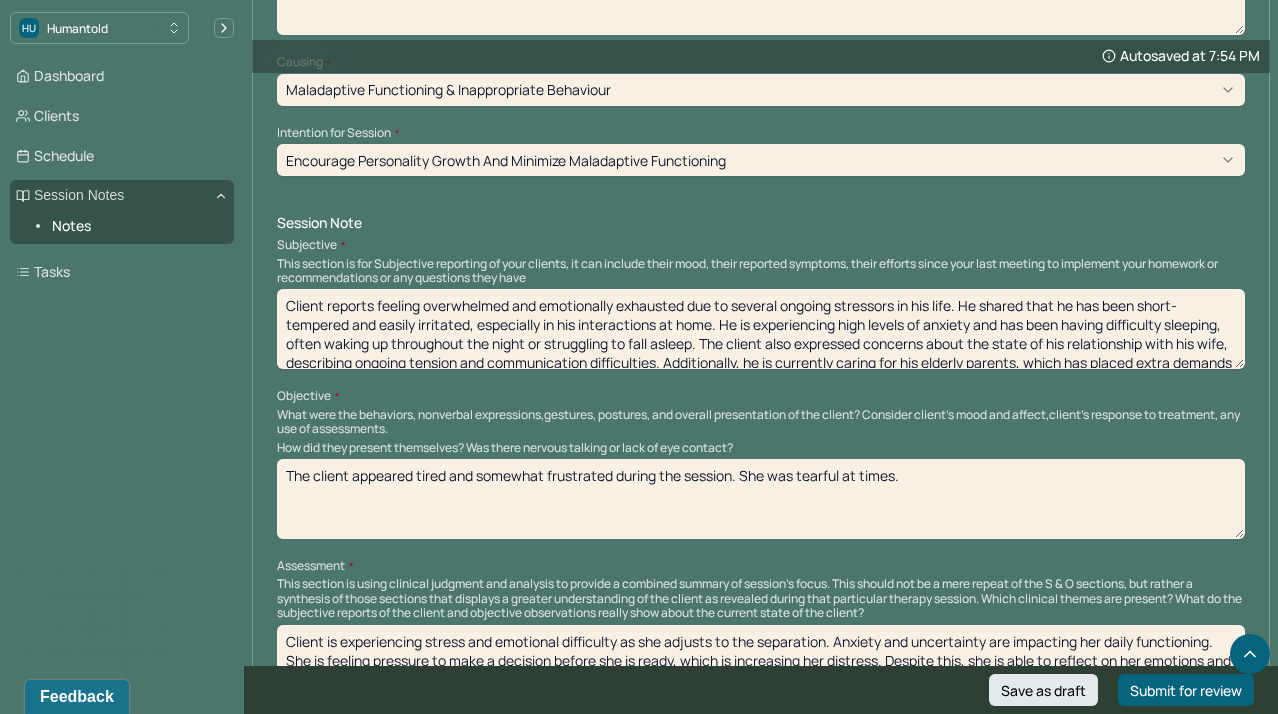 type on "The client appeared tired and somewhat frustrated during the session. She was tearful at times." 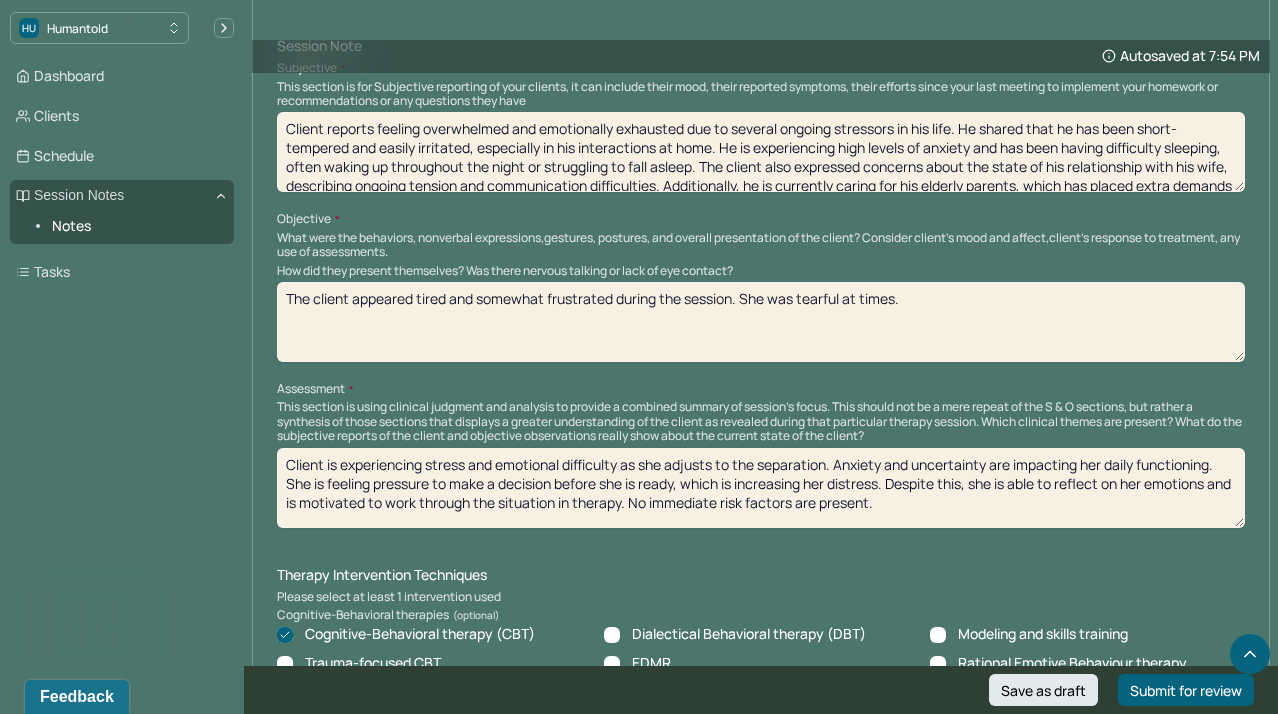 scroll, scrollTop: 1269, scrollLeft: 0, axis: vertical 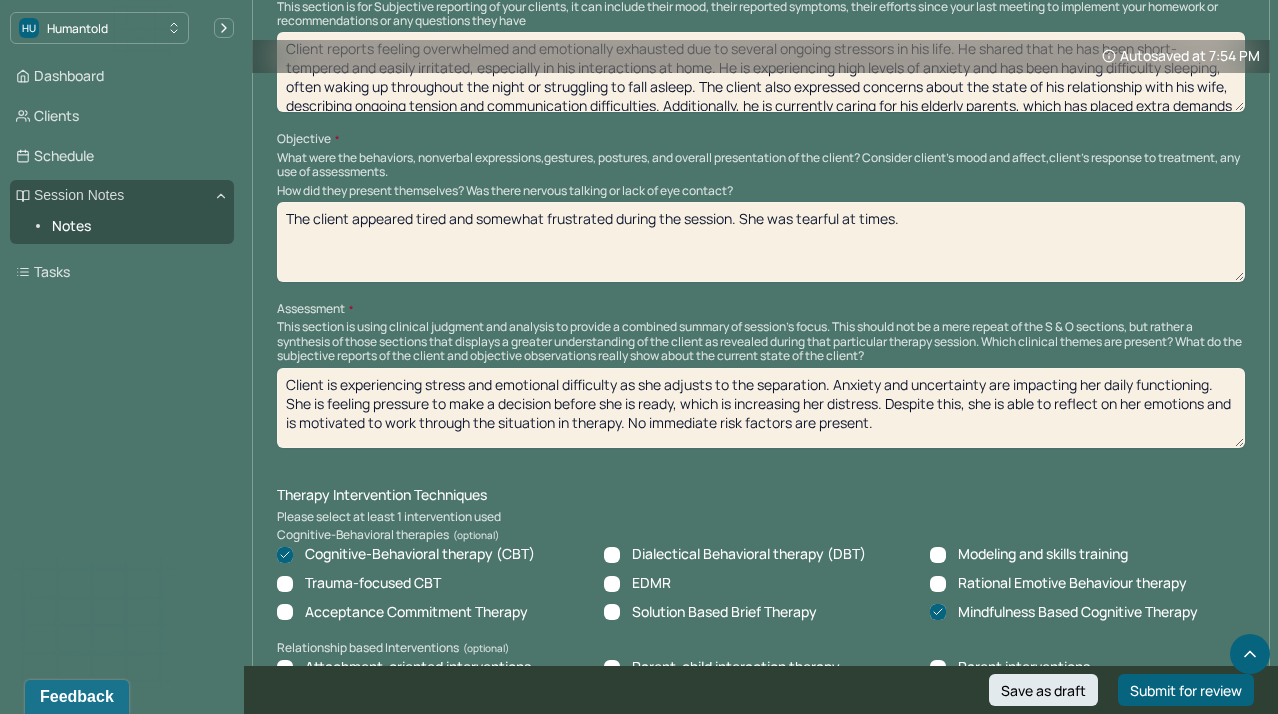 drag, startPoint x: 905, startPoint y: 420, endPoint x: 295, endPoint y: 342, distance: 614.9667 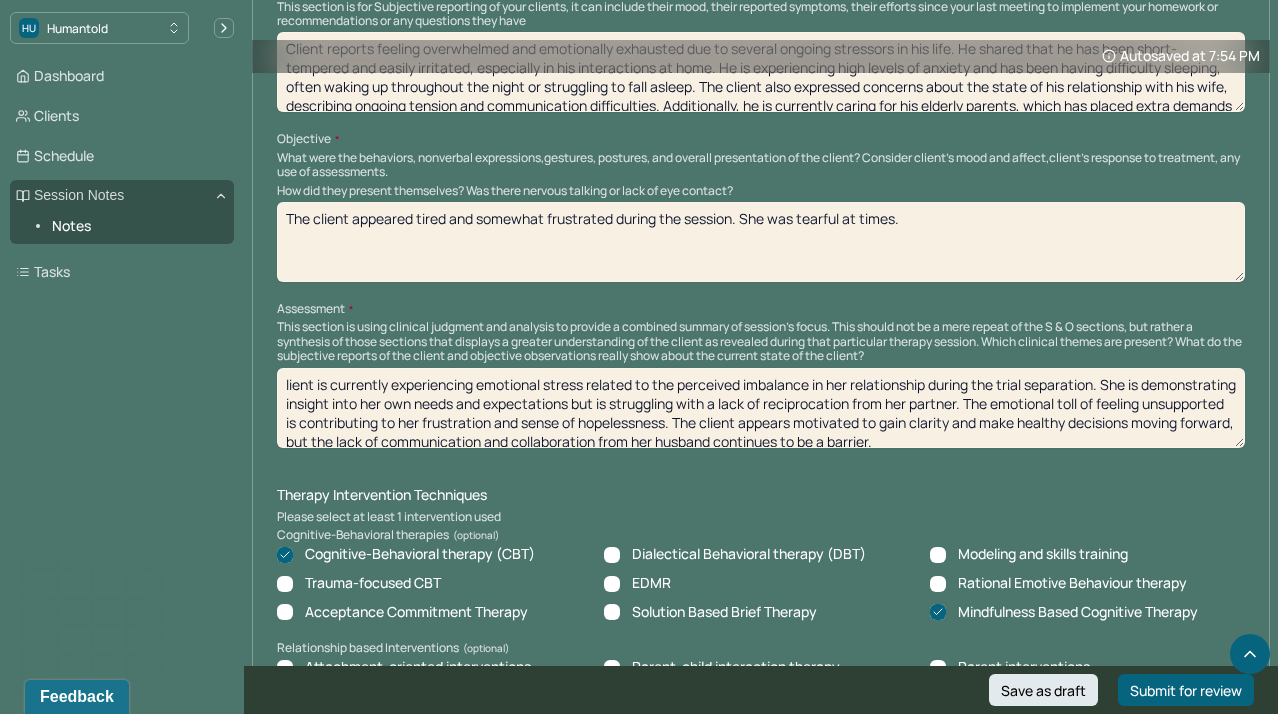 scroll, scrollTop: 3, scrollLeft: 0, axis: vertical 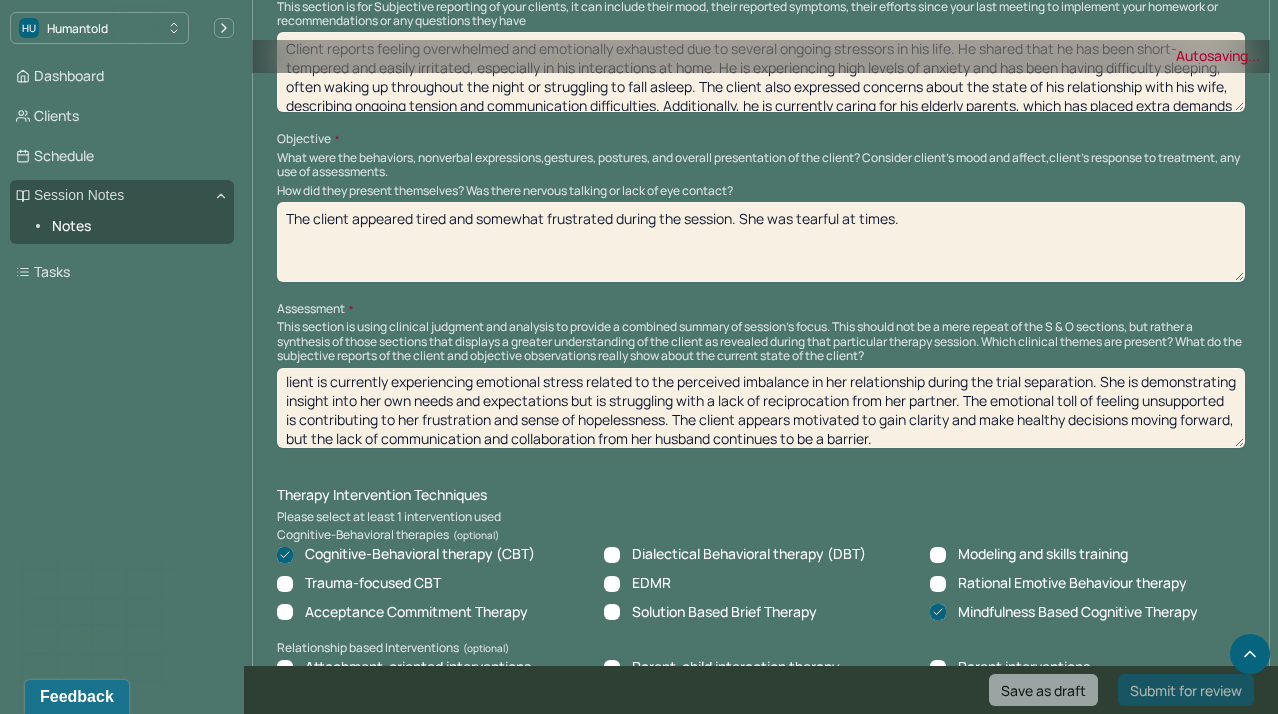 click on "Client is experiencing stress and emotional difficulty as she adjusts to the separation. Anxiety and uncertainty are impacting her daily functioning. She is feeling pressure to make a decision before she is ready, which is increasing her distress. Despite this, she is able to reflect on her emotions and is motivated to work through the situation in therapy. No immediate risk factors are present." at bounding box center (761, 408) 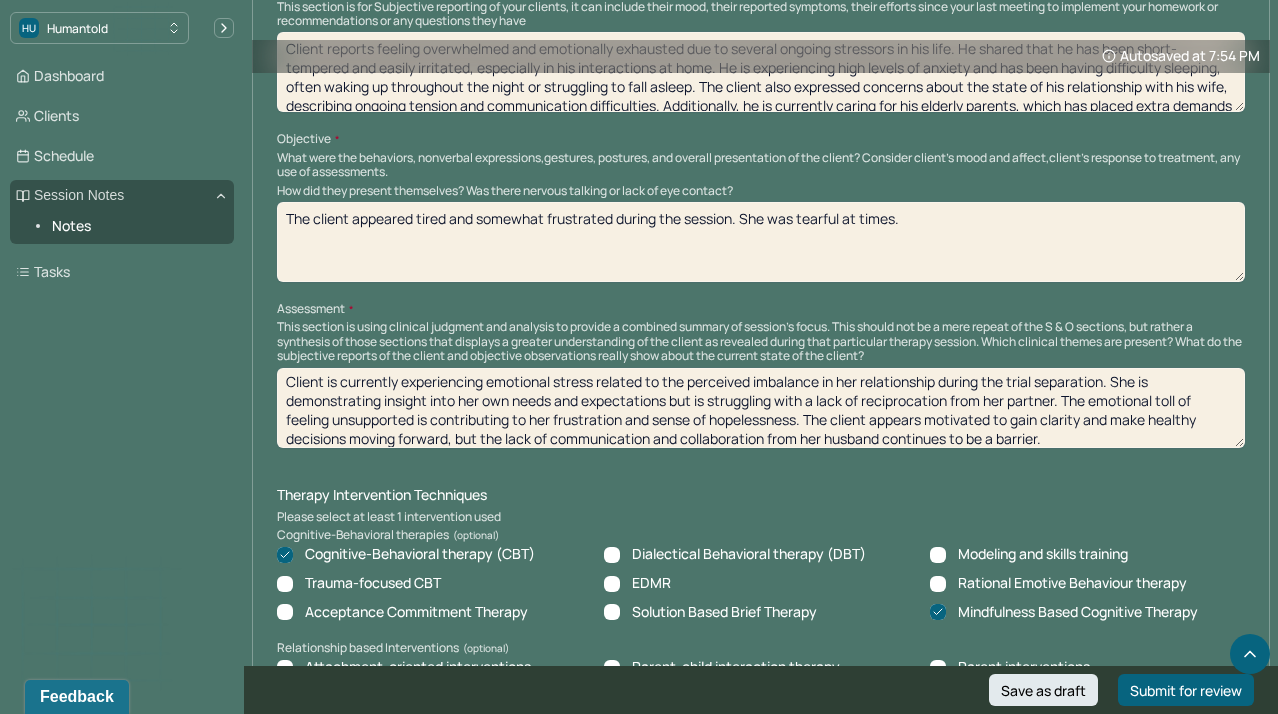 click on "lient is currently experiencing emotional stress related to the perceived imbalance in her relationship during the trial separation. She is demonstrating insight into her own needs and expectations but is struggling with a lack of reciprocation from her partner. The emotional toll of feeling unsupported is contributing to her frustration and sense of hopelessness. The client appears motivated to gain clarity and make healthy decisions moving forward, but the lack of communication and collaboration from her husband continues to be a barrier." at bounding box center [761, 408] 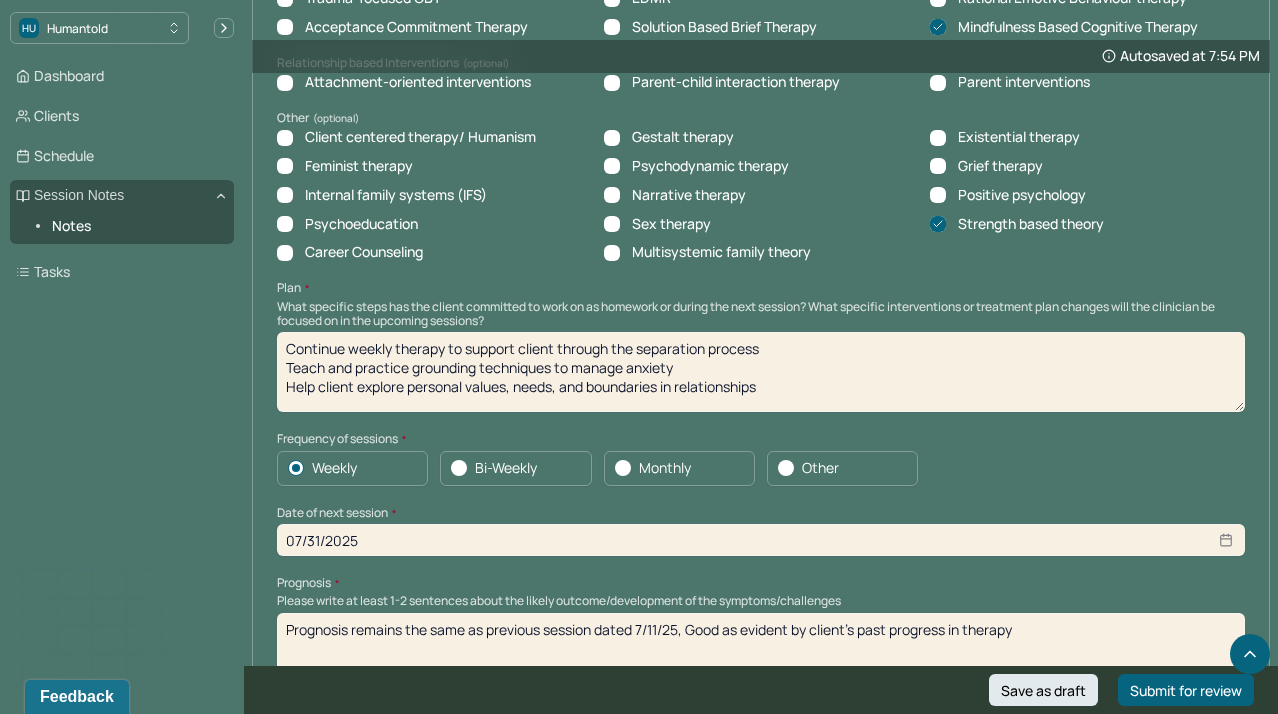 scroll, scrollTop: 1871, scrollLeft: 0, axis: vertical 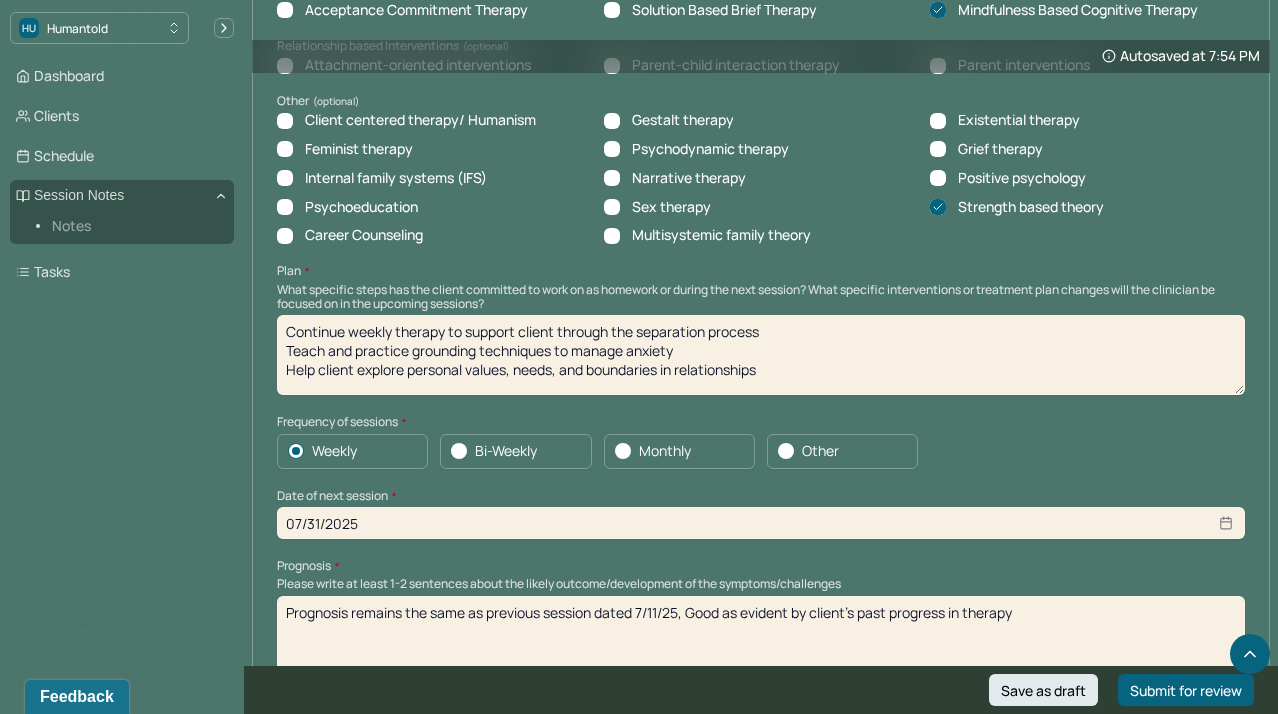 drag, startPoint x: 814, startPoint y: 353, endPoint x: 177, endPoint y: 235, distance: 647.83716 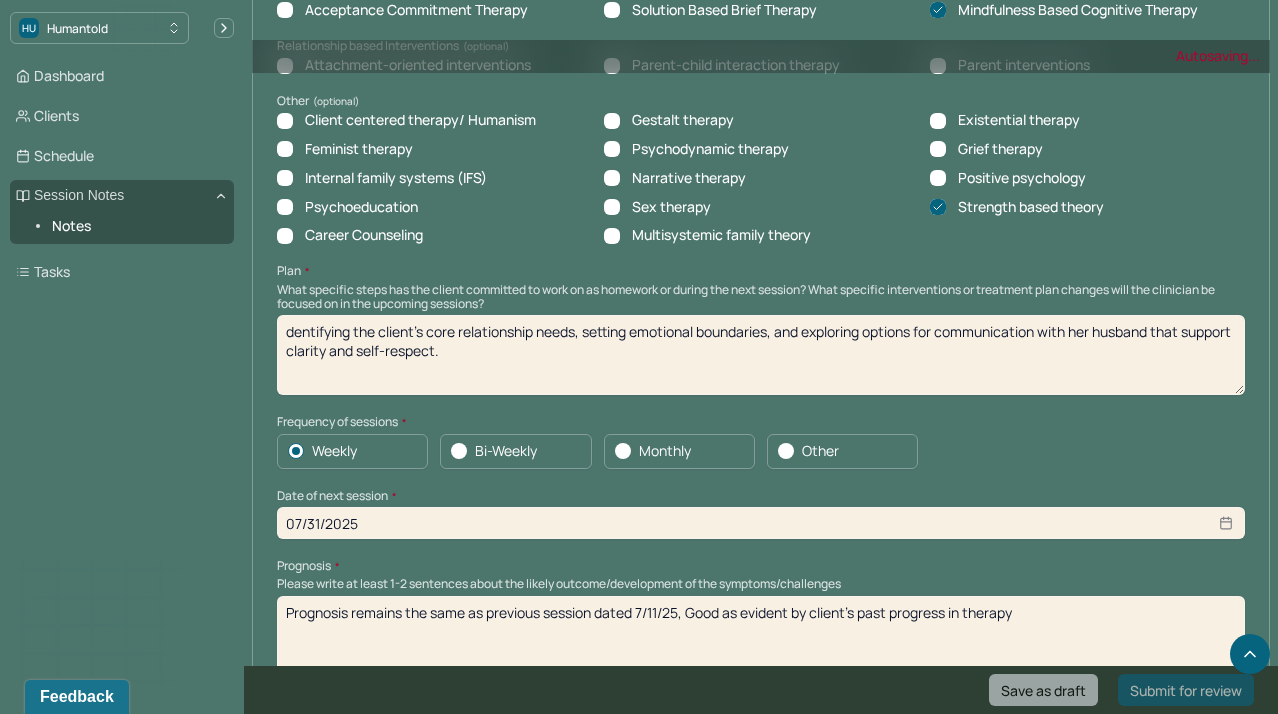 click on "Continue weekly therapy to support client through the separation process
Teach and practice grounding techniques to manage anxiety
Help client explore personal values, needs, and boundaries in relationships" at bounding box center (761, 355) 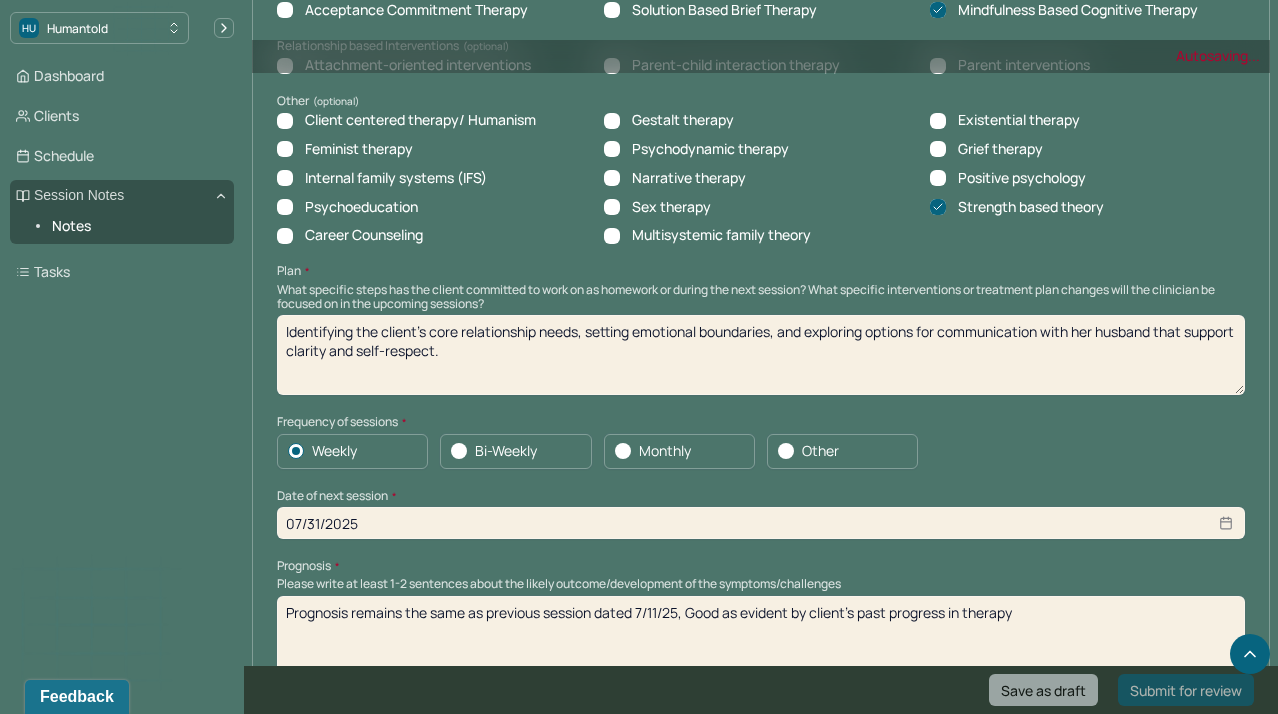 type on "Identifying the client’s core relationship needs, setting emotional boundaries, and exploring options for communication with her husband that support clarity and self-respect." 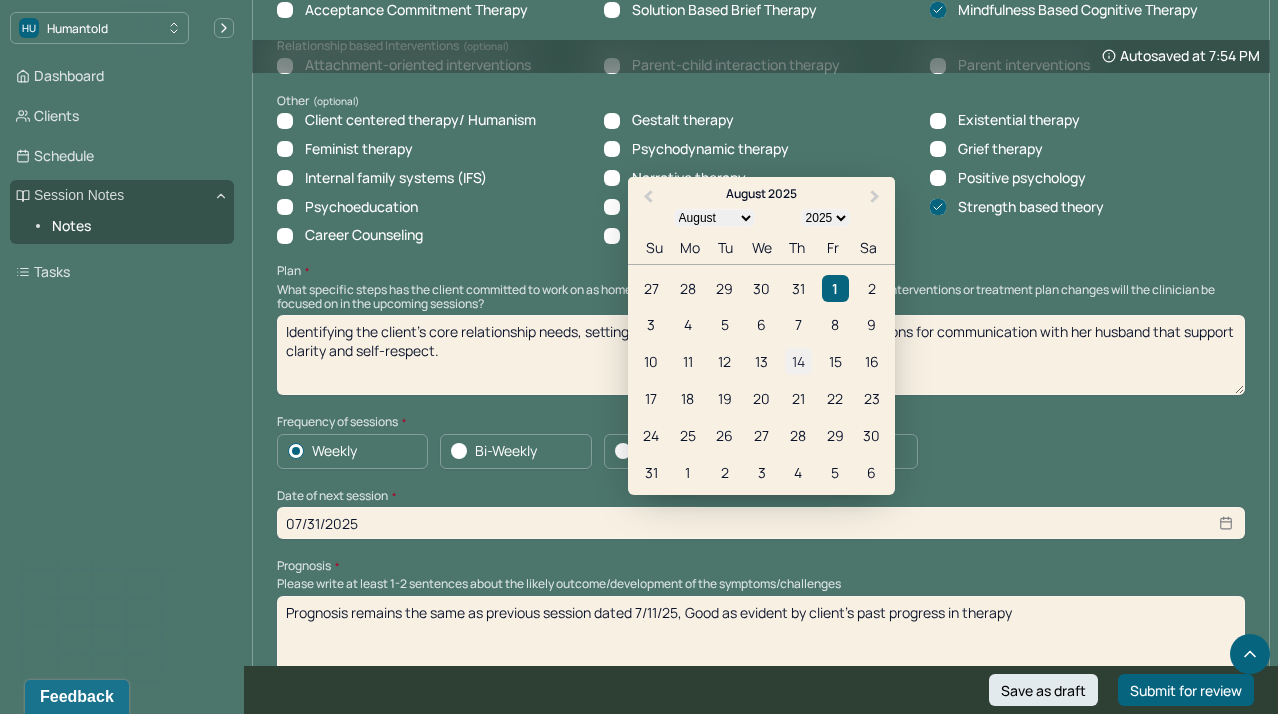 click on "14" at bounding box center [798, 361] 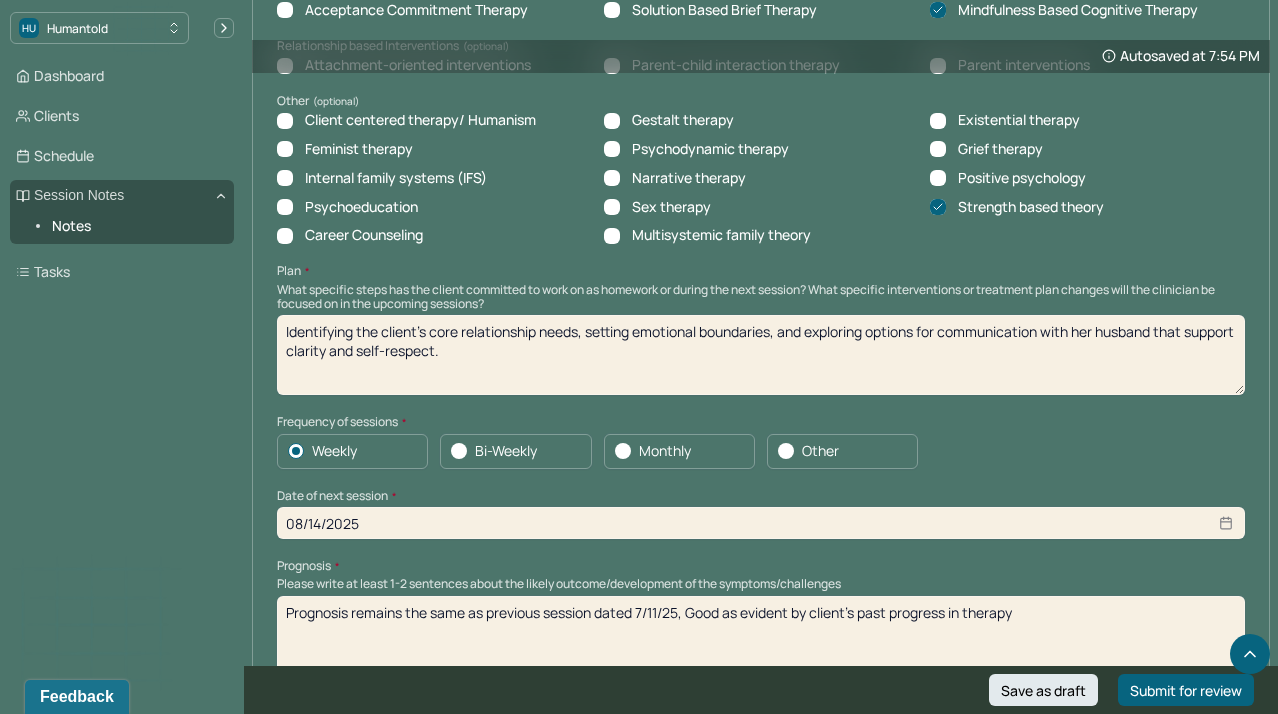 click on "Therapy Intervention Techniques Please select at least 1 intervention used Cognitive-Behavioral therapies Cognitive-Behavioral therapy (CBT) Dialectical Behavioral therapy (DBT) Modeling and skills training Trauma-focused CBT EDMR Rational Emotive Behaviour therapy Acceptance Commitment Therapy Solution Based Brief Therapy Mindfulness Based Cognitive Therapy Relationship based Interventions Attachment-oriented interventions Parent-child interaction therapy Parent interventions Other Client centered therapy/ Humanism Gestalt therapy Existential therapy Feminist therapy Psychodynamic therapy Grief therapy Internal family systems (IFS) Narrative therapy Positive psychology Psychoeducation Sex therapy Strength based theory Career Counseling Multisystemic family theory Plan What specific steps has the client committed to work on as homework or during the next session? What specific interventions or treatment plan changes will the clinician be focused on in the upcoming sessions? Frequency of sessions Weekly Other" at bounding box center (761, 340) 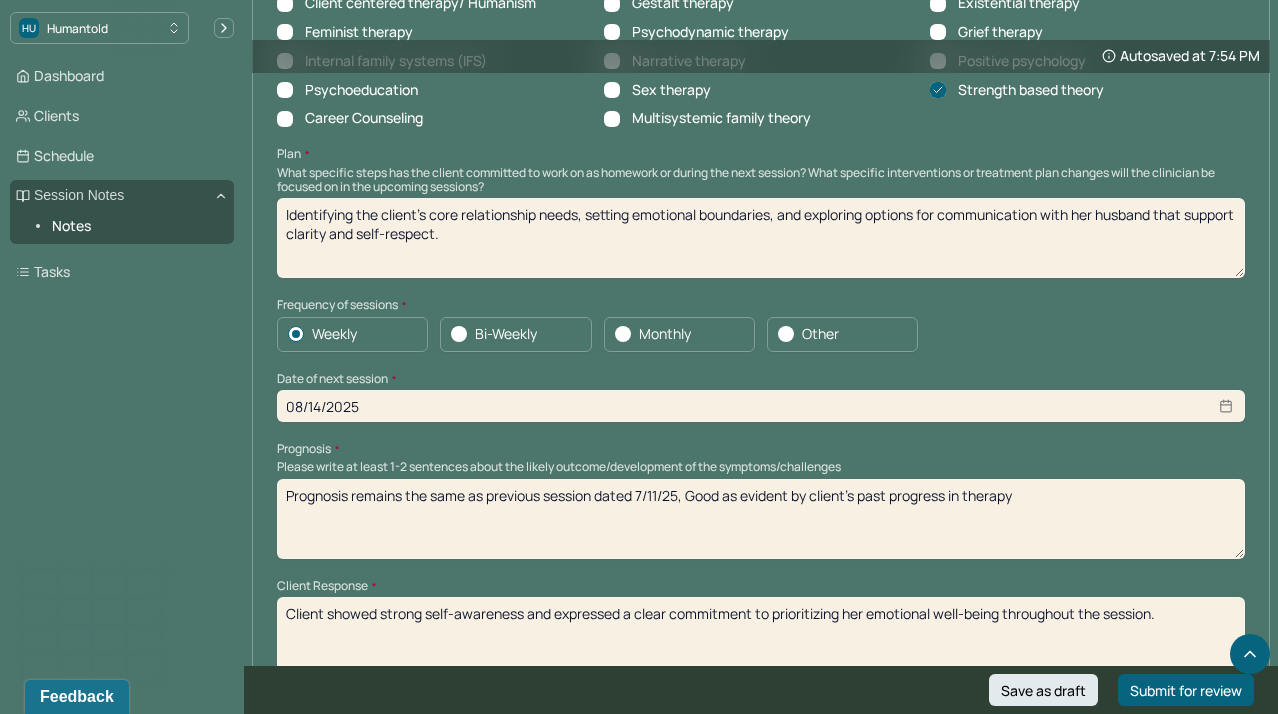 scroll, scrollTop: 2021, scrollLeft: 0, axis: vertical 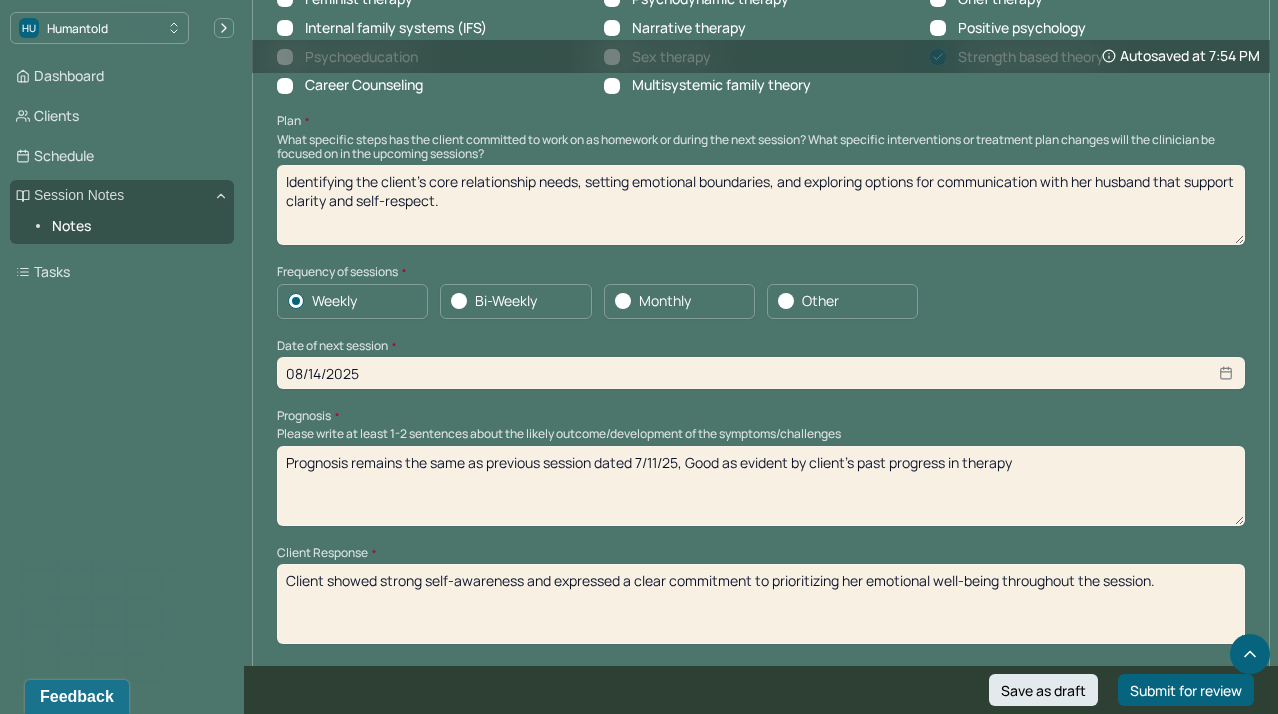 click on "Prognosis remains the same as previous session dated 7/11/25, Good as evident by client's past progress in therapy" at bounding box center [761, 486] 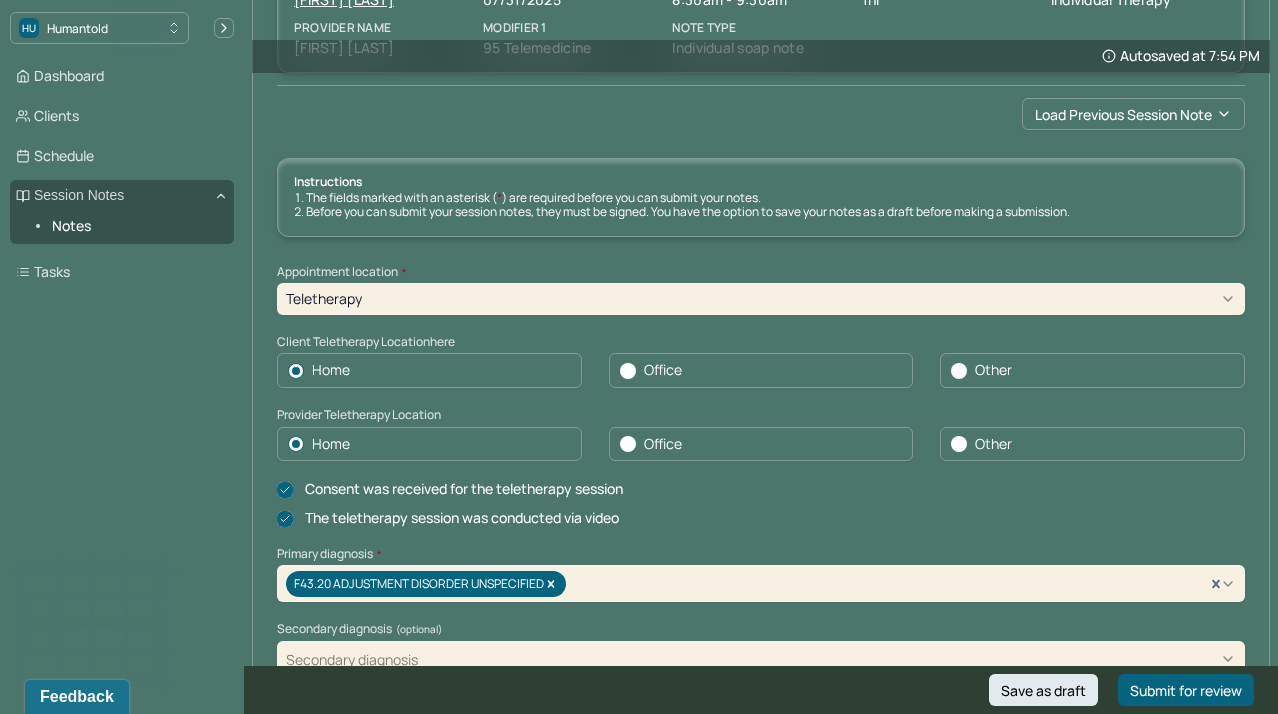 scroll, scrollTop: 166, scrollLeft: 0, axis: vertical 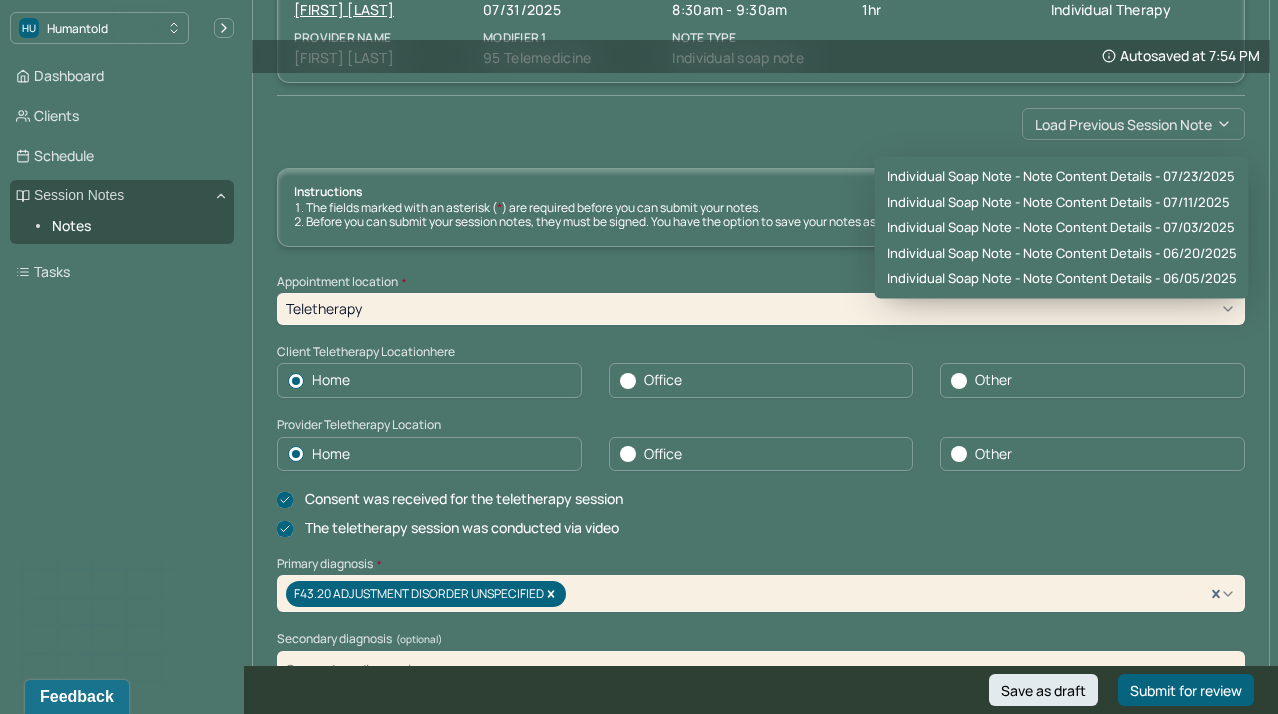 click on "Load previous session note" at bounding box center (1133, 124) 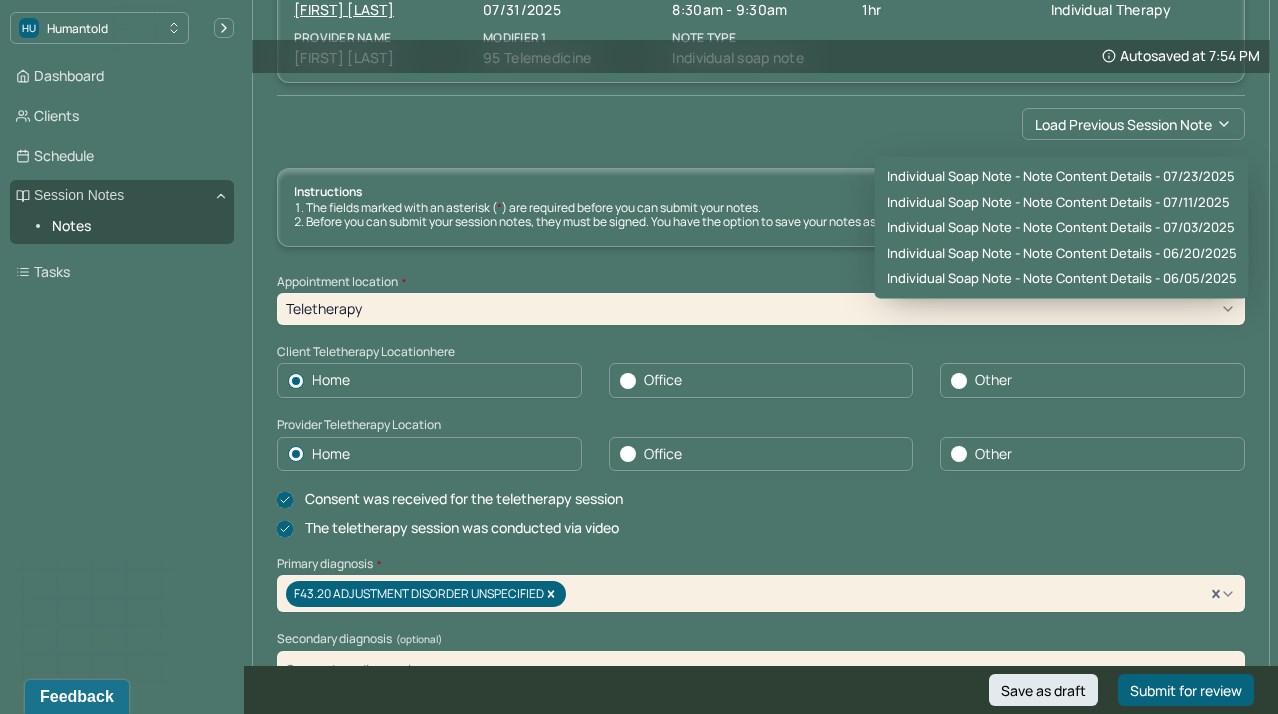 click on "Load previous session note Instructions The fields marked with an asterisk ( * ) are required before you can submit your notes. Before you can submit your session notes, they must be signed. You have the option to save your notes as a draft before making a submission. Appointment location * Teletherapy Client Teletherapy Location here Home Office Other Provider Teletherapy Location Home Office Other Consent was received for the teletherapy session The teletherapy session was conducted via video Primary diagnosis * F43.20 ADJUSTMENT DISORDER UNSPECIFIED Secondary diagnosis (optional) Secondary diagnosis Tertiary diagnosis (optional) Tertiary diagnosis Emotional / Behavioural symptoms demonstrated * Client expressed a mix of fear and relief throughout the trial separation which she feels that she wants to extend. Causing * Maladaptive Functioning & Inappropriate Behaviour Intention for Session * Encourage personality growth and minimize maladaptive functioning Session Note Subjective Objective Assessment EDMR" at bounding box center [761, 1739] 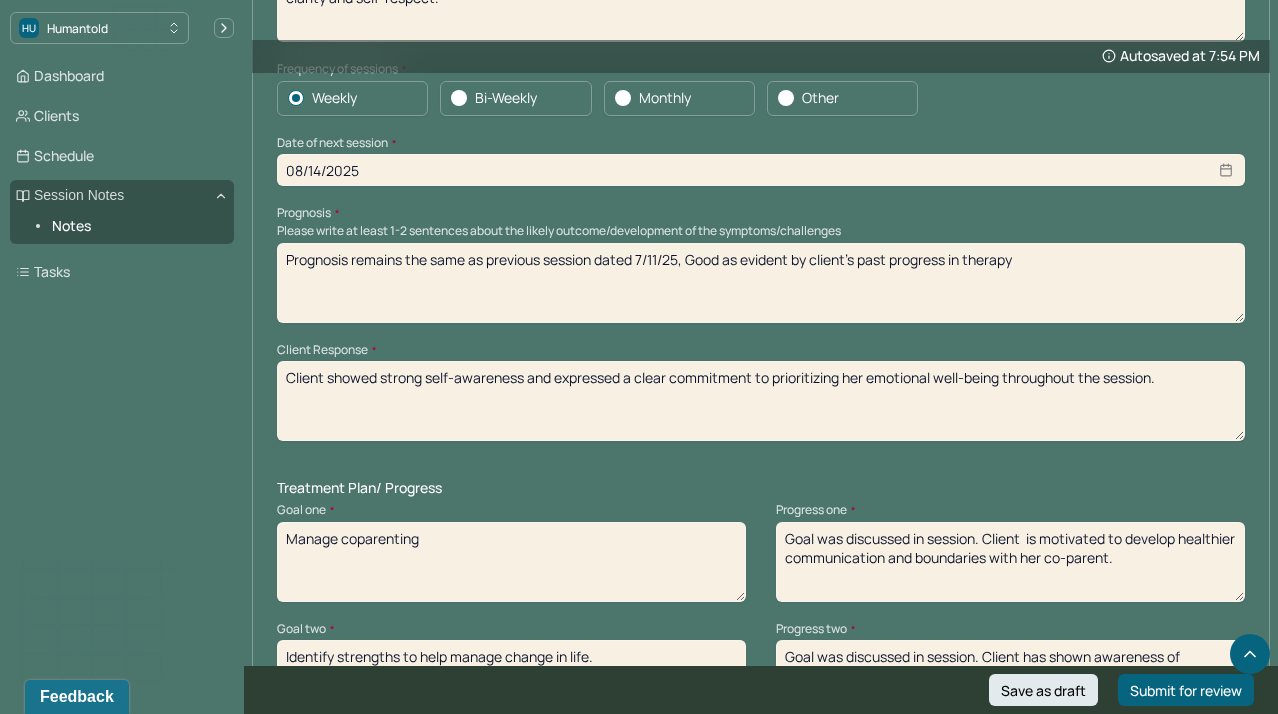 scroll, scrollTop: 2213, scrollLeft: 0, axis: vertical 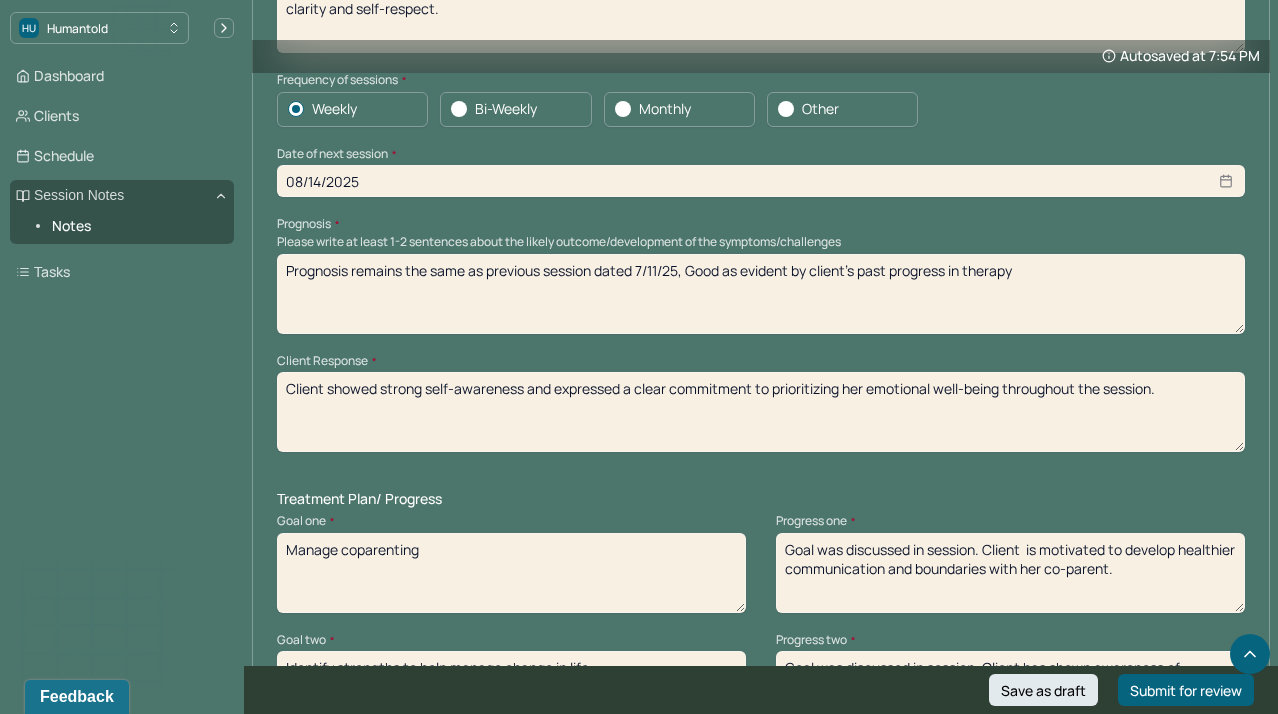 click on "Prognosis remains the same as previous session dated 7/11/25, Good as evident by client's past progress in therapy" at bounding box center (761, 294) 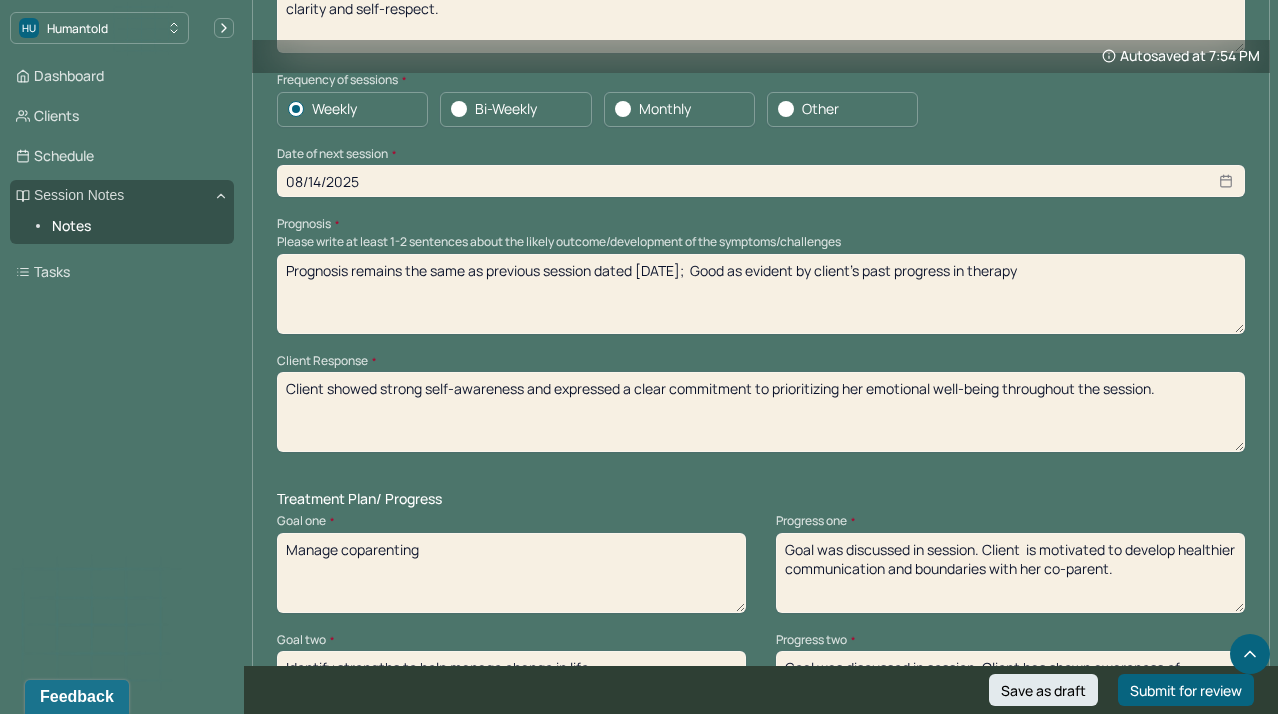 type on "Prognosis remains the same as previous session dated [DATE];  Good as evident by client's past progress in therapy" 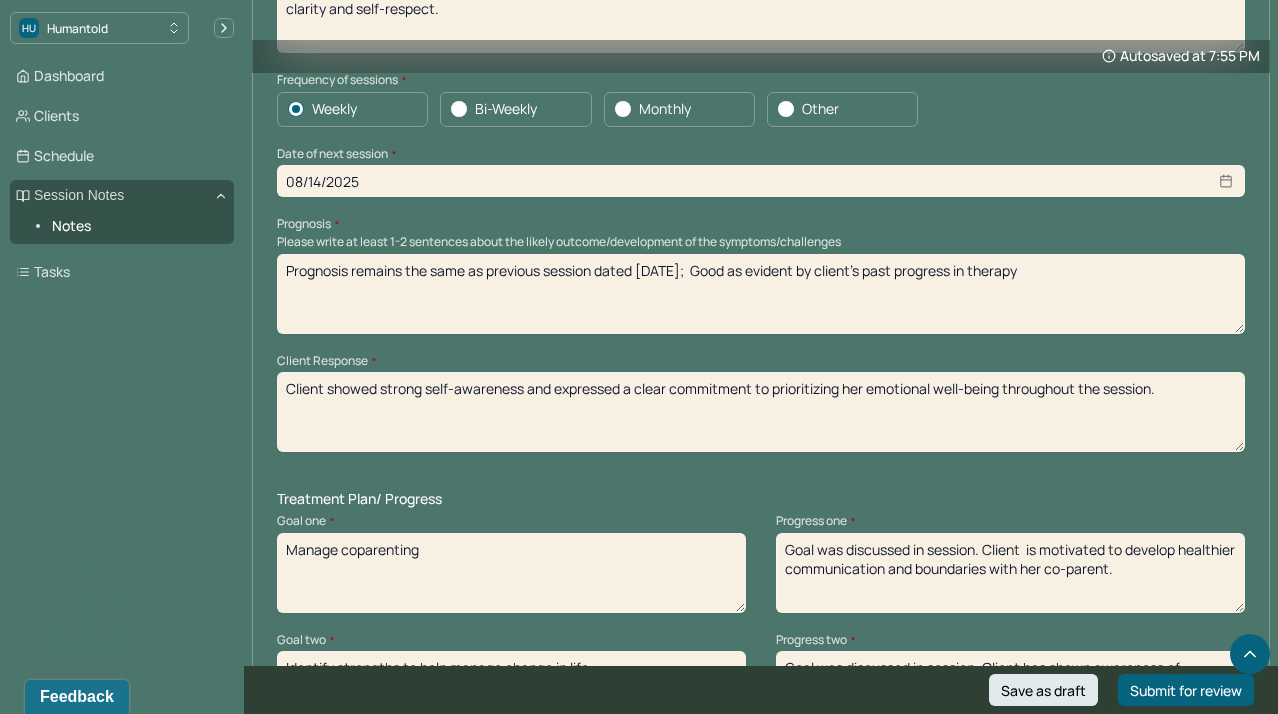 click on "Client showed strong self-awareness and expressed a clear commitment to prioritizing her emotional well-being throughout the session." at bounding box center [761, 412] 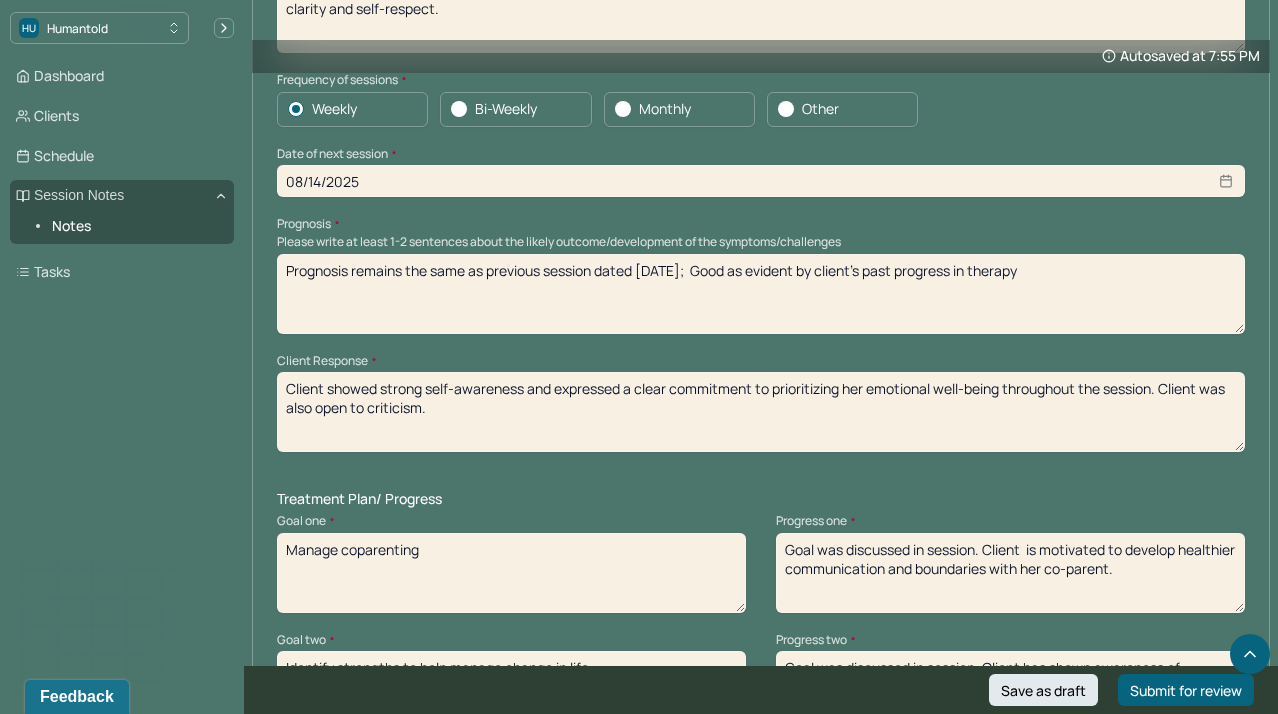 type on "Client showed strong self-awareness and expressed a clear commitment to prioritizing her emotional well-being throughout the session. Client was also open to criticism." 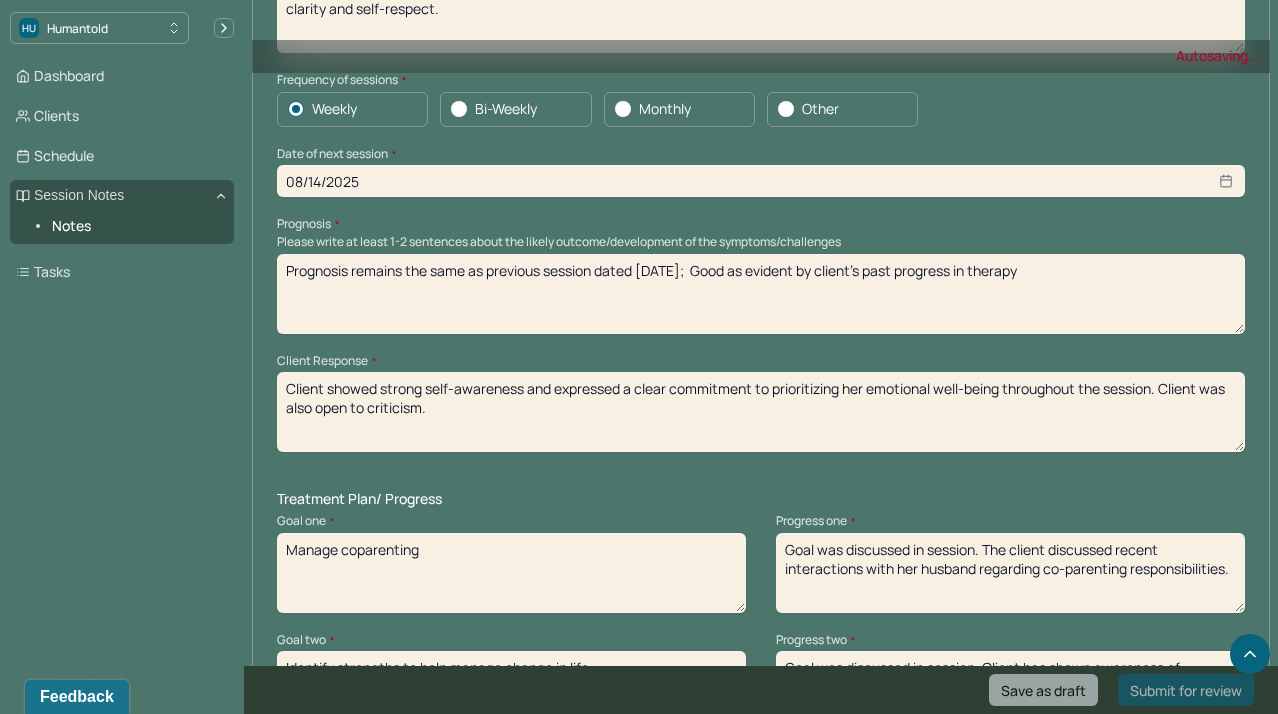 click on "Goal was discussed in session. Client  is motivated to develop healthier communication and boundaries with her co-parent." at bounding box center [1010, 573] 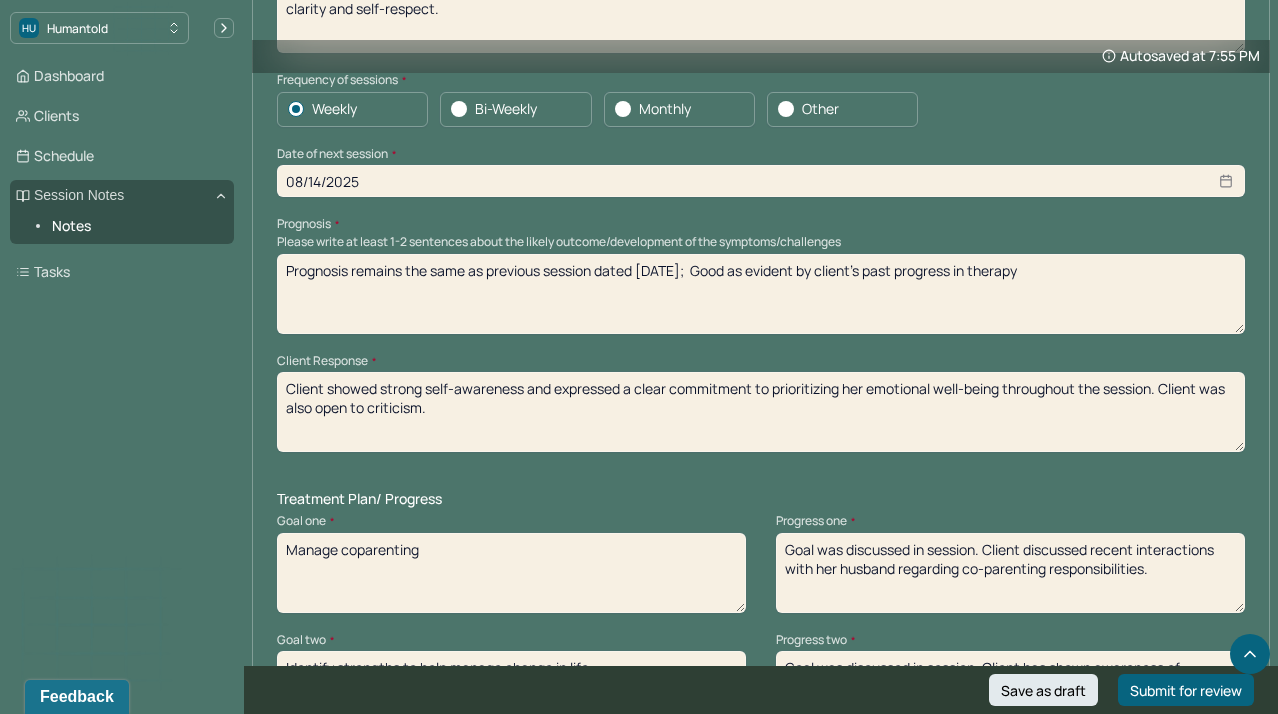 type on "Goal was discussed in session. Client discussed recent interactions with her husband regarding co-parenting responsibilities." 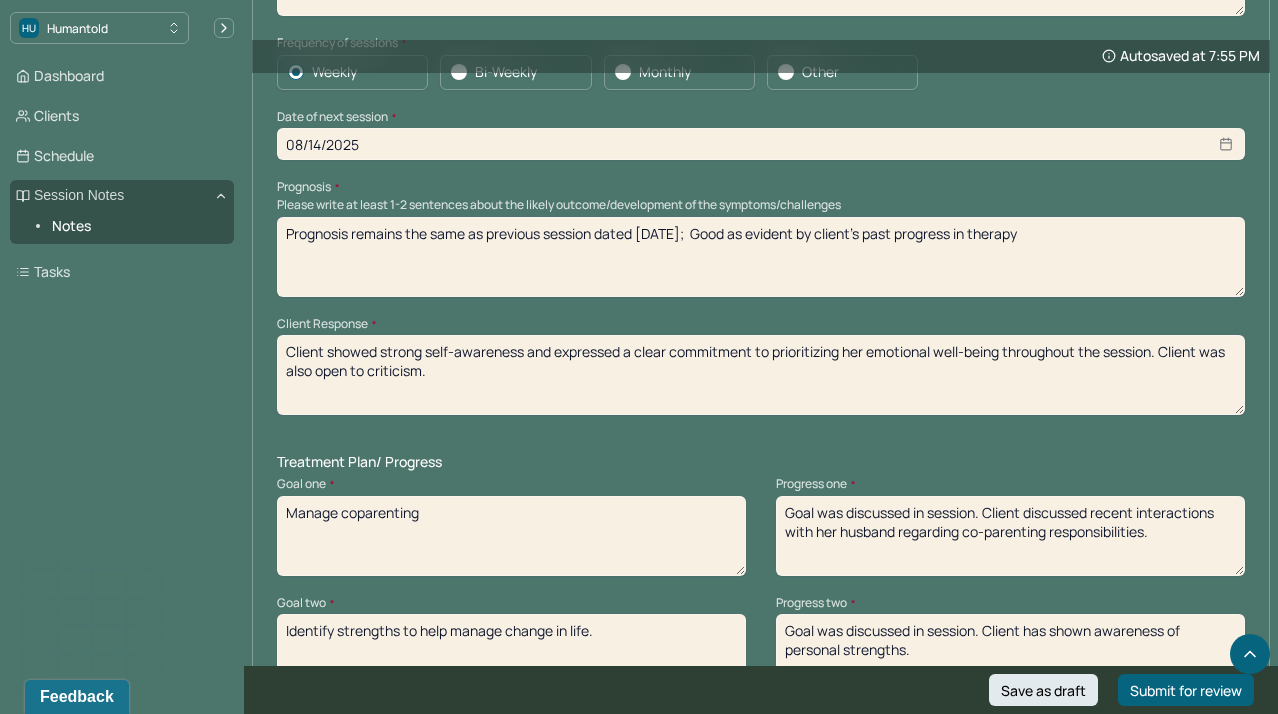 scroll, scrollTop: 2253, scrollLeft: 0, axis: vertical 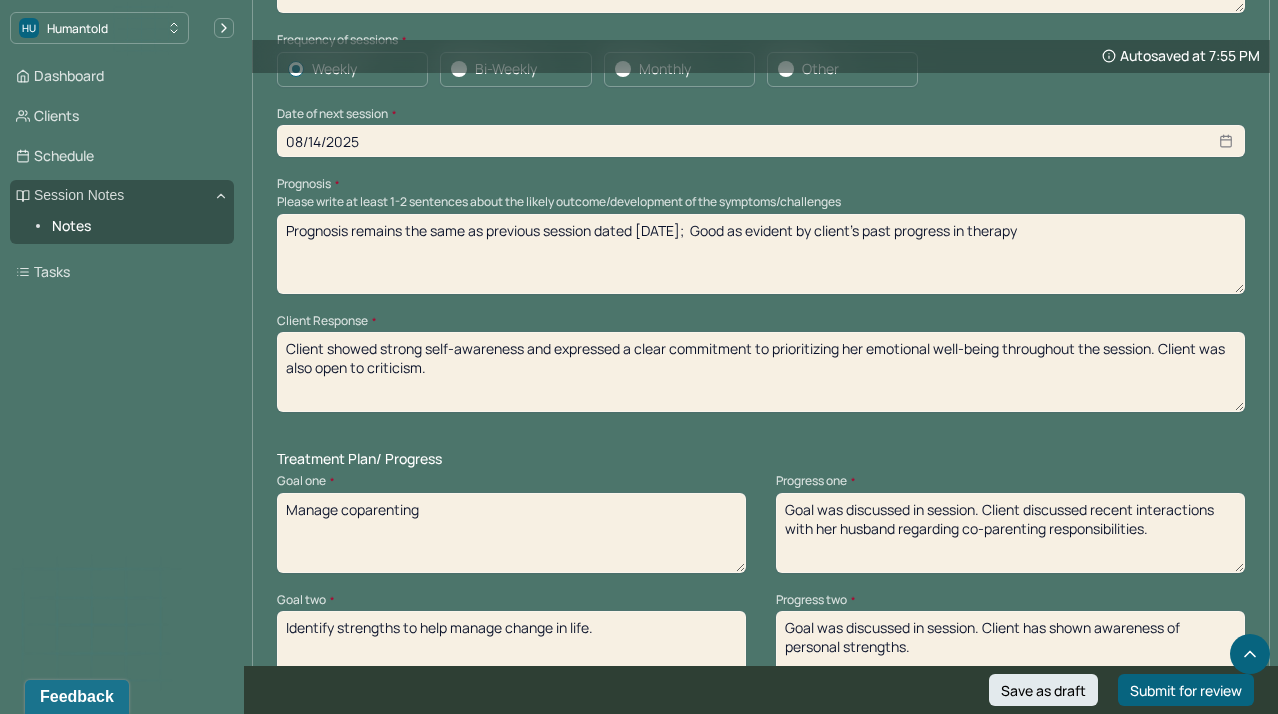 click on "Treatment Plan/ Progress" at bounding box center (761, 459) 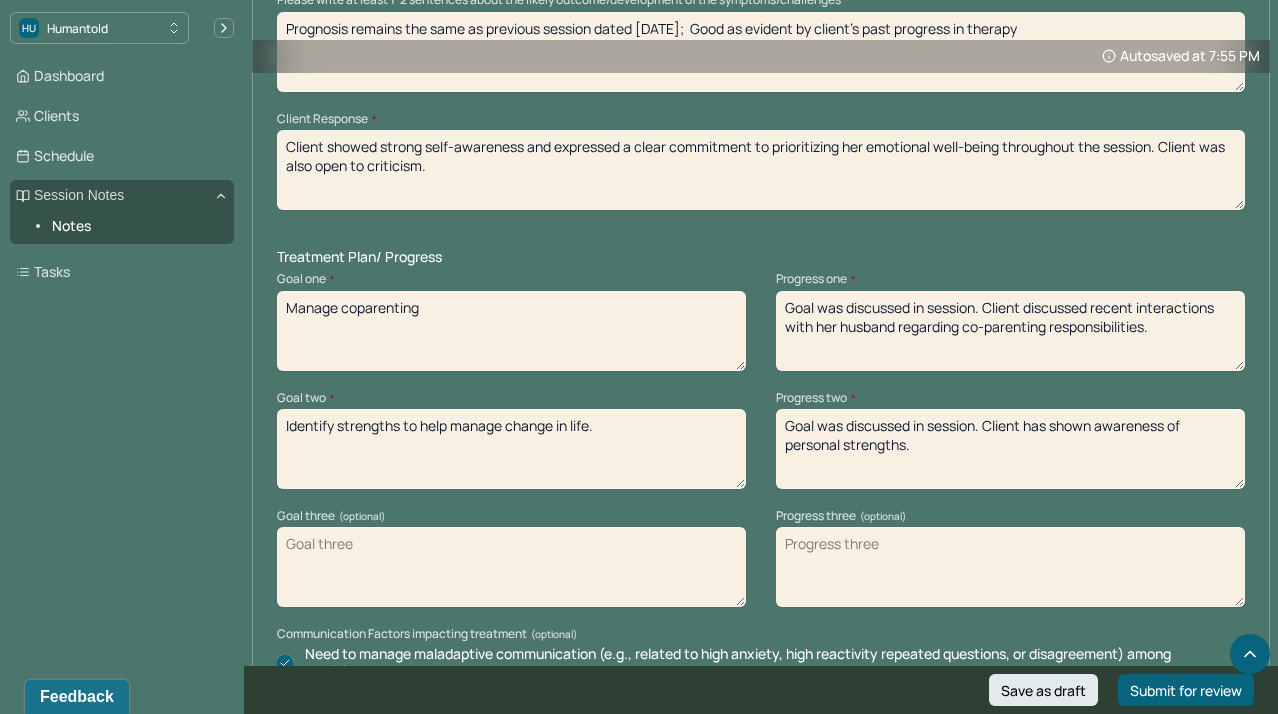 scroll, scrollTop: 2462, scrollLeft: 0, axis: vertical 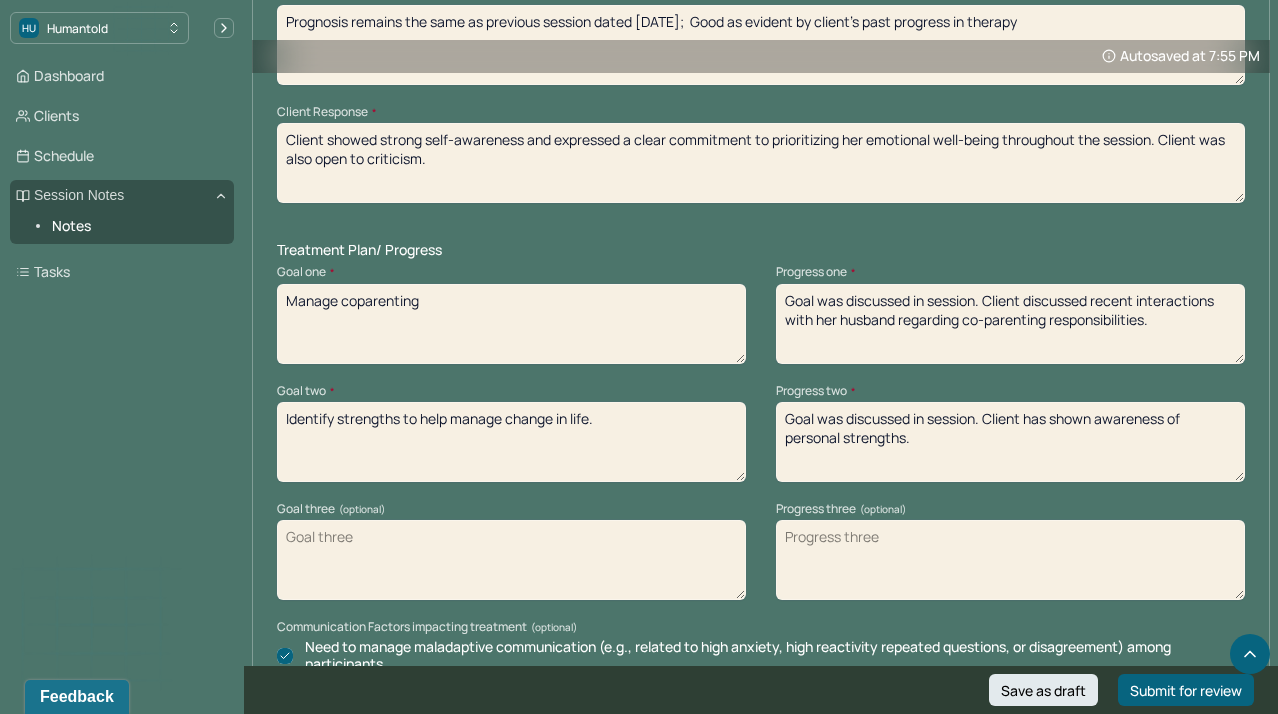 drag, startPoint x: 643, startPoint y: 395, endPoint x: 118, endPoint y: 380, distance: 525.21423 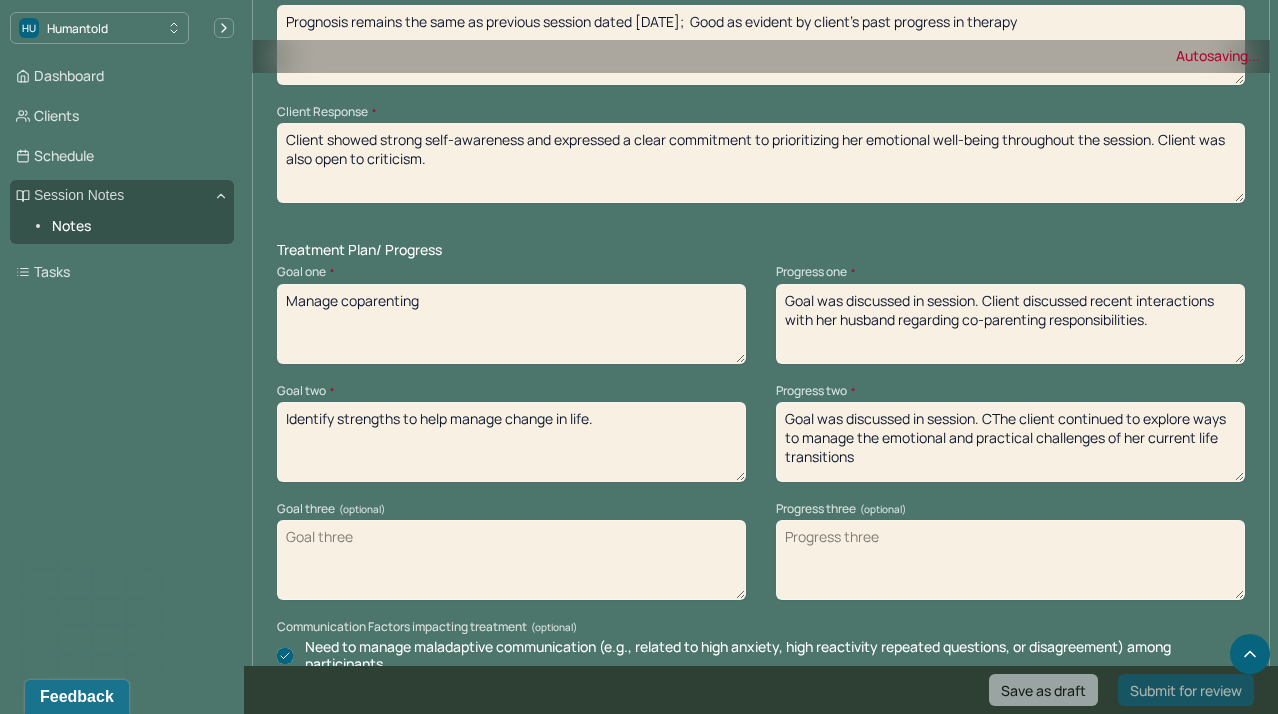 click on "Goal was discussed in session. Client has shown awareness of personal strengths." at bounding box center (1010, 442) 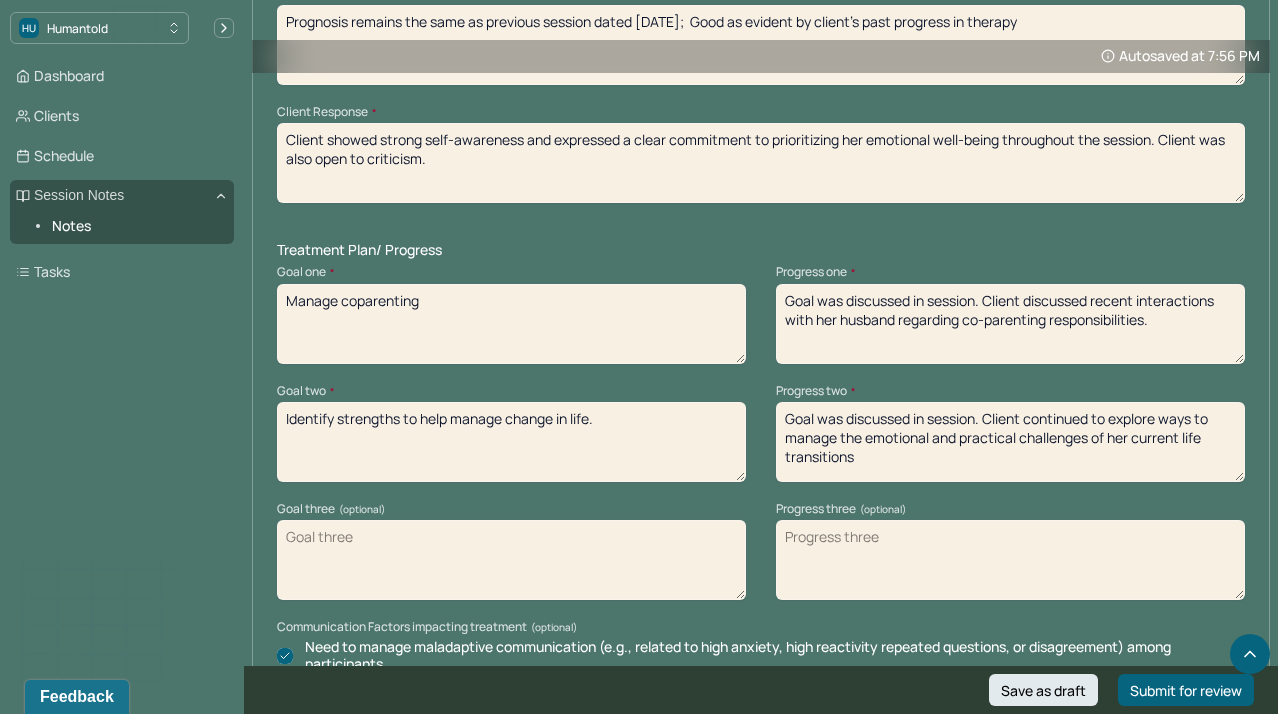 type on "Goal was discussed in session. Client continued to explore ways to manage the emotional and practical challenges of her current life transitions" 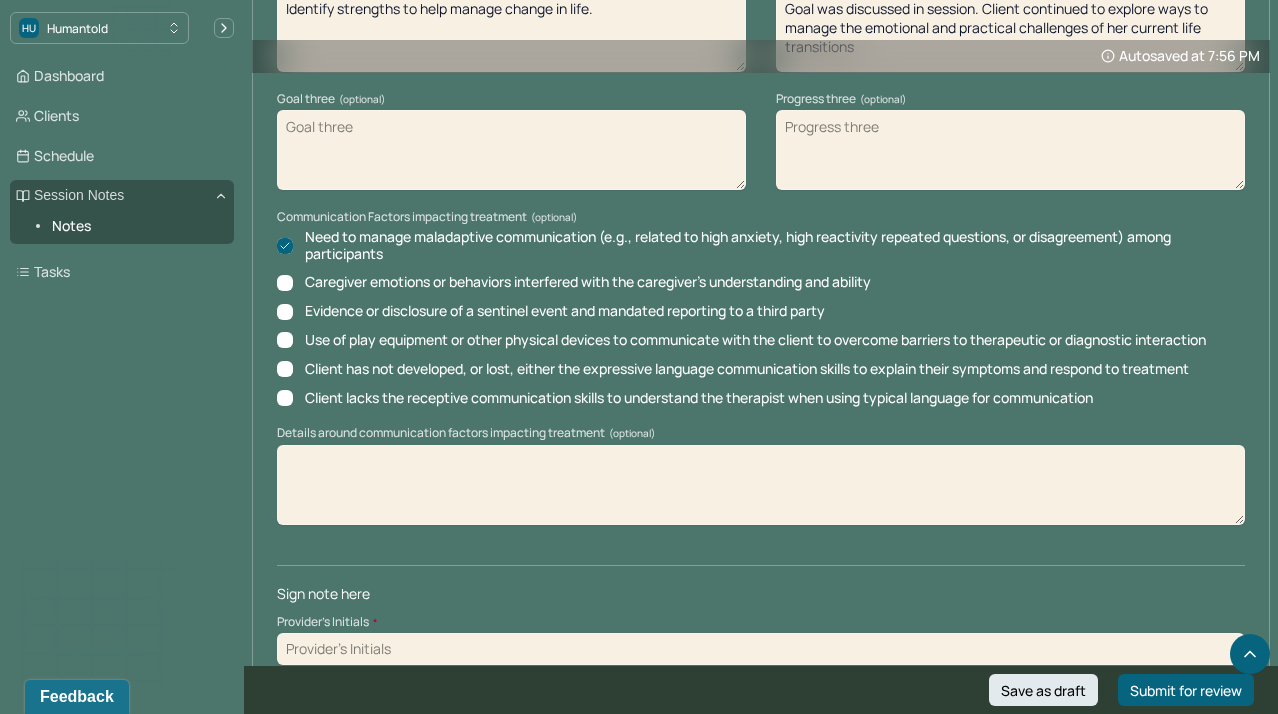 scroll, scrollTop: 2871, scrollLeft: 0, axis: vertical 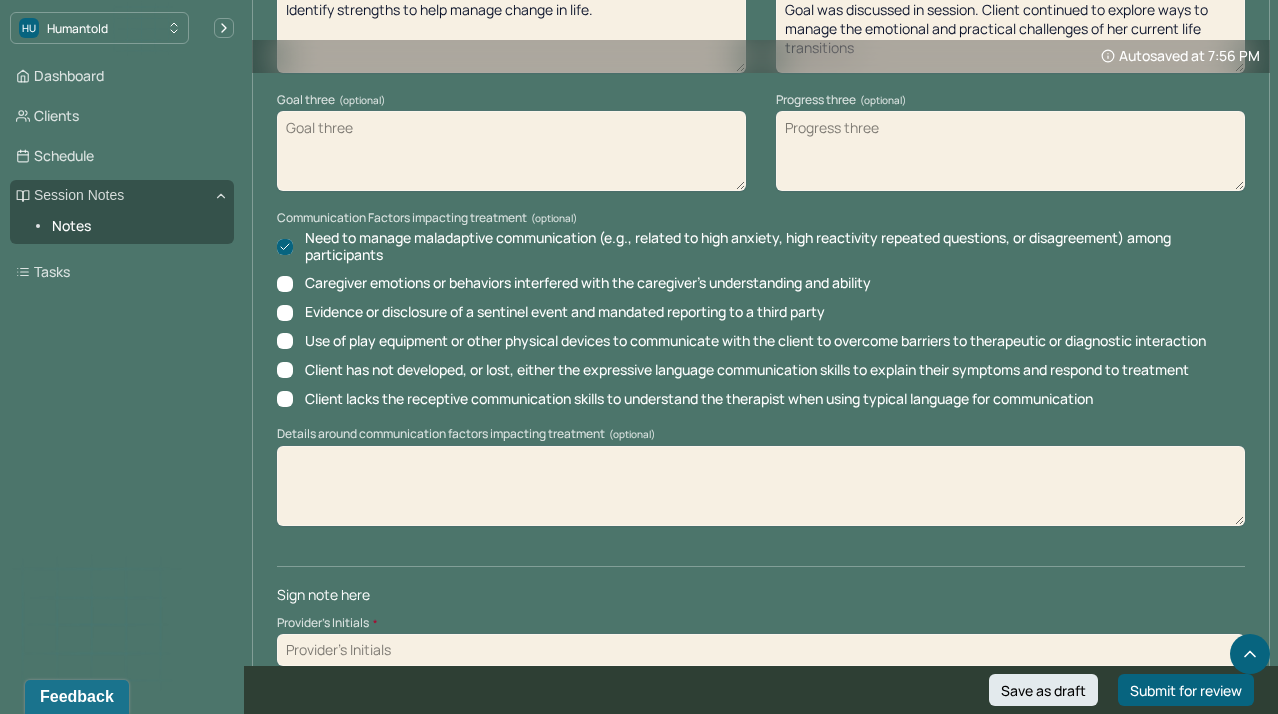 click at bounding box center (761, 650) 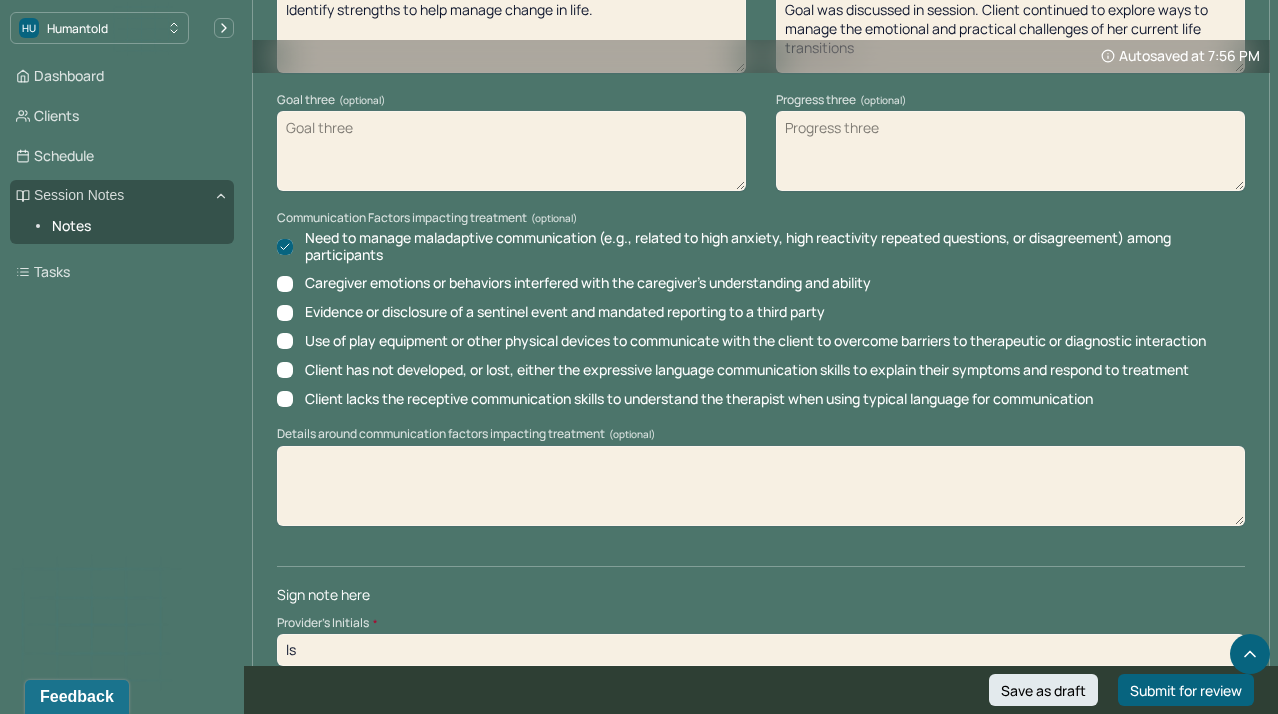 type on "ls" 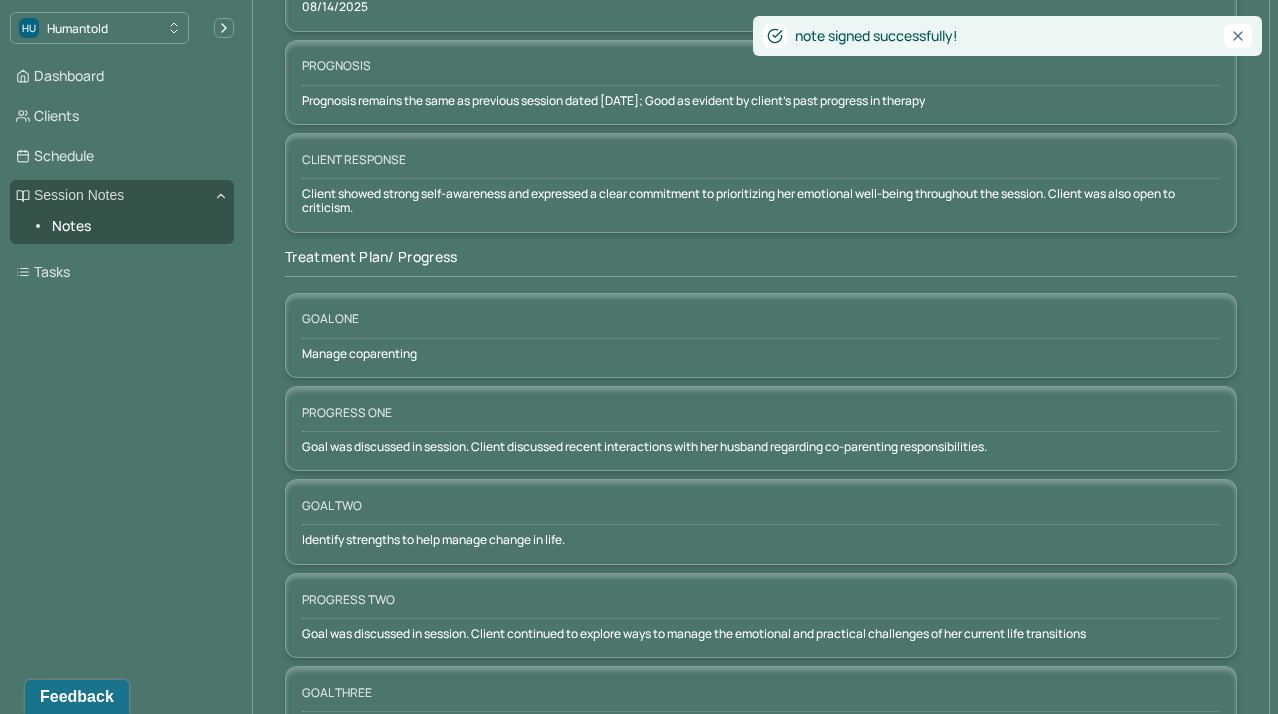 scroll, scrollTop: 0, scrollLeft: 0, axis: both 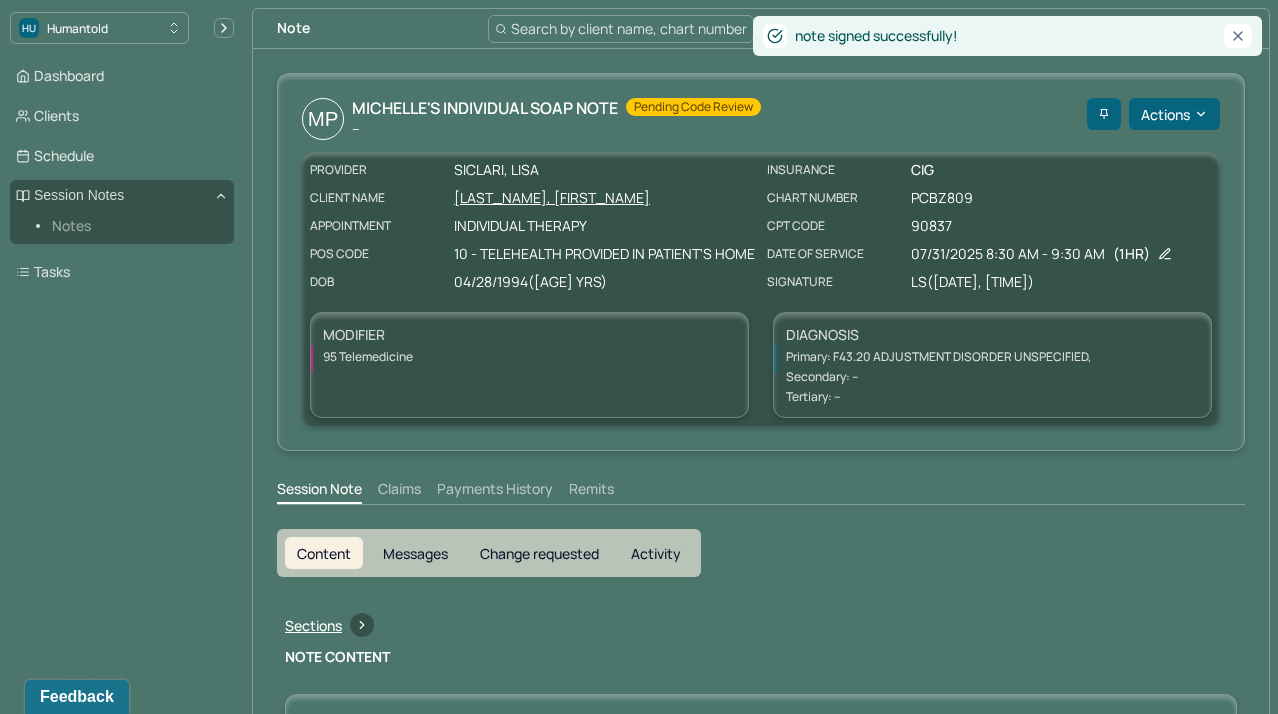 click on "Notes" at bounding box center [135, 226] 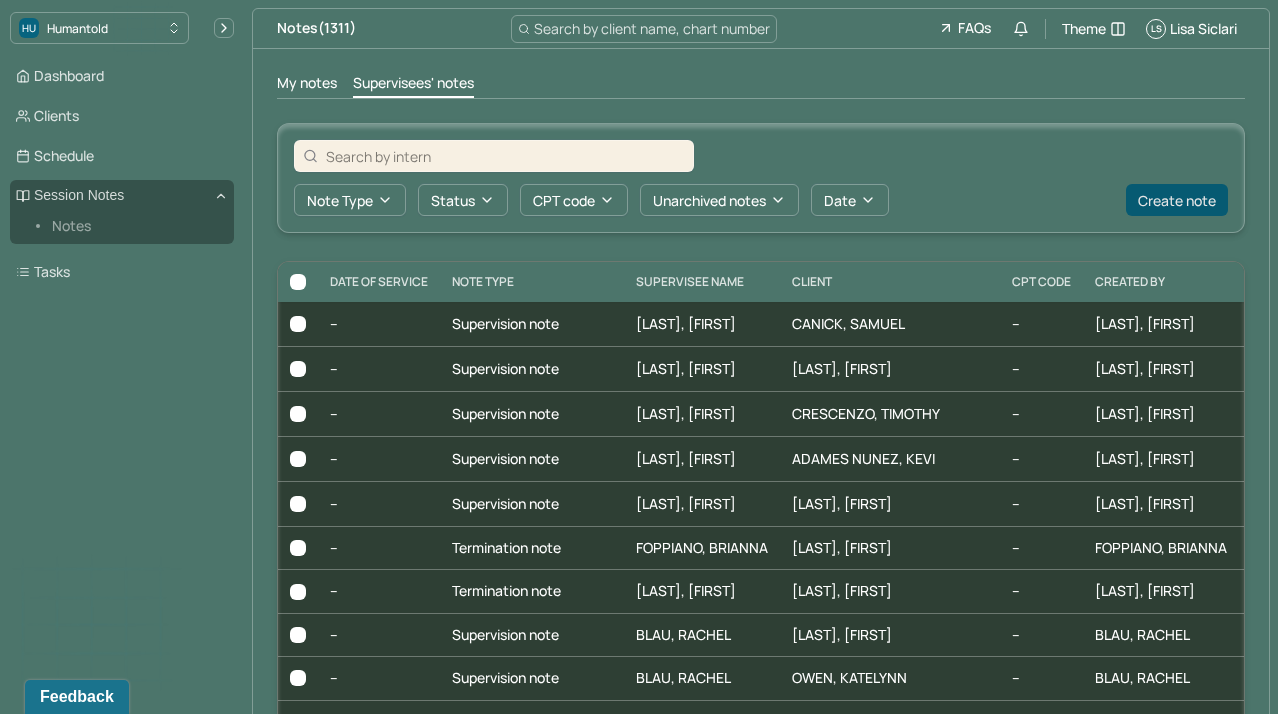 click on "Create note" at bounding box center (1177, 200) 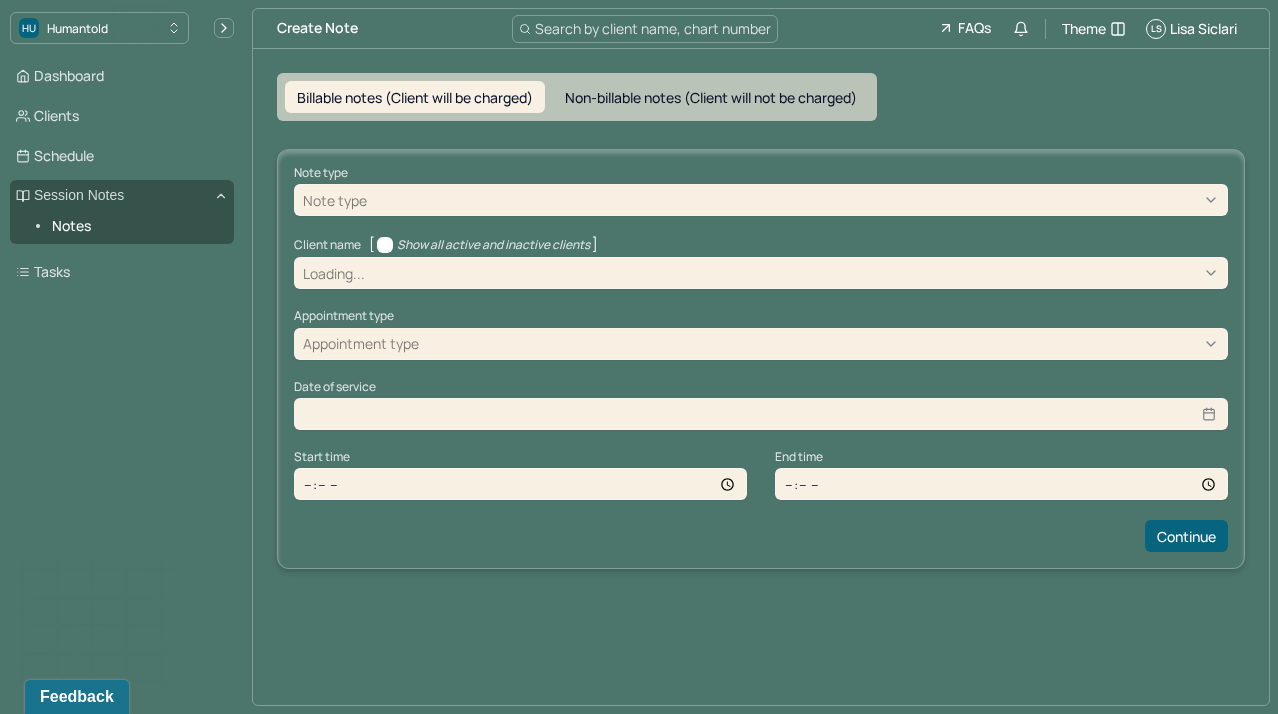 click at bounding box center (795, 200) 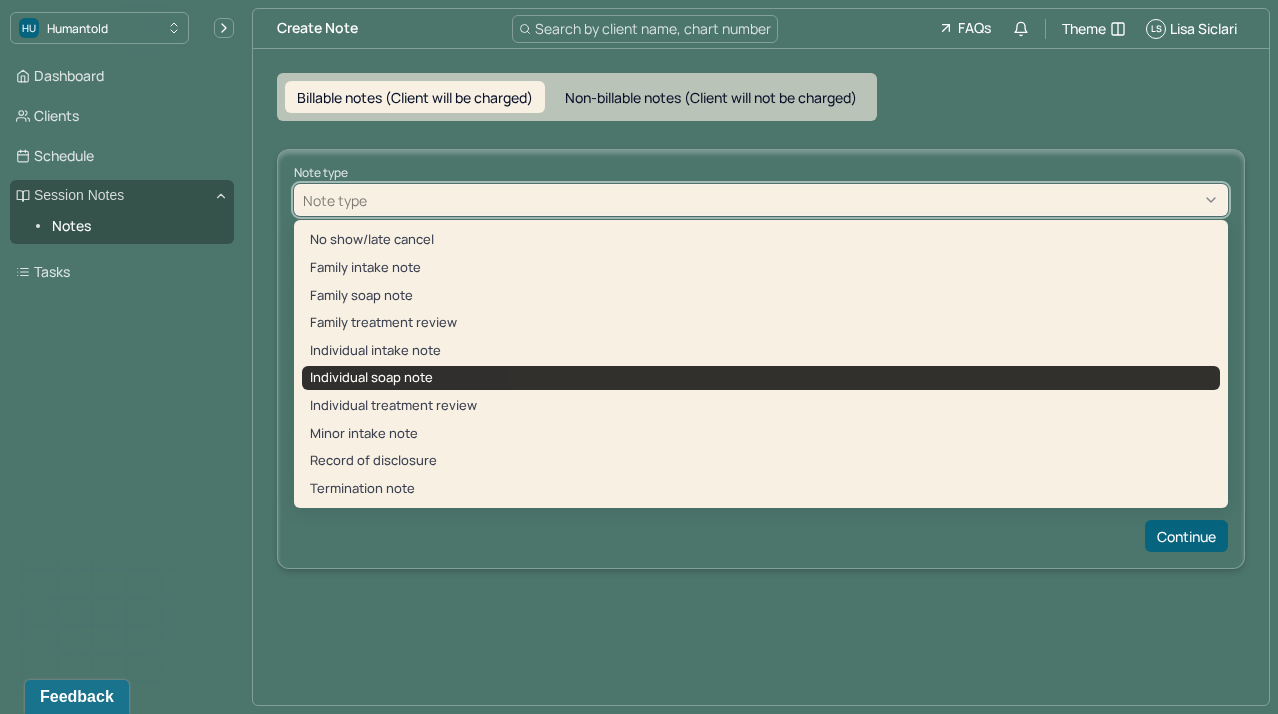 click on "Individual soap note" at bounding box center (761, 378) 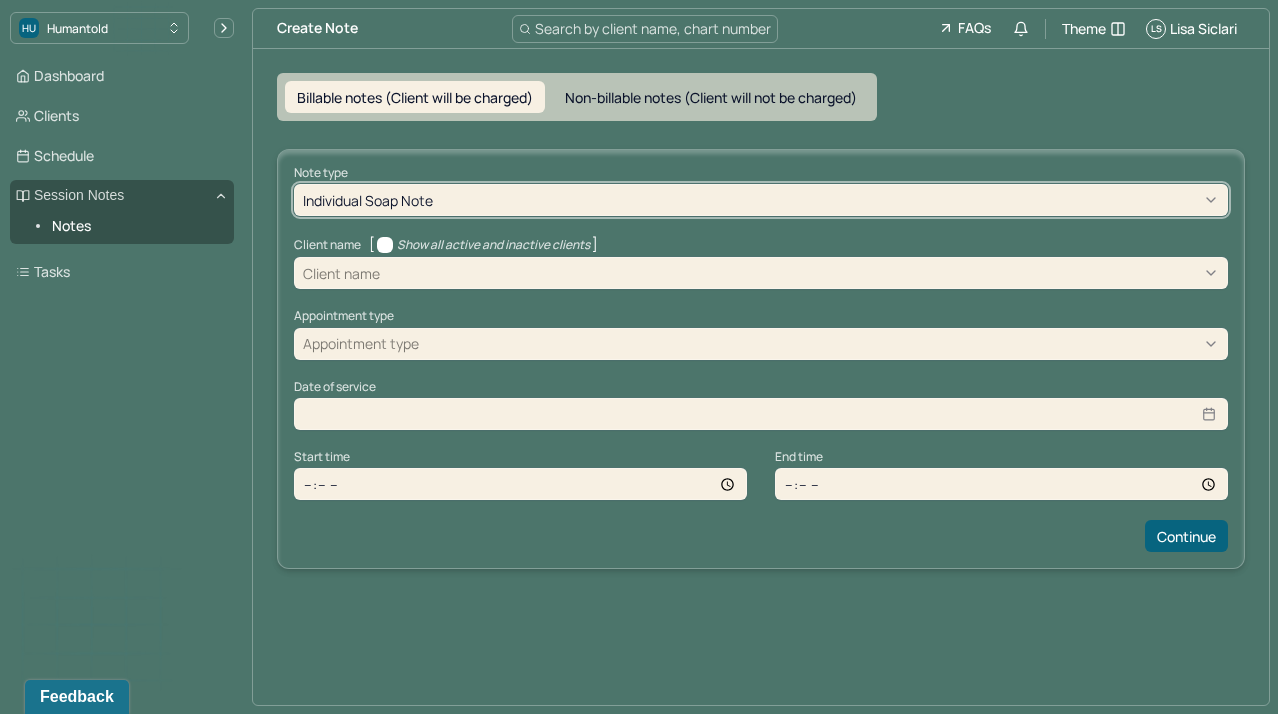 click at bounding box center [801, 273] 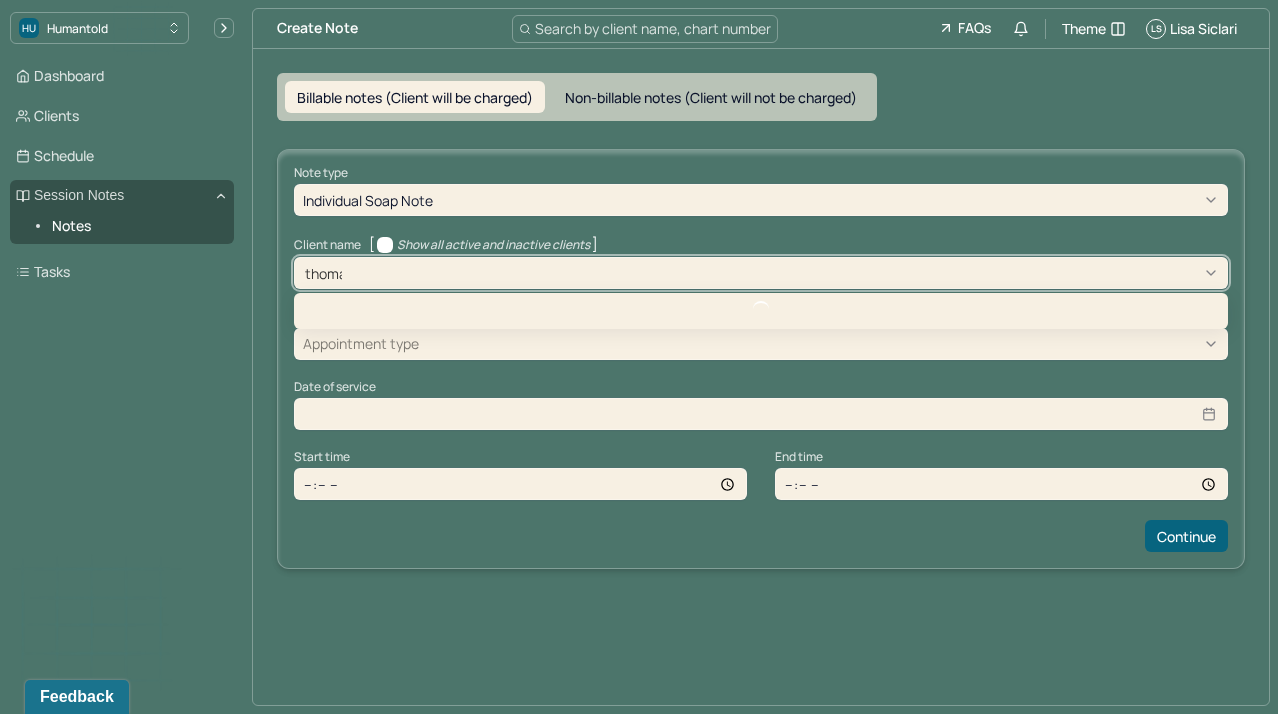 type on "[FIRST]" 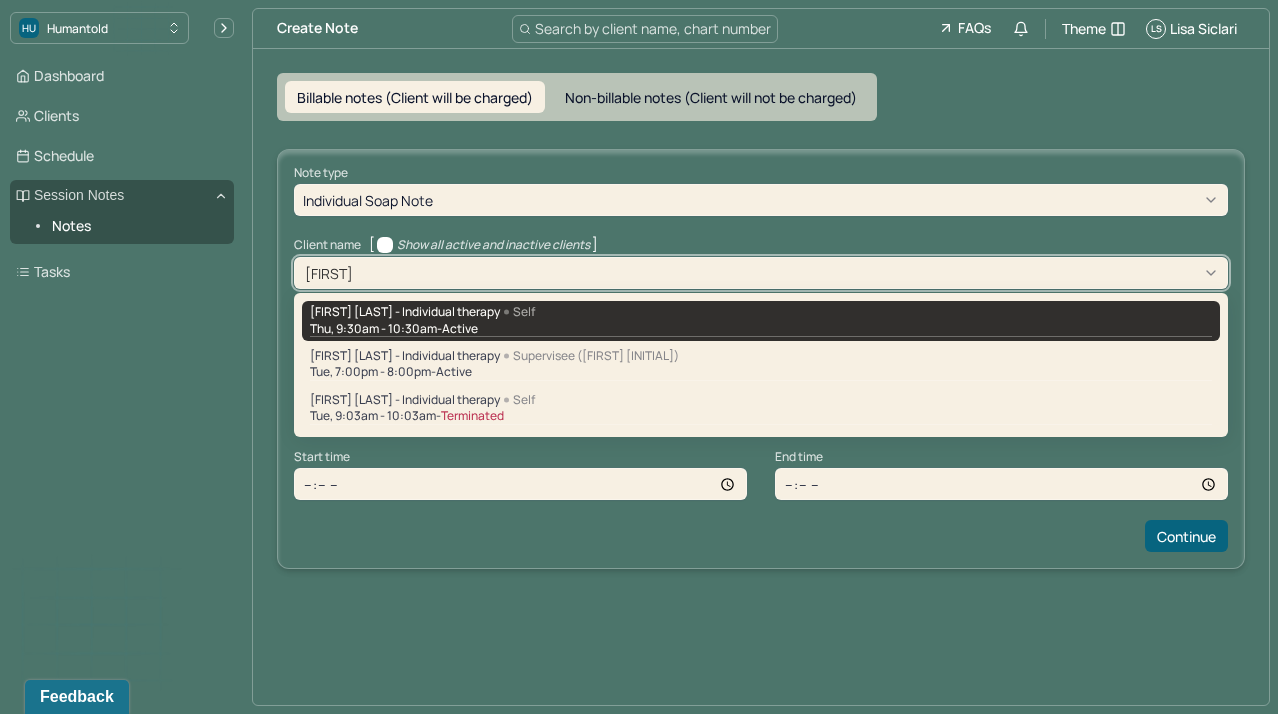 click on "Thu, 9:30am - 10:30am  -  active" at bounding box center [761, 329] 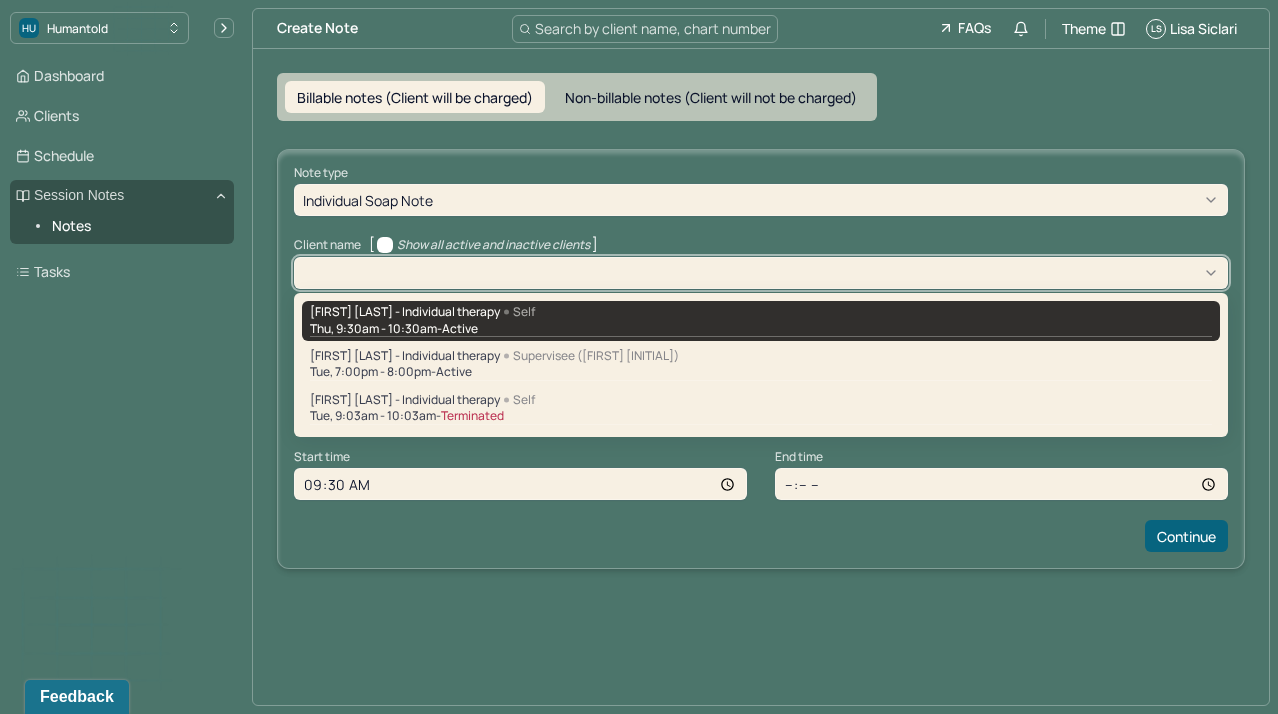 type on "10:30" 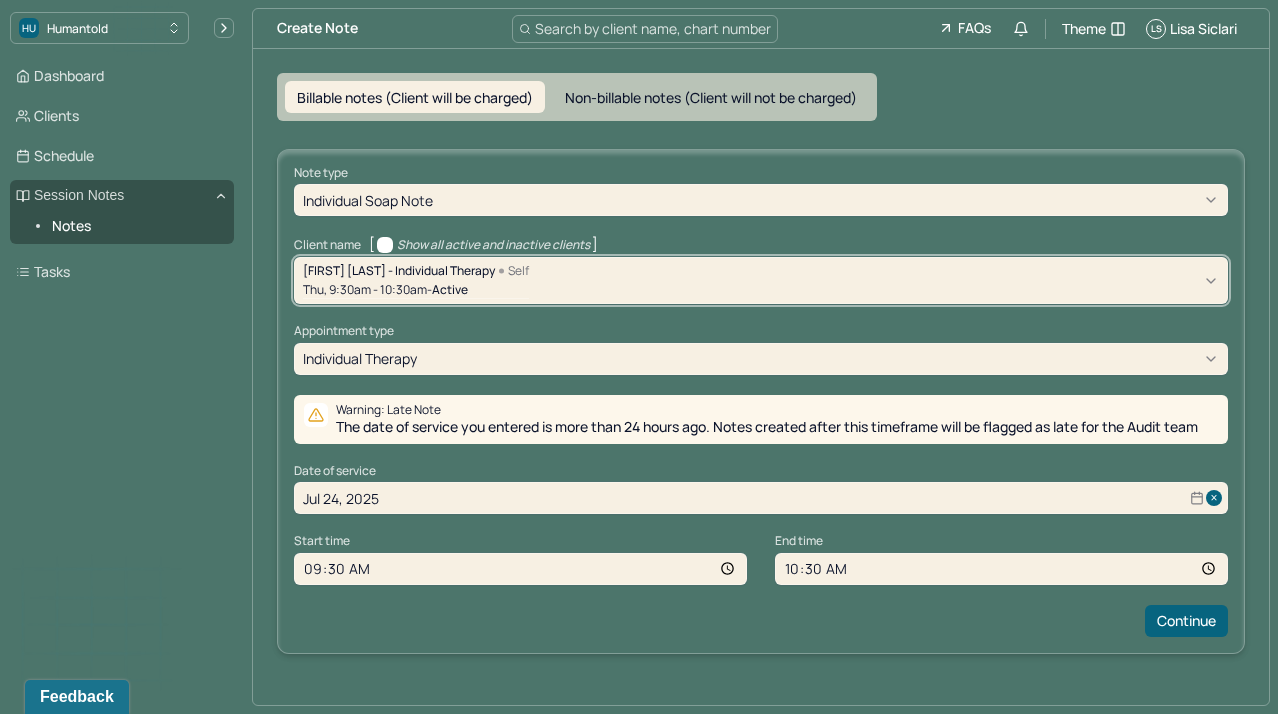 click on "Note type Individual soap note Client name [ Show all active and inactive clients ] option [object Object], selected. [FIRST] [LAST] - Individual therapy Self
[DAY], [TIME] - [TIME]  -  active Supervisee name Lisa Siclari Appointment type individual therapy Warning: Late Note The date of service you entered is more than 24 hours ago. Notes created after this timeframe will be flagged as late for the Audit team Date of service [DATE] Start time [TIME] End time [TIME] Continue" at bounding box center (761, 401) 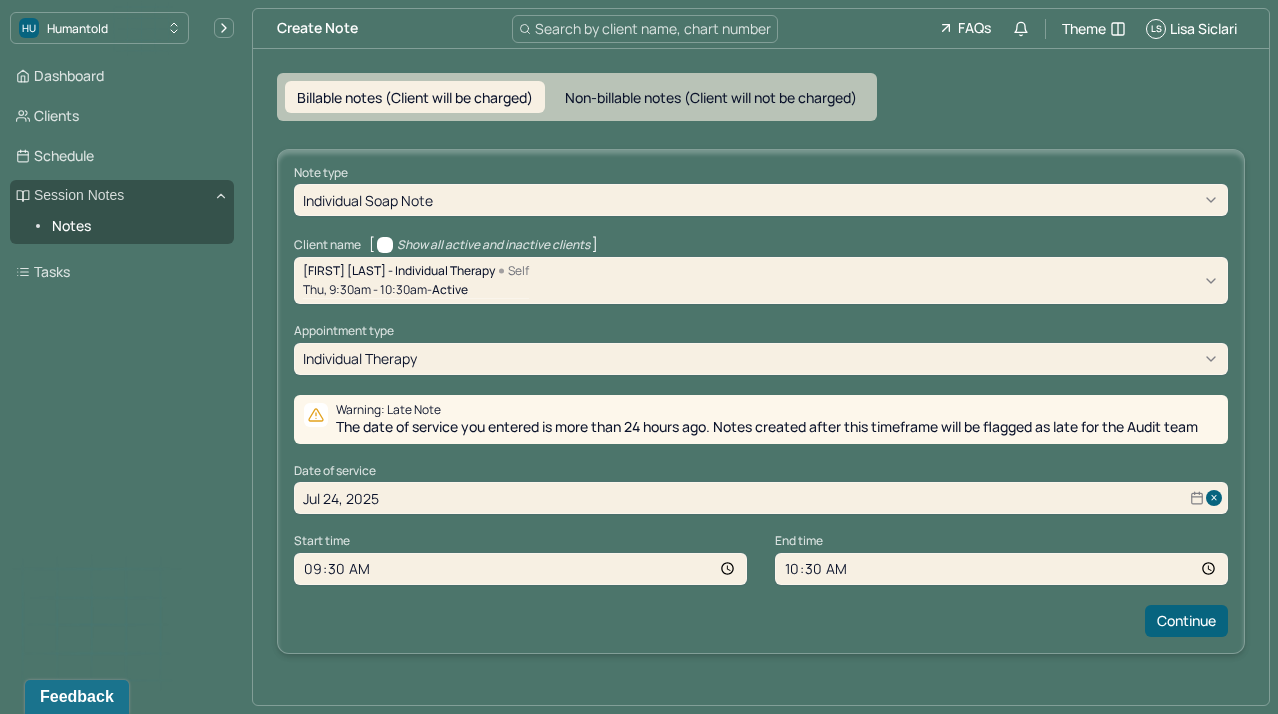 select on "6" 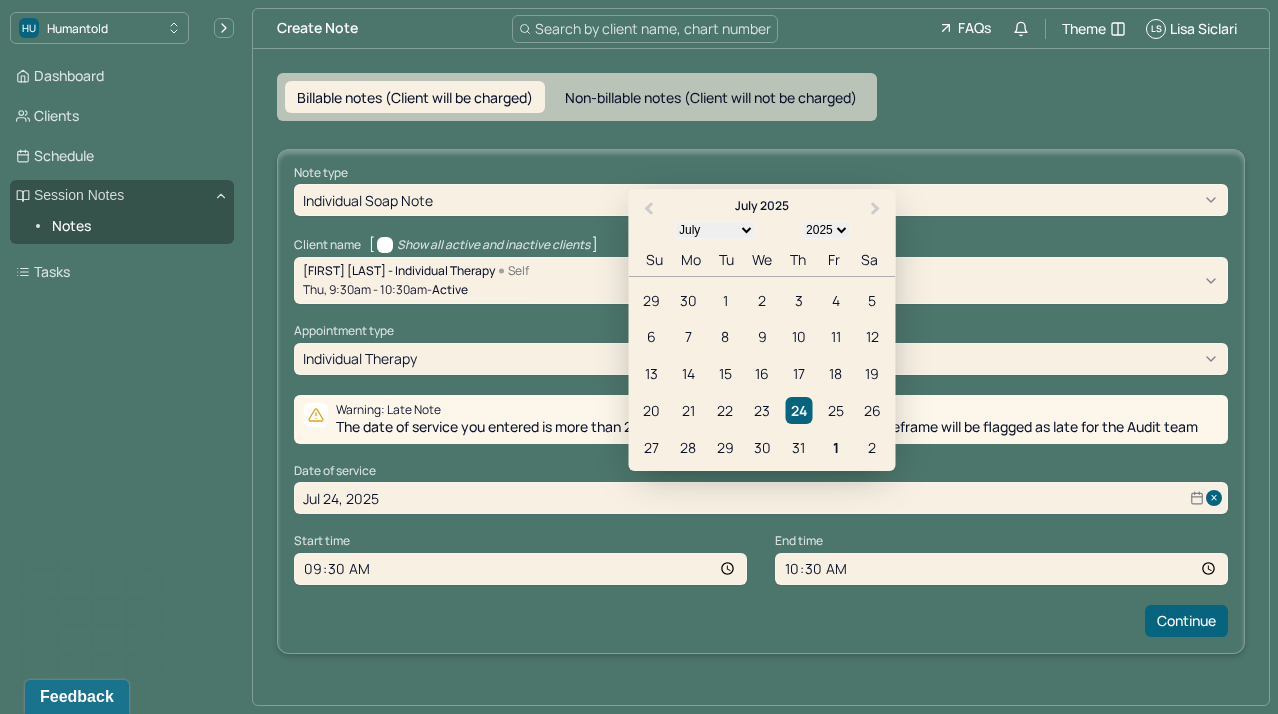 click on "Jul 24, 2025" at bounding box center [761, 498] 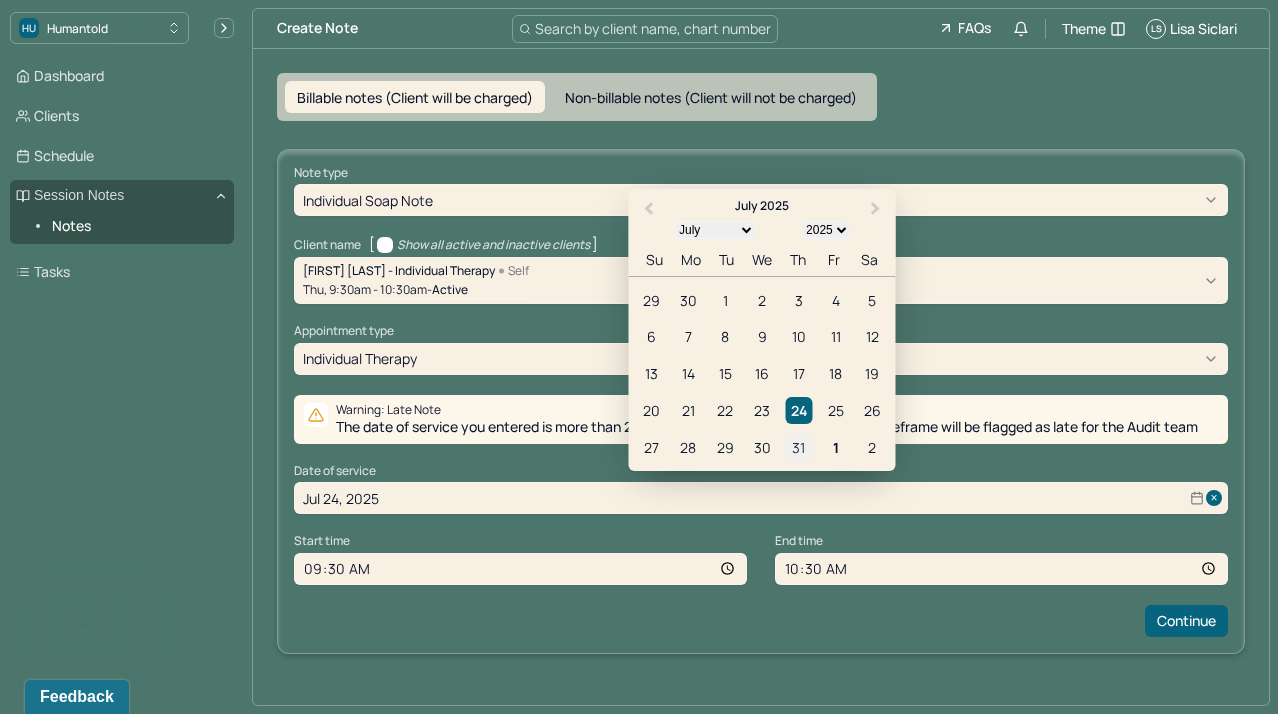 click on "31" at bounding box center (798, 447) 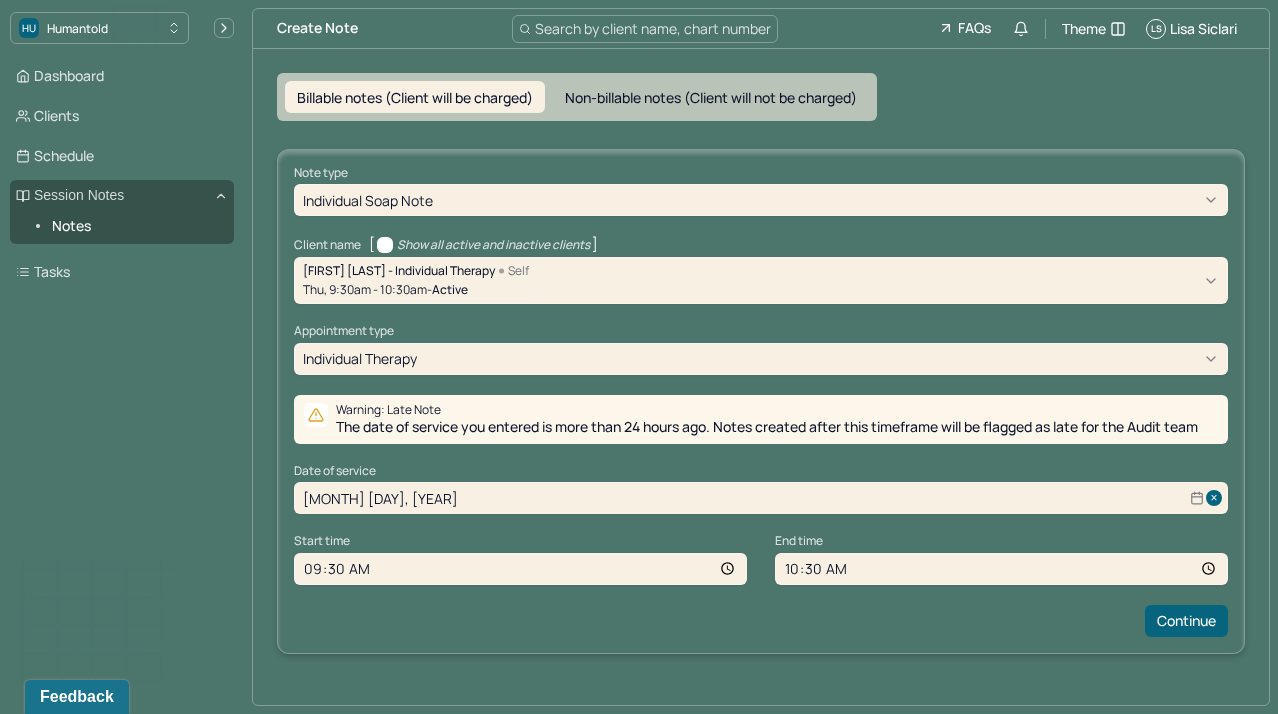 click on "09:30" at bounding box center (520, 569) 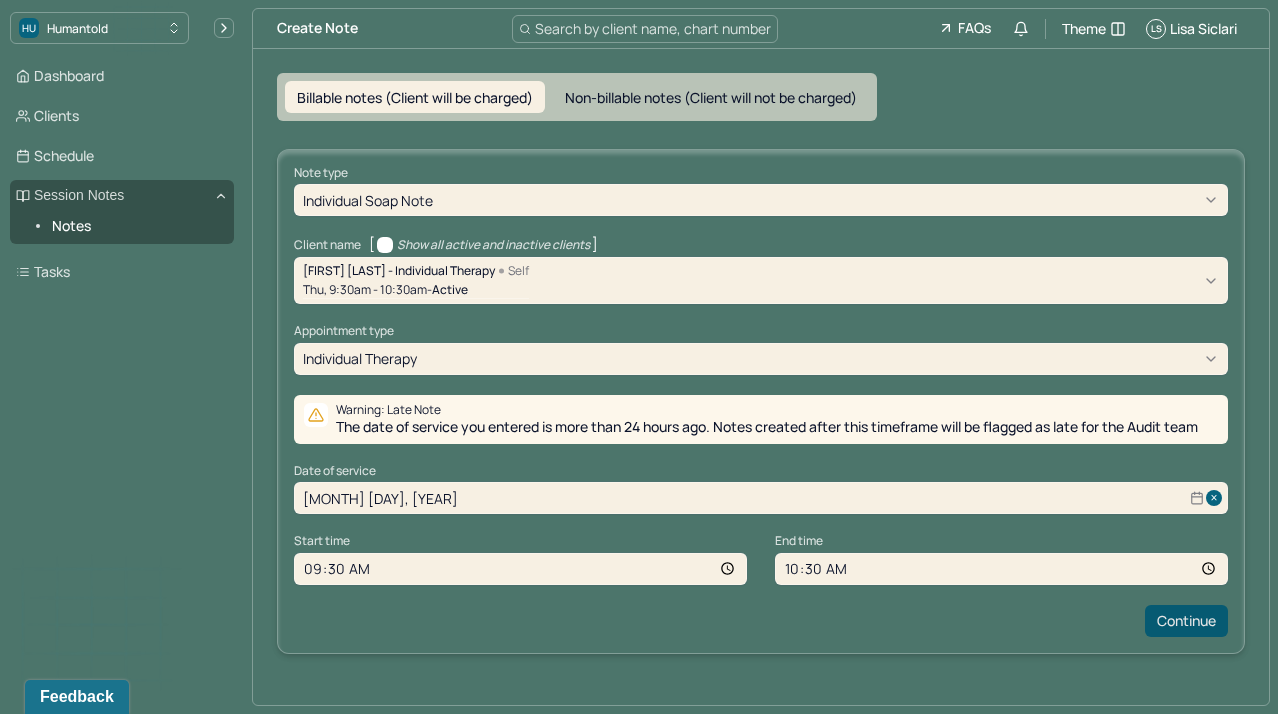 click on "Continue" at bounding box center [1186, 621] 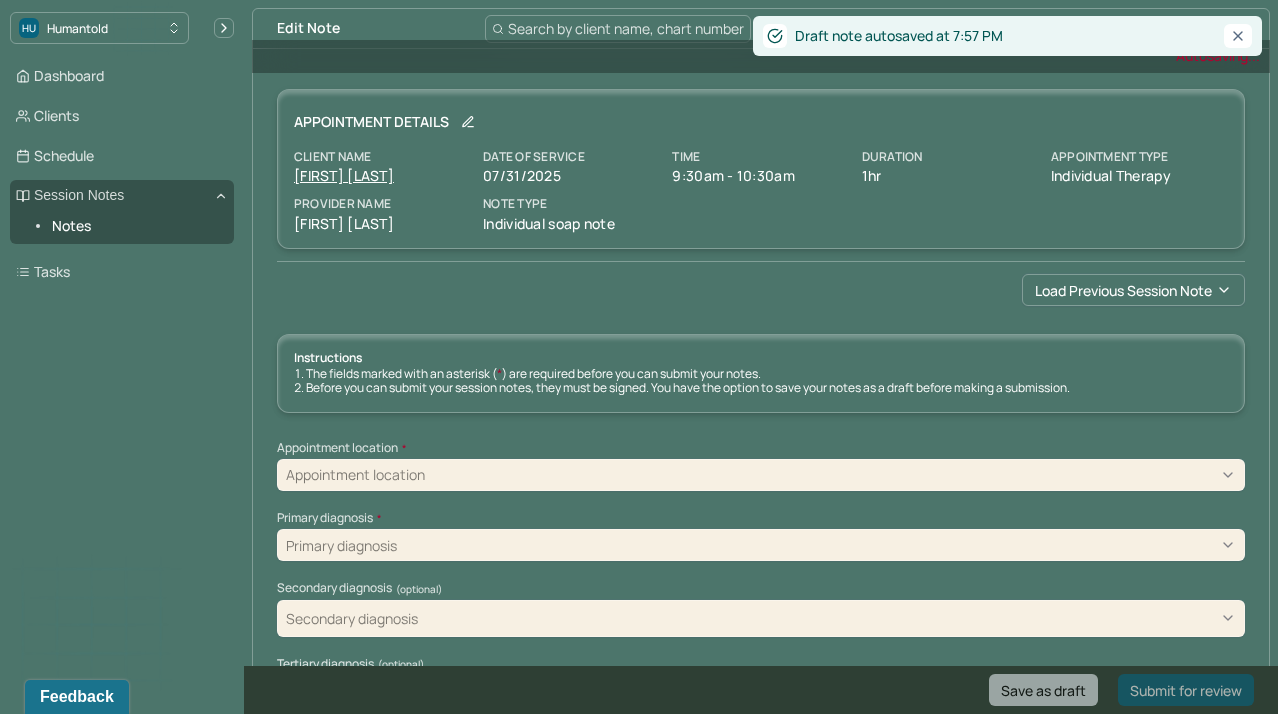 click on "Instructions The fields marked with an asterisk ( * ) are required before you can submit your notes. Before you can submit your session notes, they must be signed. You have the option to save your notes as a draft before making a submission. Appointment location * Appointment location Primary diagnosis * Primary diagnosis Secondary diagnosis (optional) Secondary diagnosis Tertiary diagnosis (optional) Tertiary diagnosis Emotional / Behavioural symptoms demonstrated * Causing * Causing Intention for Session * Intention for Session Session Note Subjective This section is for Subjective reporting of your clients, it can include their mood, their reported symptoms, their efforts since your last meeting to implement your homework or recommendations or any questions they have Objective What were the behaviors, nonverbal expressions,gestures, postures, and overall presentation of the client? Consider client's mood and affect,client's response to treatment, any use of assessments. Assessment Trauma-focused CBT EDMR *" at bounding box center [761, 1827] 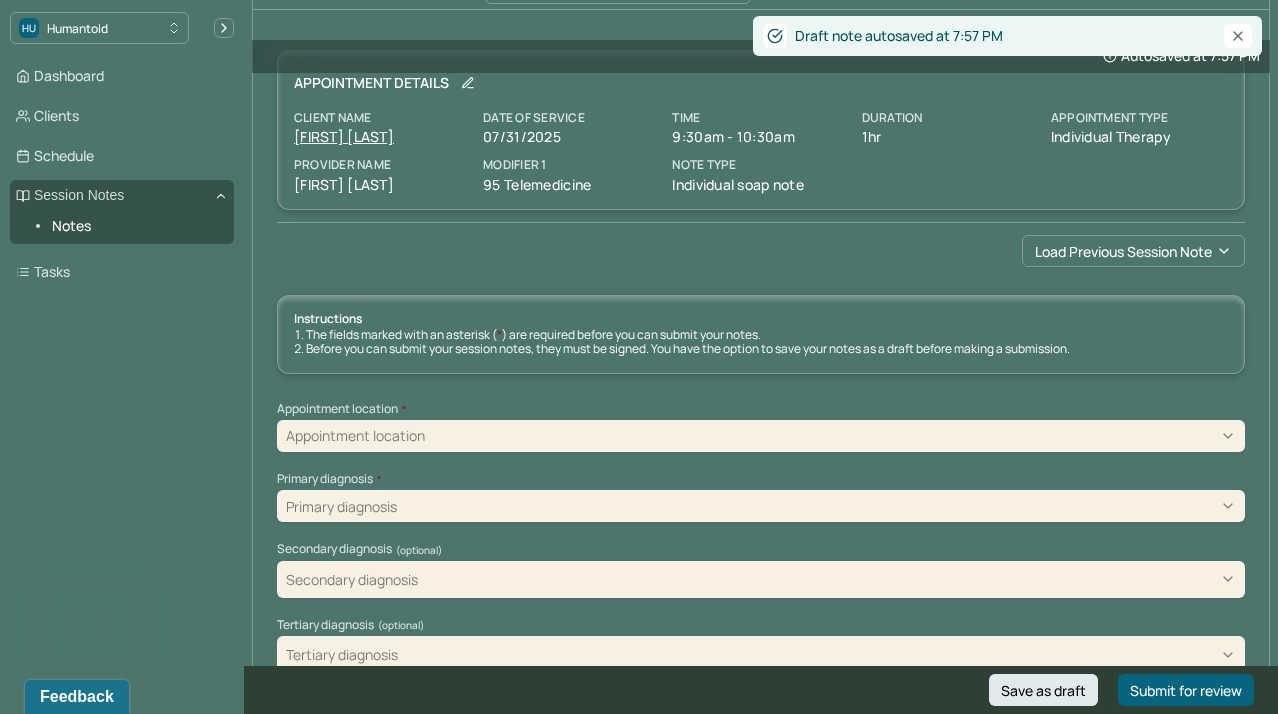 scroll, scrollTop: 142, scrollLeft: 0, axis: vertical 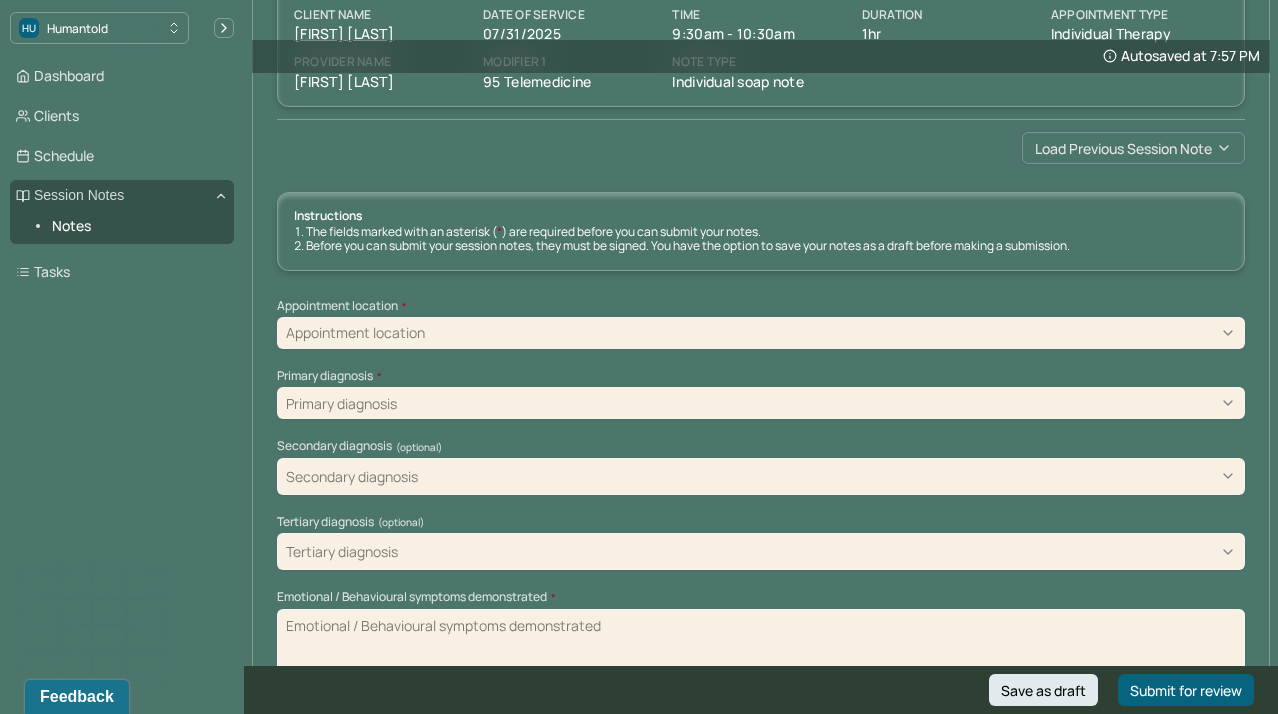 click on "Load previous session note" at bounding box center (1133, 148) 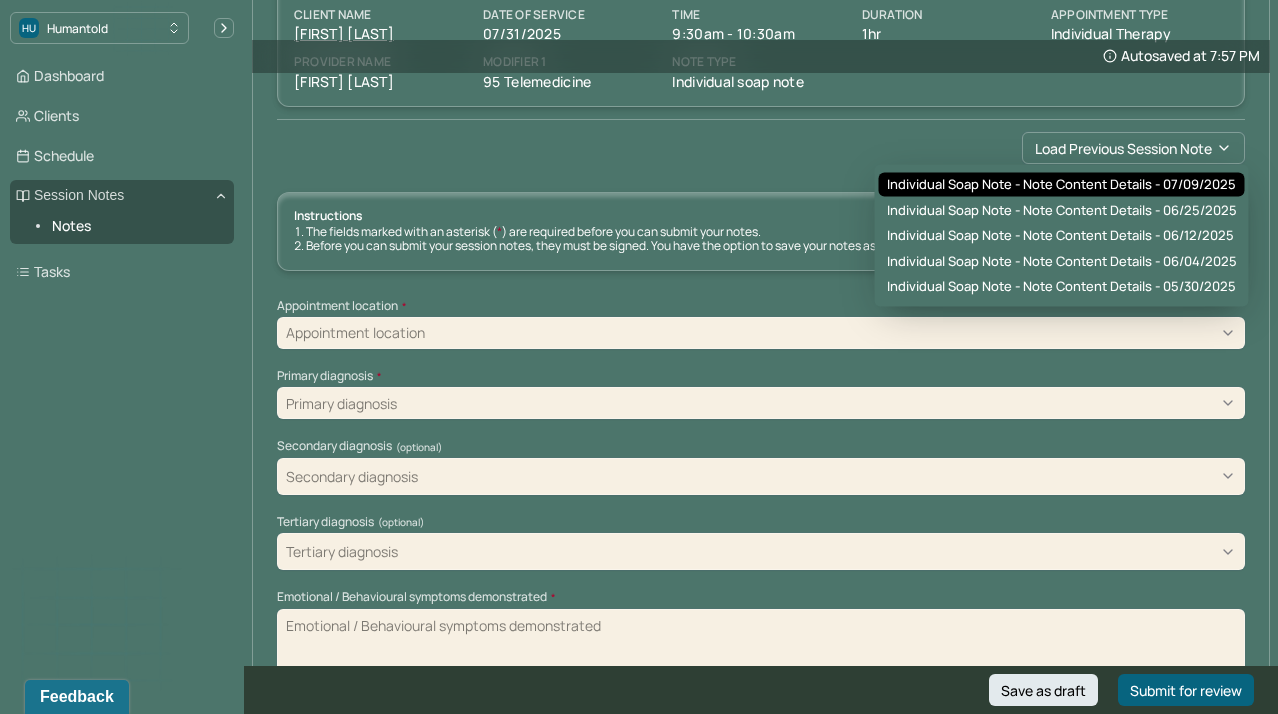 click on "Individual soap note   - Note content Details -   07/09/2025" at bounding box center [1061, 185] 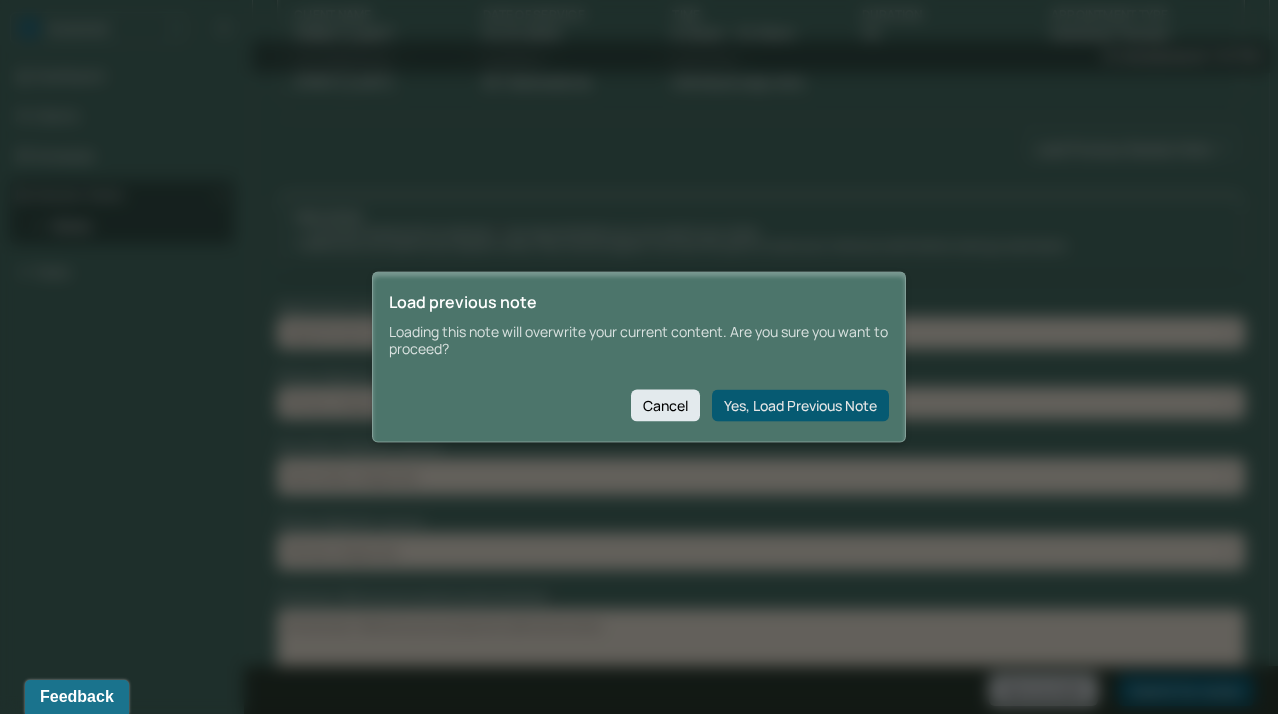 click on "Yes, Load Previous Note" at bounding box center (800, 405) 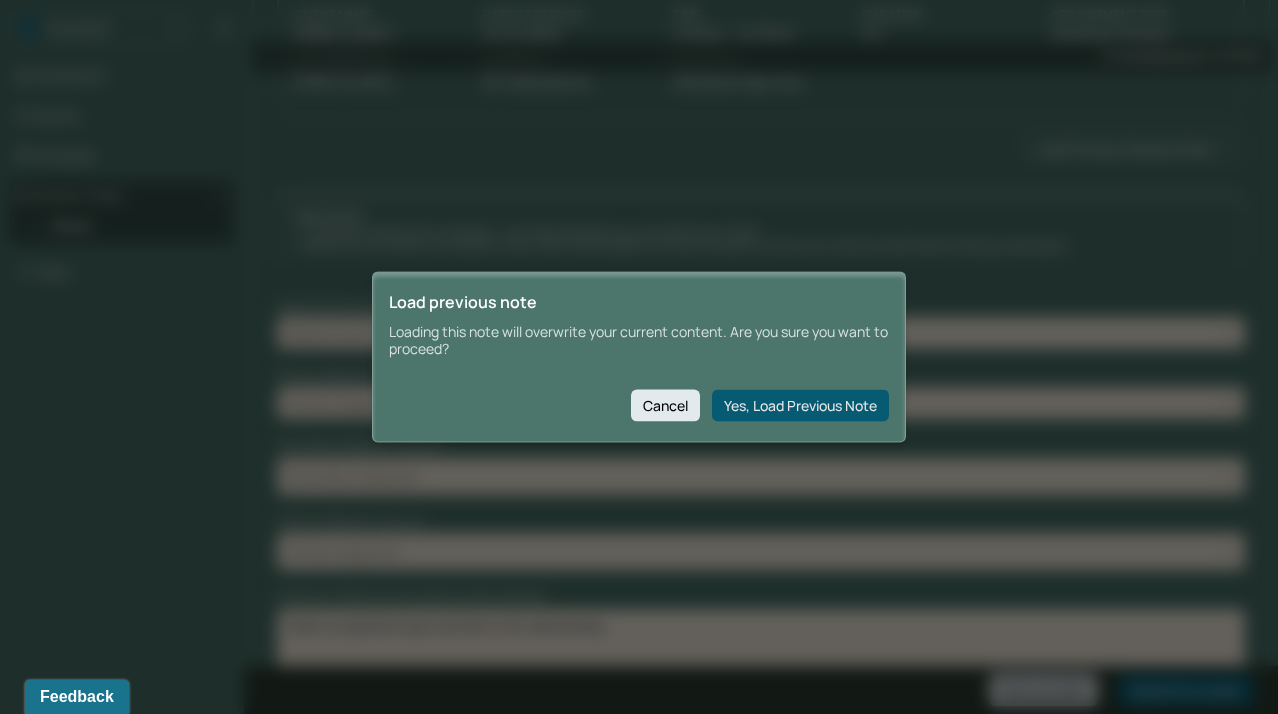 type on "07/23/2025" 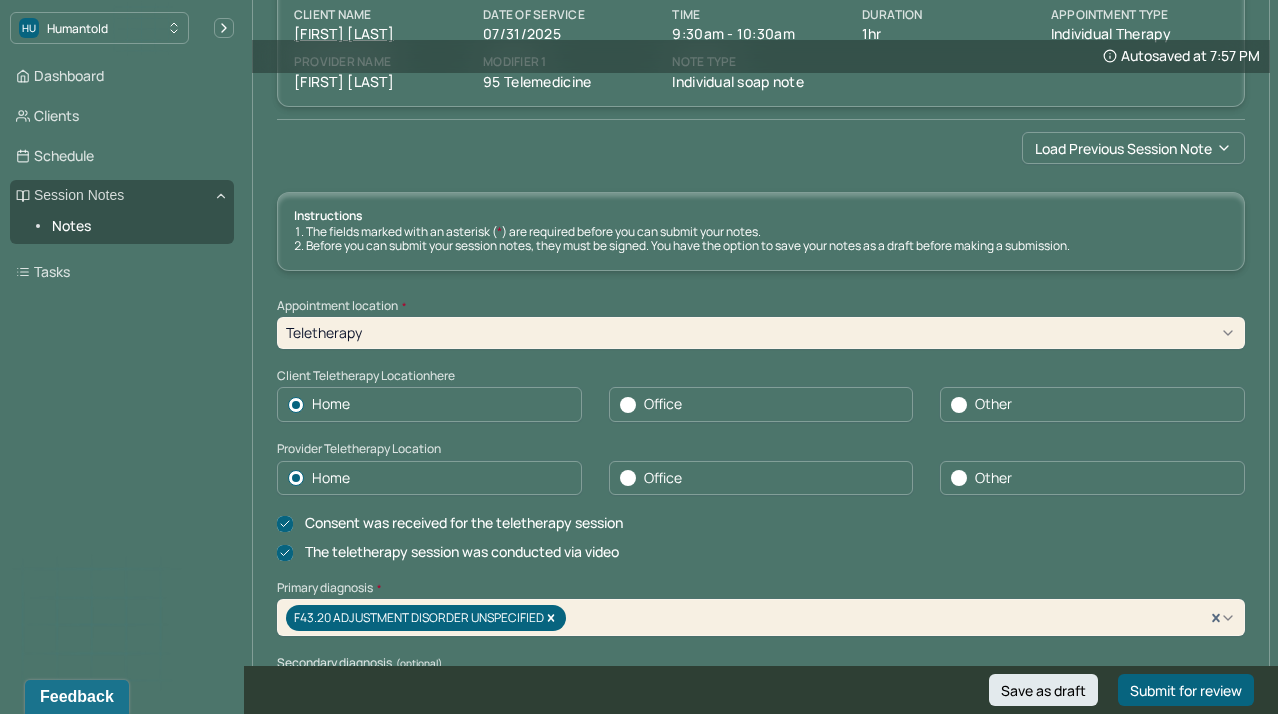 click on "Load previous session note Instructions The fields marked with an asterisk ( * ) are required before you can submit your notes. Before you can submit your session notes, they must be signed. You have the option to save your notes as a draft before making a submission. Appointment location * Teletherapy Client Teletherapy Location here Home Office Other Provider Teletherapy Location Home Office Other Consent was received for the teletherapy session The teletherapy session was conducted via video Primary diagnosis * [CODE] [DIAGNOSIS] Secondary diagnosis (optional) Secondary diagnosis Tertiary diagnosis (optional) Tertiary diagnosis Emotional / Behavioural symptoms demonstrated * Client is experiencing frustration with relationship. Causing * Maladaptive Functioning & Inappropriate Behaviour Intention for Session * Encourage personality growth and minimize maladaptive functioning Session Note Subjective Objective Client was alert, talkative, and focused during the session. Assessment EDMR *" at bounding box center [761, 1763] 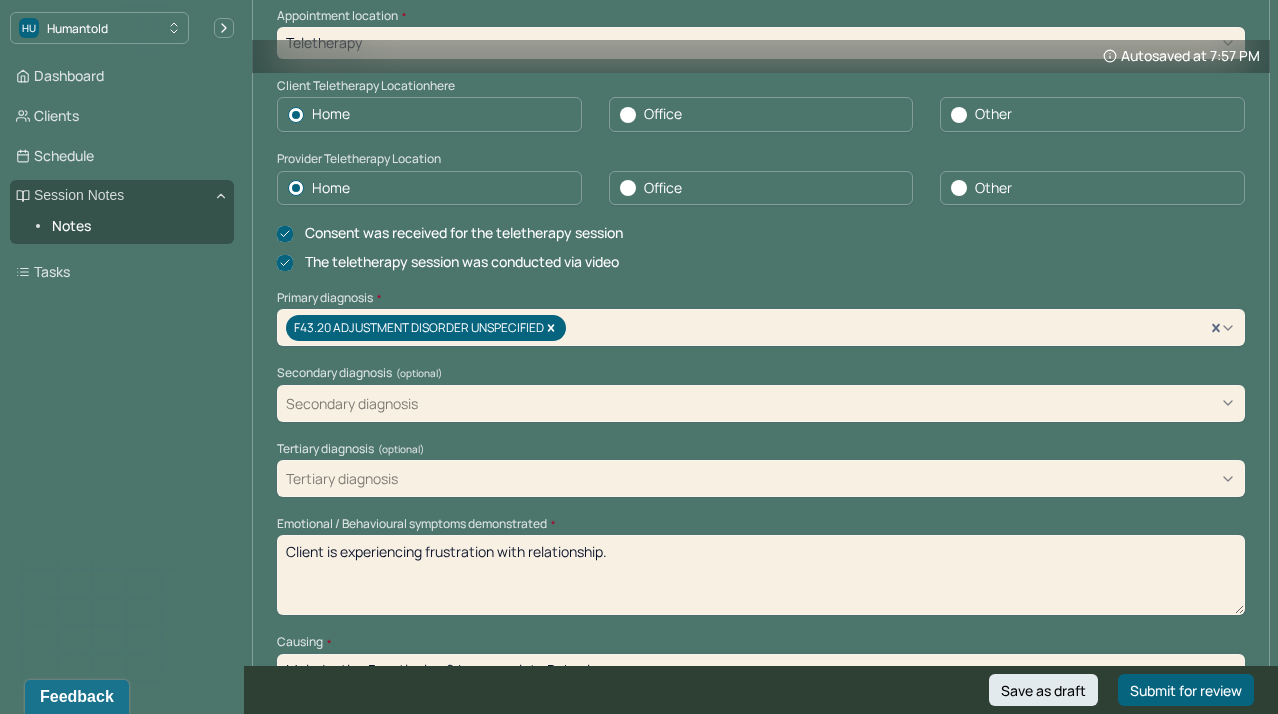 scroll, scrollTop: 454, scrollLeft: 0, axis: vertical 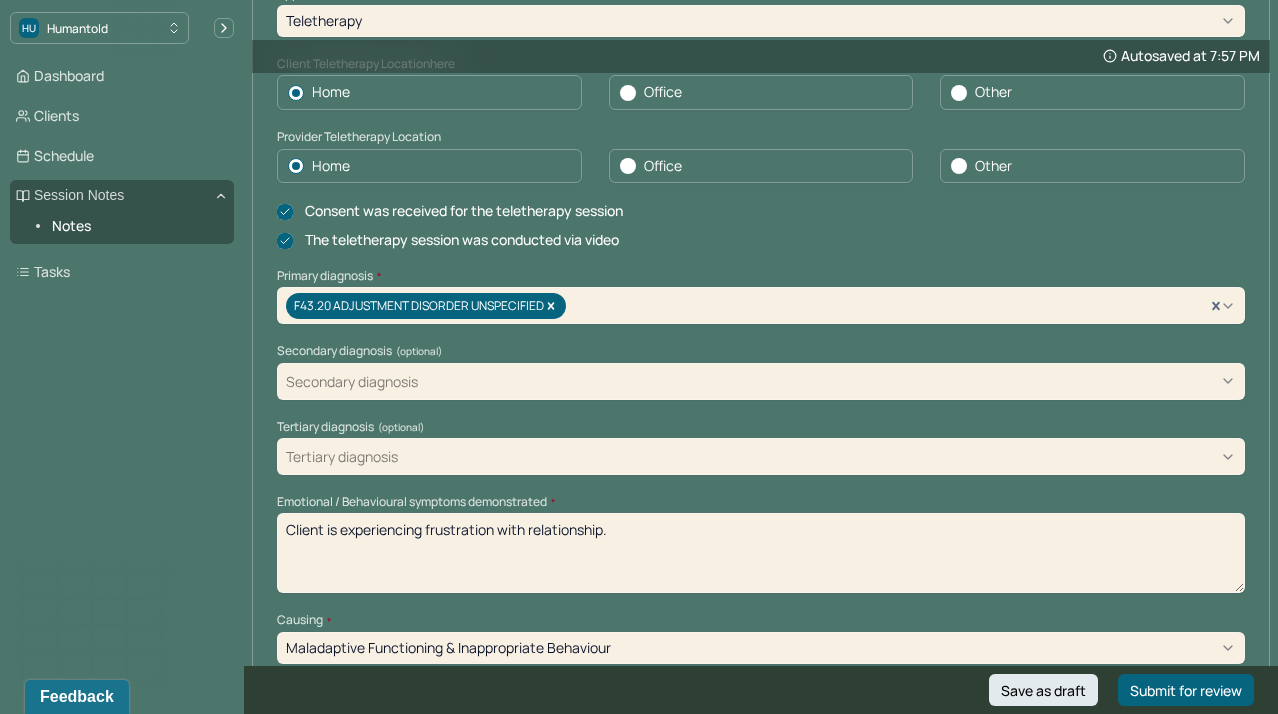 click on "Client is experiencing frustration with relationship." at bounding box center (761, 553) 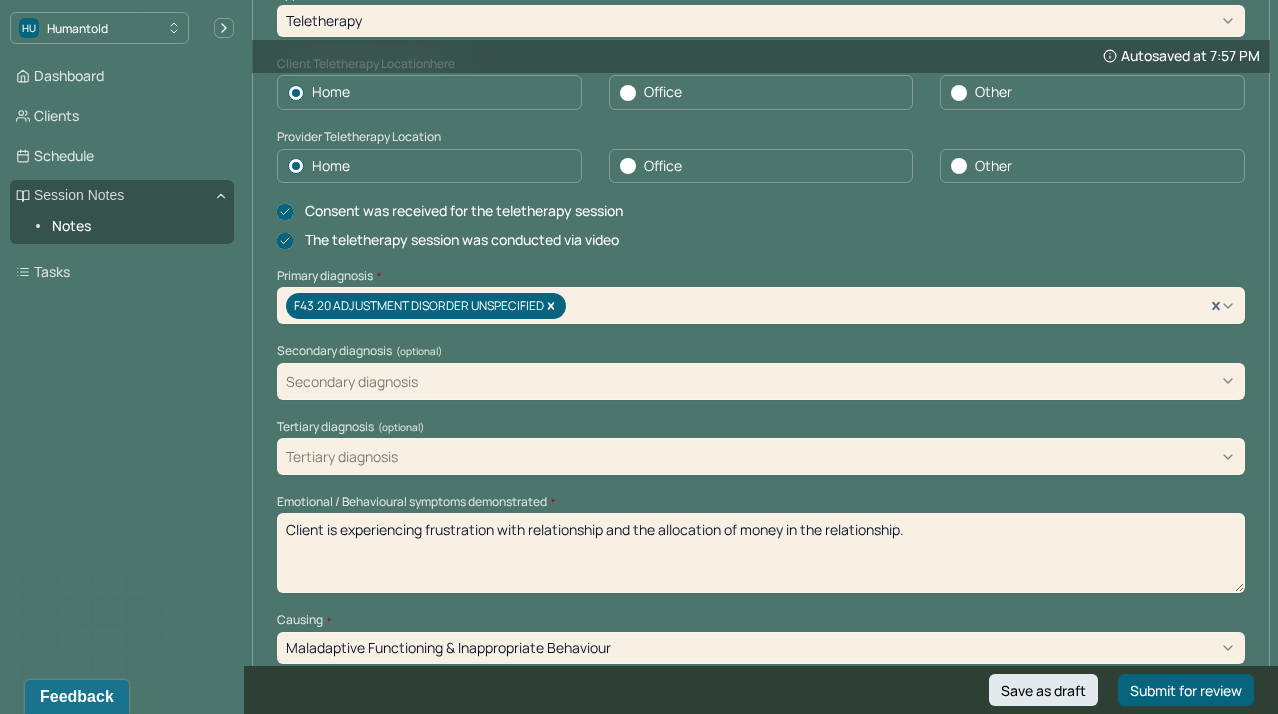 type on "Client is experiencing frustration with relationship and the allocation of money in the relationship." 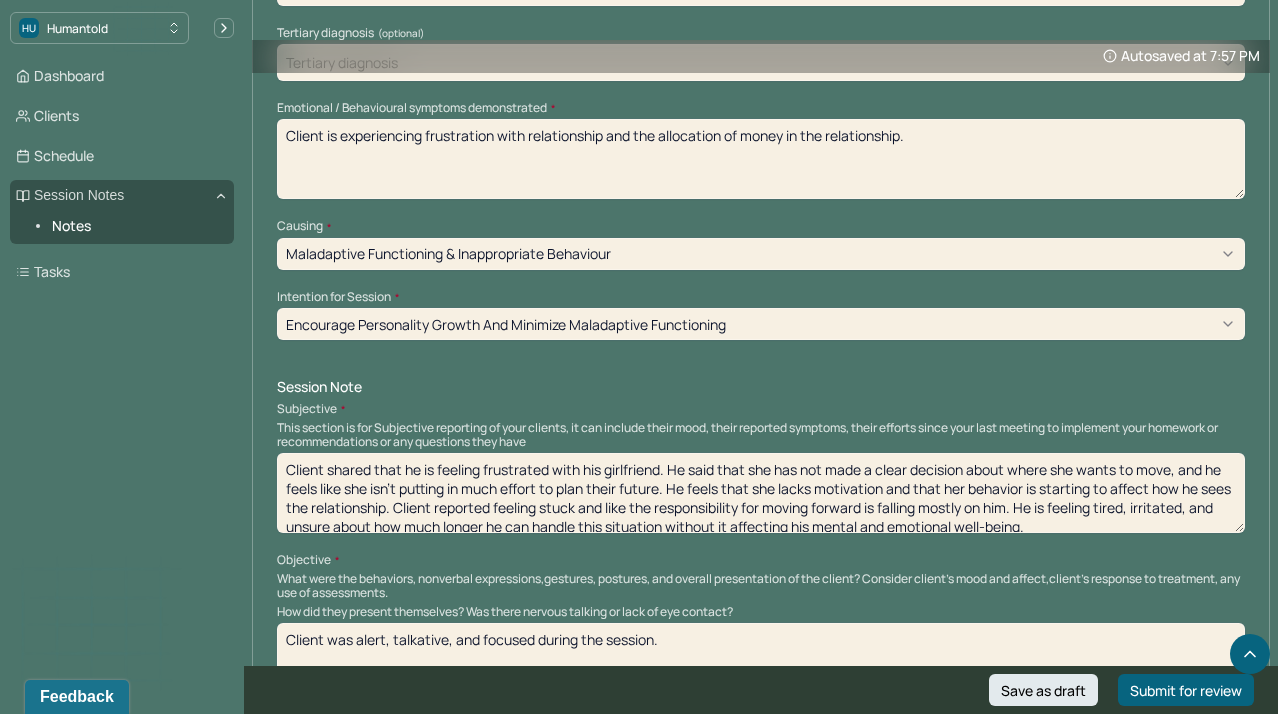 scroll, scrollTop: 855, scrollLeft: 0, axis: vertical 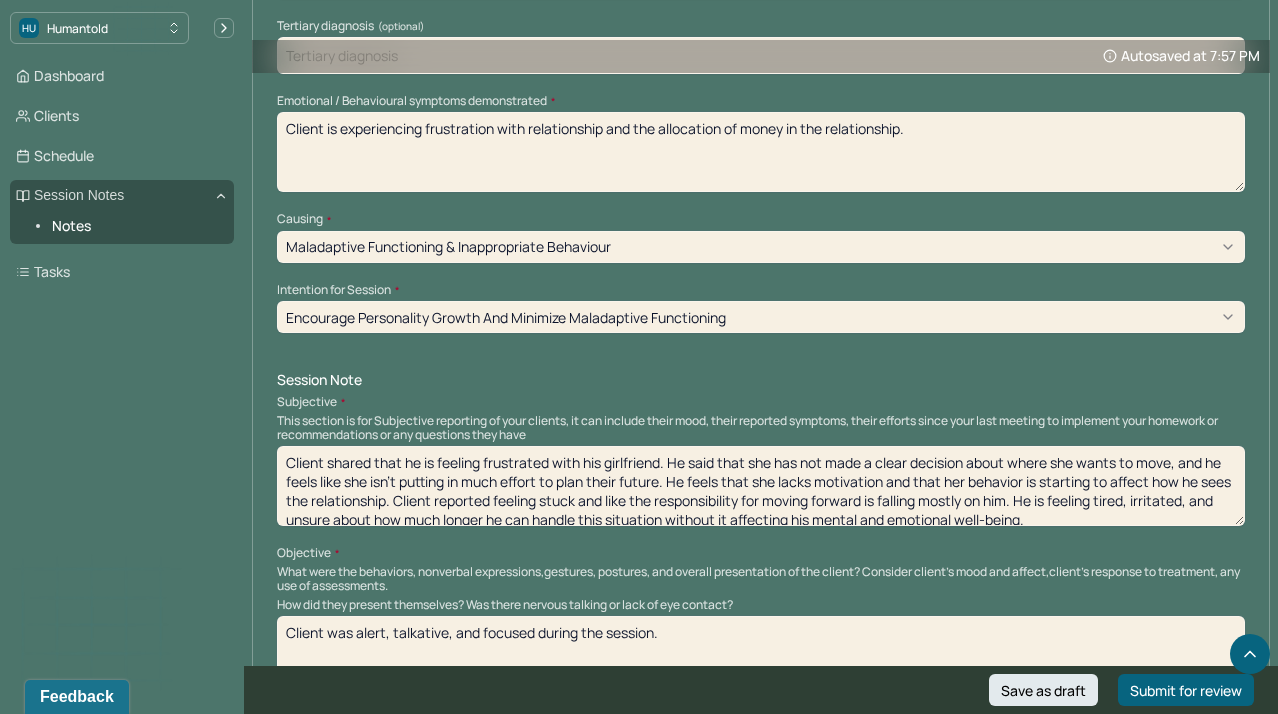 click on "Client shared that he is feeling frustrated with his girlfriend. He said that she has not made a clear decision about where she wants to move, and he feels like she isn’t putting in much effort to plan their future. He feels that she lacks motivation and that her behavior is starting to affect how he sees the relationship. Client reported feeling stuck and like the responsibility for moving forward is falling mostly on him. He is feeling tired, irritated, and unsure about how much longer he can handle this situation without it affecting his mental and emotional well-being." at bounding box center [761, 486] 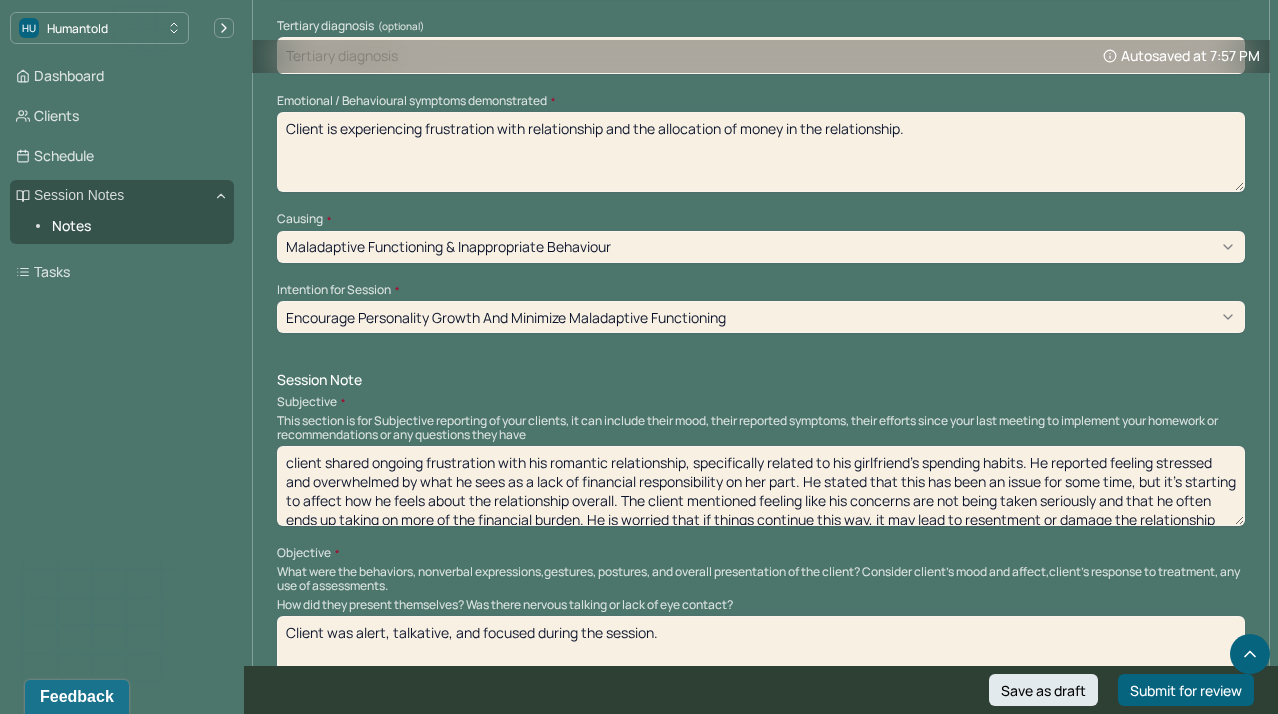 scroll, scrollTop: 47, scrollLeft: 0, axis: vertical 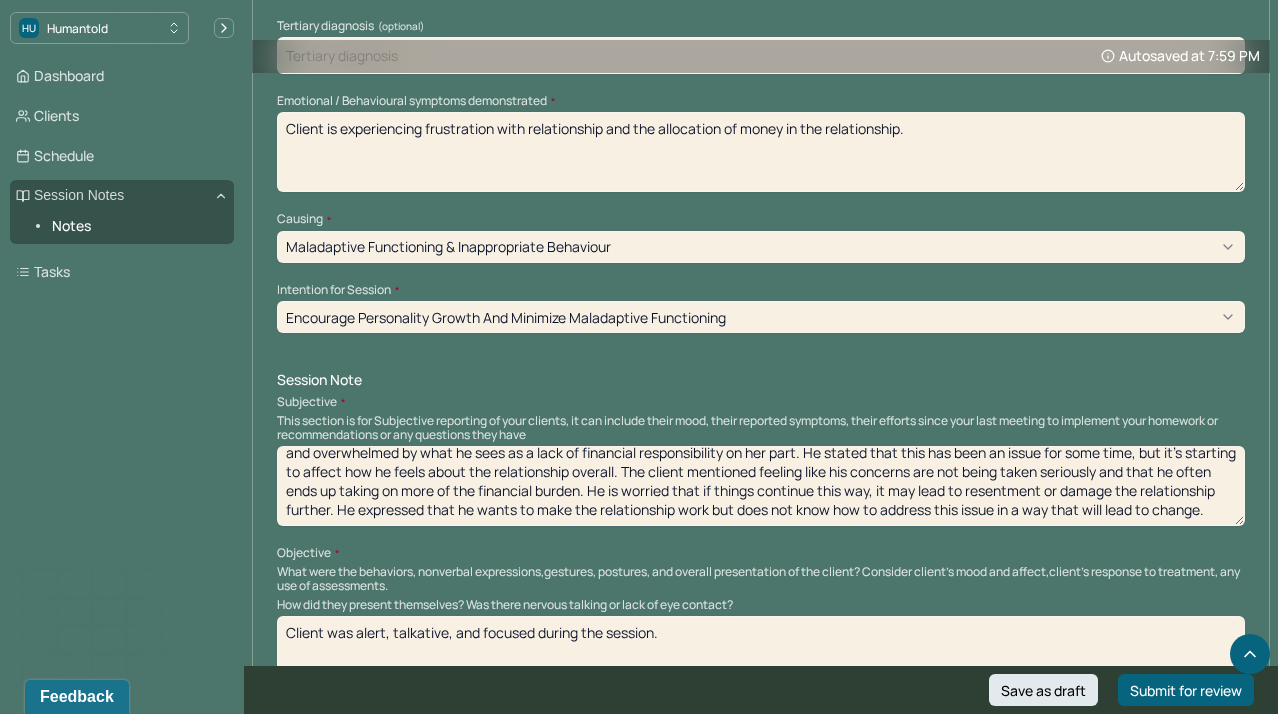 click on "client shared ongoing frustration with his romantic relationship, specifically related to his girlfriend’s spending habits. He reported feeling stressed and overwhelmed by what he sees as a lack of financial responsibility on her part. He stated that this has been an issue for some time, but it’s starting to affect how he feels about the relationship overall. The client mentioned feeling like his concerns are not being taken seriously and that he often ends up taking on more of the financial burden. He is worried that if things continue this way, it may lead to resentment or damage the relationship further. He expressed that he wants to make the relationship work but does not know how to address this issue in a way that will lead to change." at bounding box center (761, 486) 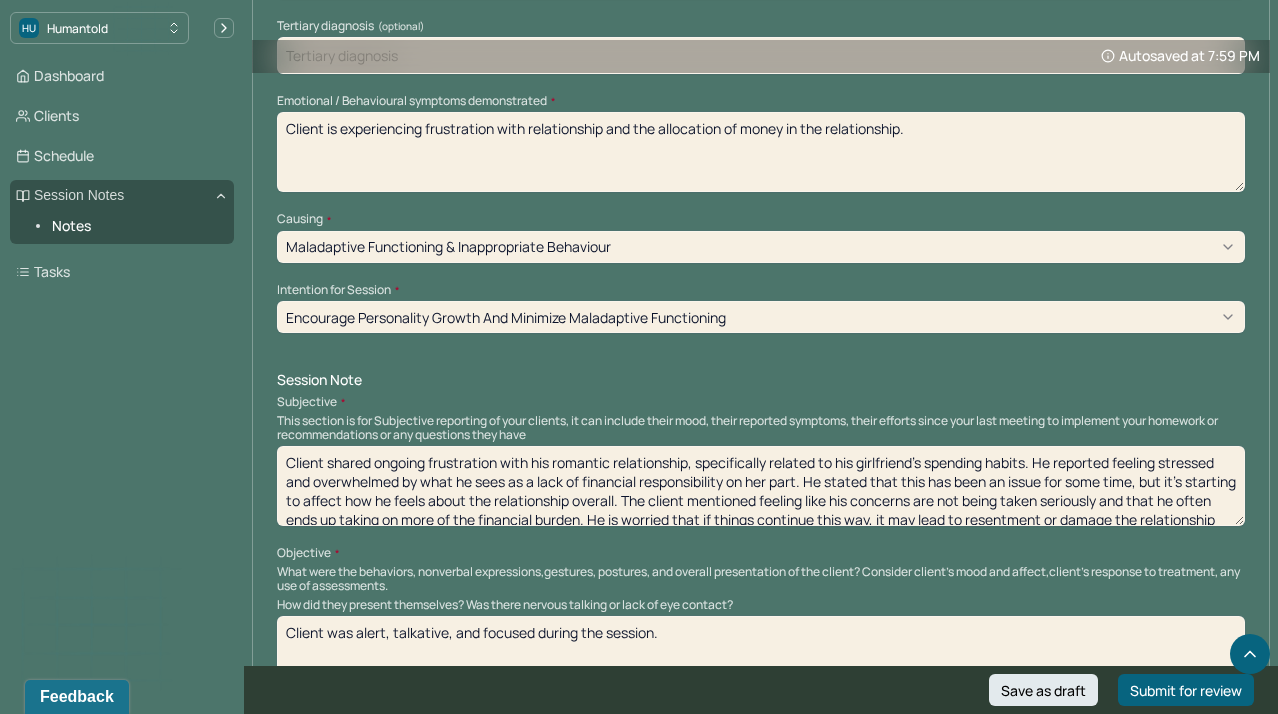 click on "client shared ongoing frustration with his romantic relationship, specifically related to his girlfriend’s spending habits. He reported feeling stressed and overwhelmed by what he sees as a lack of financial responsibility on her part. He stated that this has been an issue for some time, but it’s starting to affect how he feels about the relationship overall. The client mentioned feeling like his concerns are not being taken seriously and that he often ends up taking on more of the financial burden. He is worried that if things continue this way, it may lead to resentment or damage the relationship further. He expressed that he wants to make the relationship work but does not know how to address this issue in a way that will lead to change." at bounding box center (761, 486) 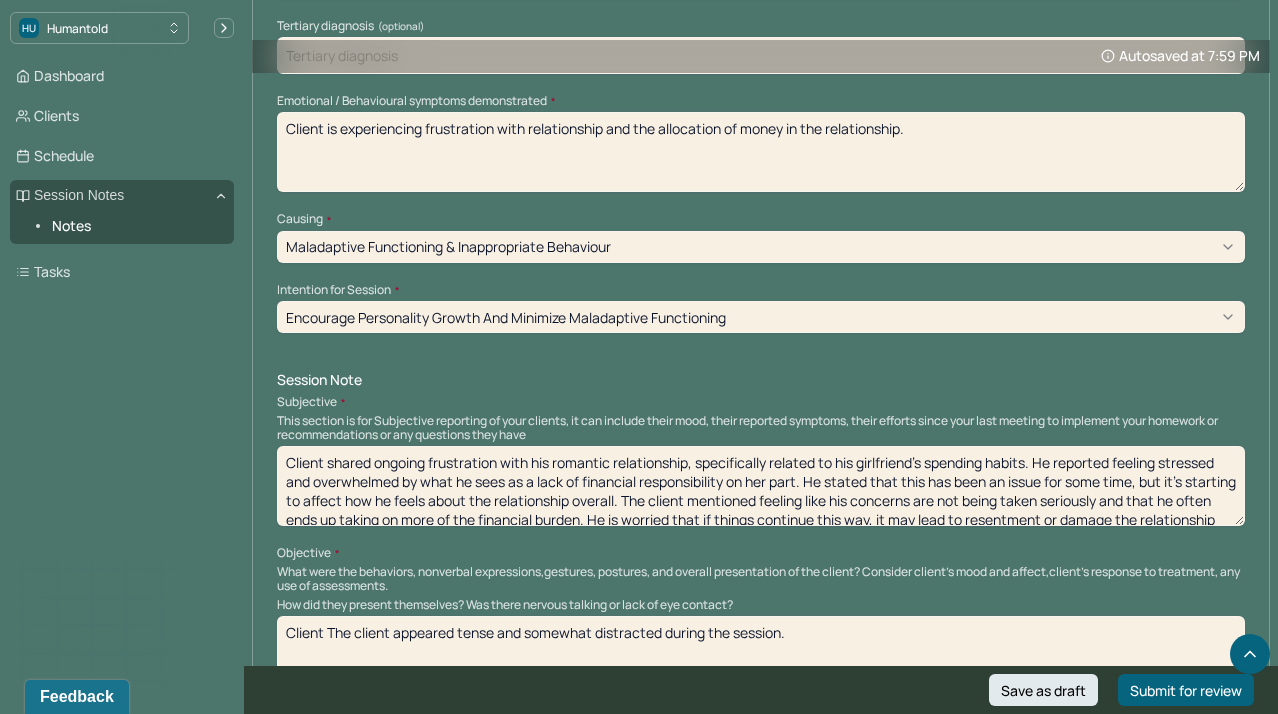 drag, startPoint x: 398, startPoint y: 610, endPoint x: 323, endPoint y: 611, distance: 75.00667 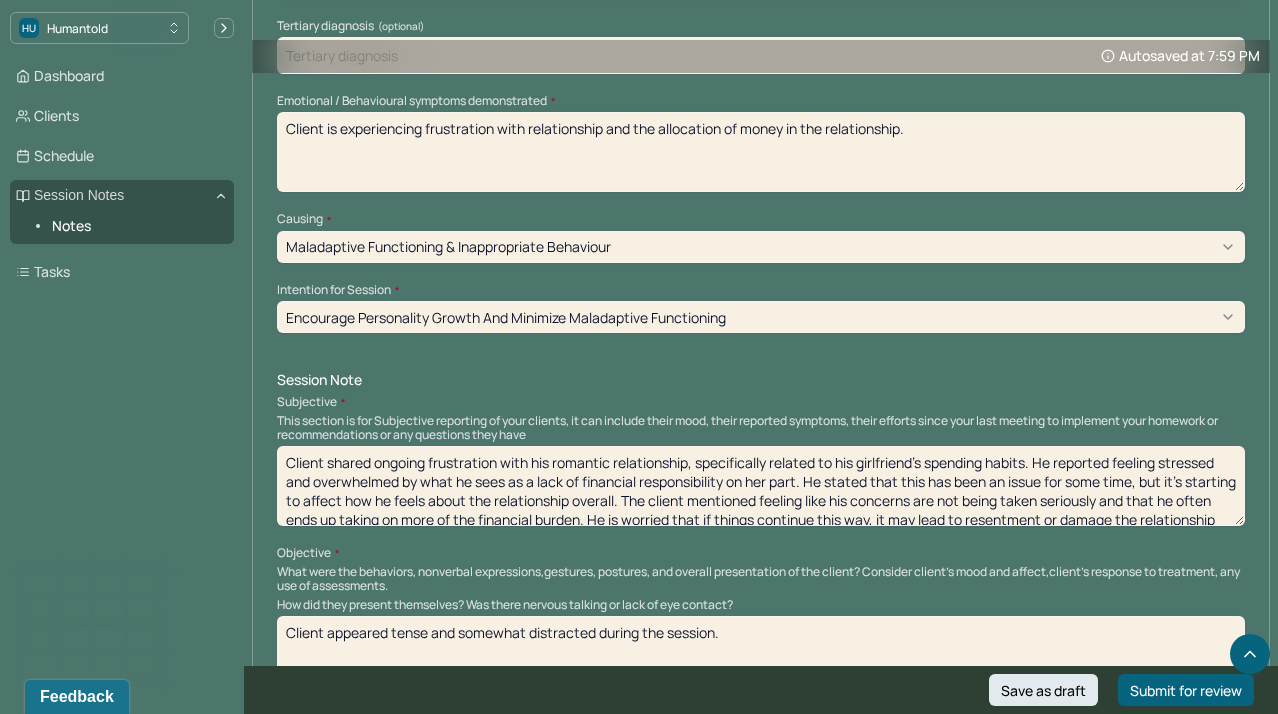 type on "Client appeared tense and somewhat distracted during the session." 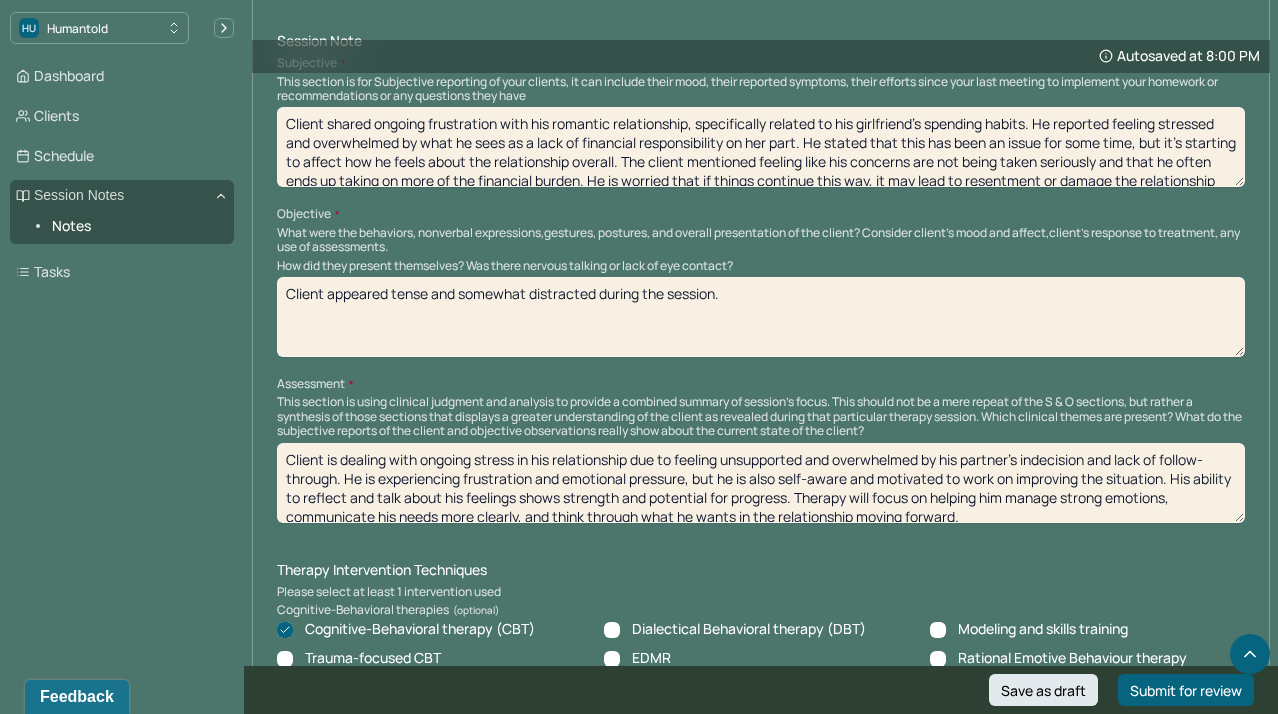 scroll, scrollTop: 1197, scrollLeft: 0, axis: vertical 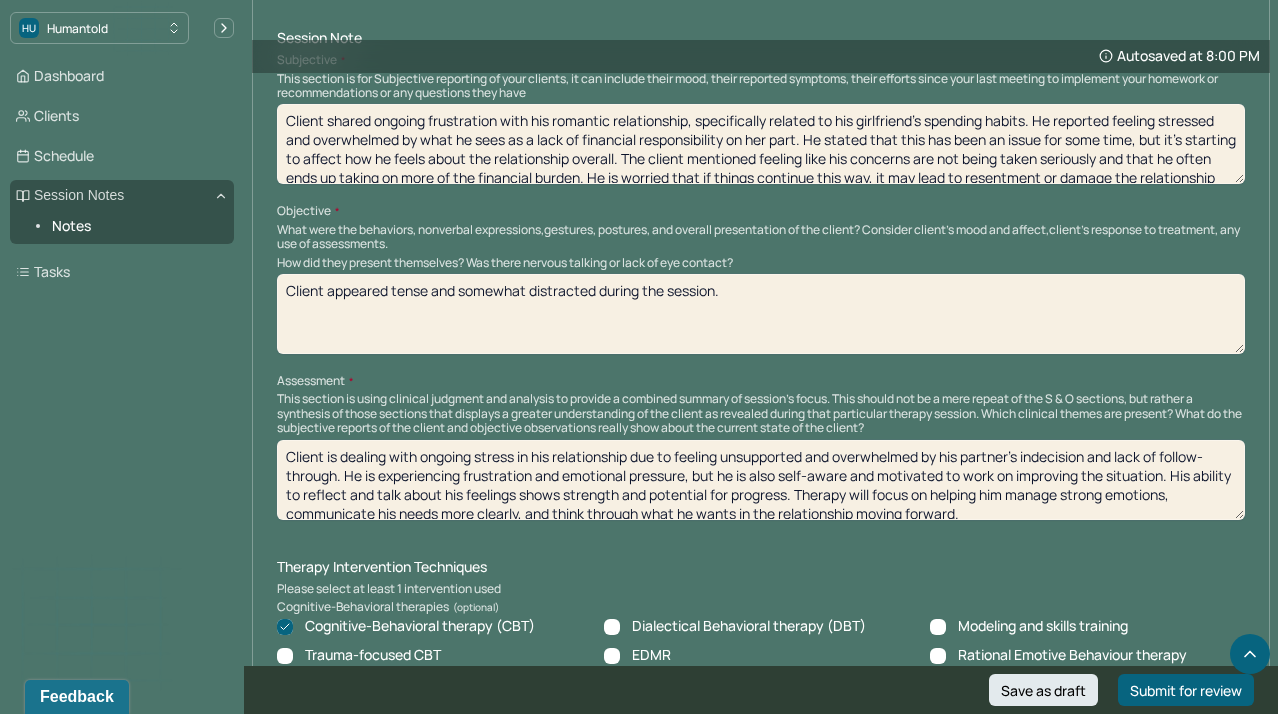drag, startPoint x: 1010, startPoint y: 482, endPoint x: 279, endPoint y: 428, distance: 732.9918 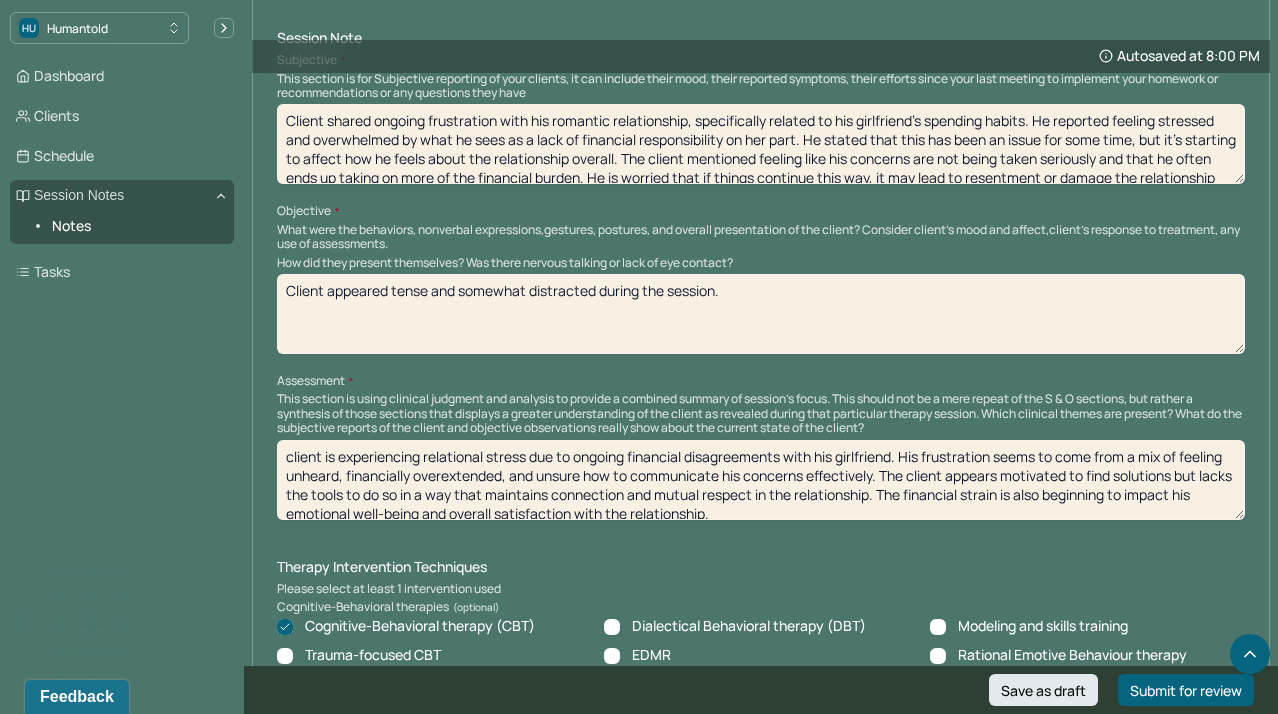 scroll, scrollTop: 3, scrollLeft: 0, axis: vertical 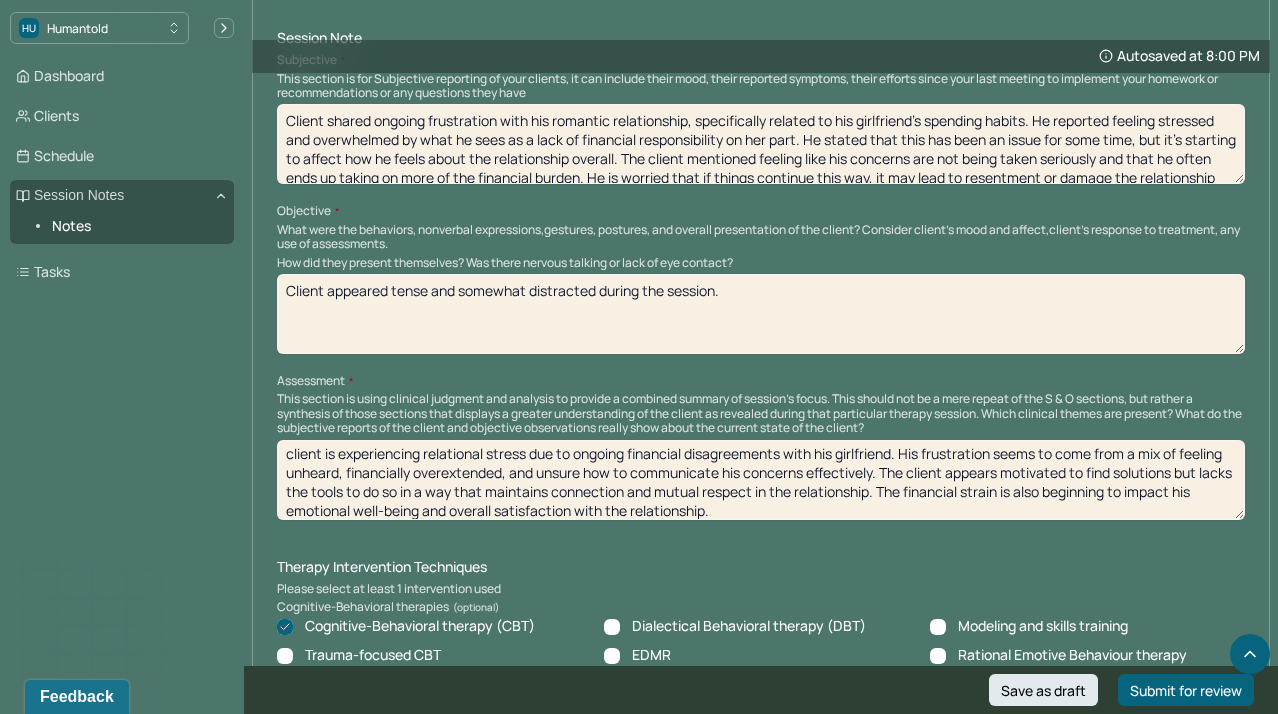 click on "Client is dealing with ongoing stress in his relationship due to feeling unsupported and overwhelmed by his partner’s indecision and lack of follow-through. He is experiencing frustration and emotional pressure, but he is also self-aware and motivated to work on improving the situation. His ability to reflect and talk about his feelings shows strength and potential for progress. Therapy will focus on helping him manage strong emotions, communicate his needs more clearly, and think through what he wants in the relationship moving forward." at bounding box center (761, 480) 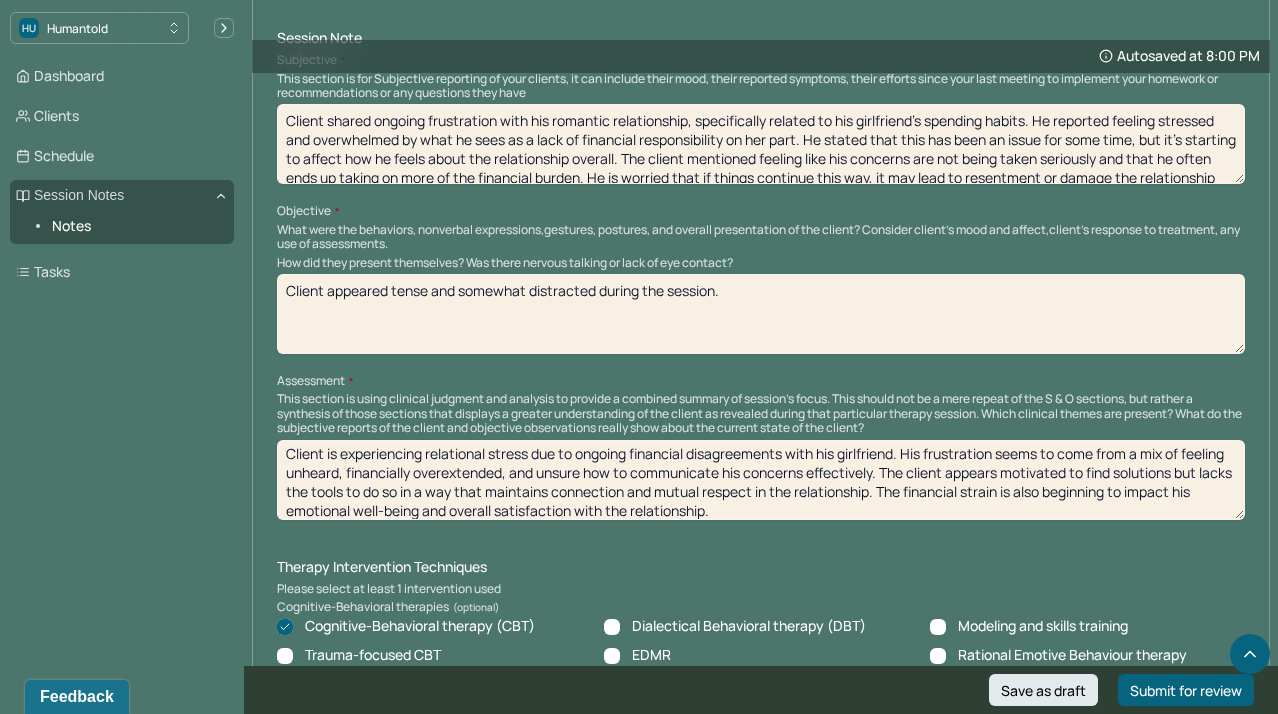 type on "Client is experiencing relational stress due to ongoing financial disagreements with his girlfriend. His frustration seems to come from a mix of feeling unheard, financially overextended, and unsure how to communicate his concerns effectively. The client appears motivated to find solutions but lacks the tools to do so in a way that maintains connection and mutual respect in the relationship. The financial strain is also beginning to impact his emotional well-being and overall satisfaction with the relationship." 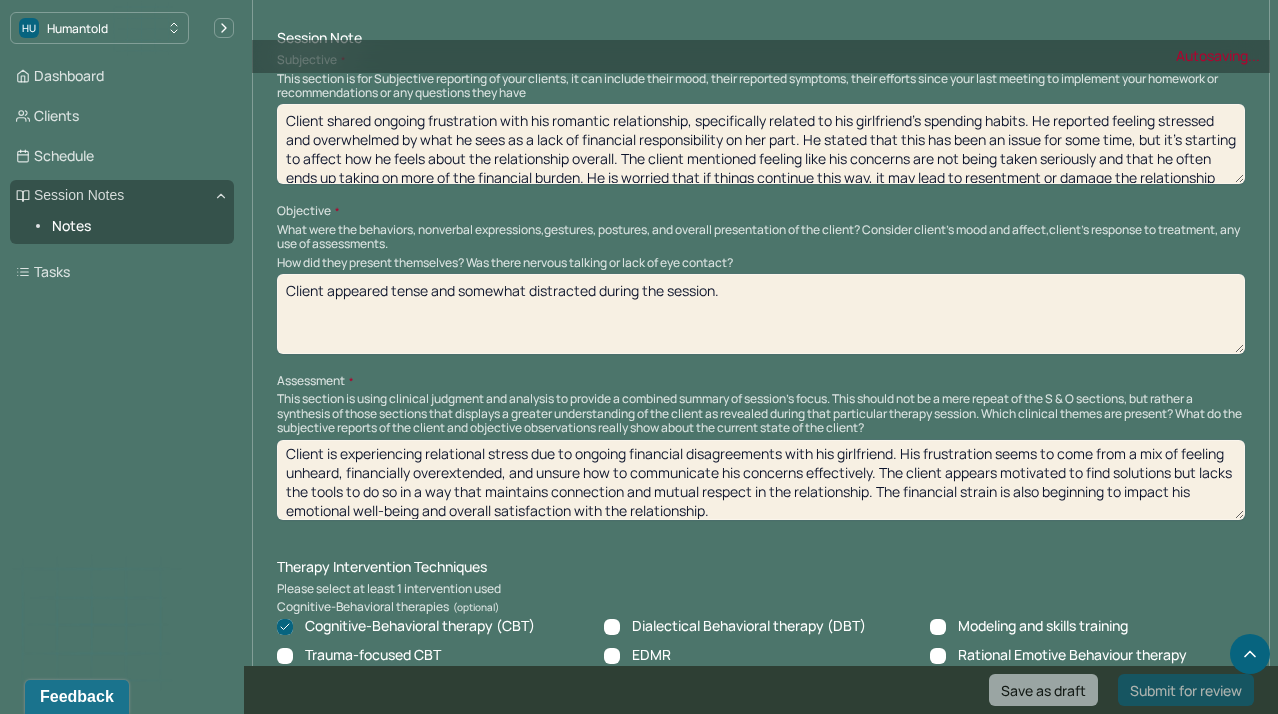 click on "This section is using clinical judgment and analysis to provide a combined summary of session's focus. This should not be a mere repeat of the S & O sections, but rather a synthesis of those sections that displays a greater understanding of the client as revealed during that particular therapy session. Which clinical themes are present? What do the subjective reports of the client and objective observations really show about the current state of the client?" at bounding box center [761, 413] 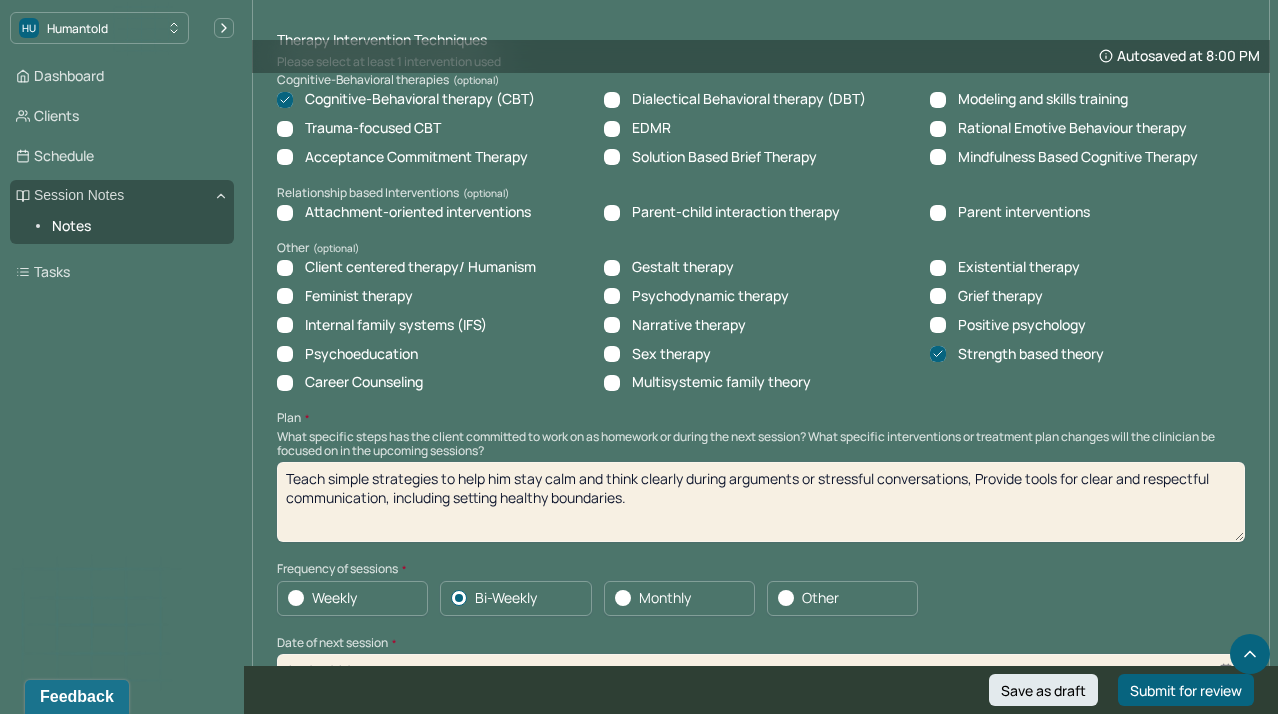 scroll, scrollTop: 1734, scrollLeft: 0, axis: vertical 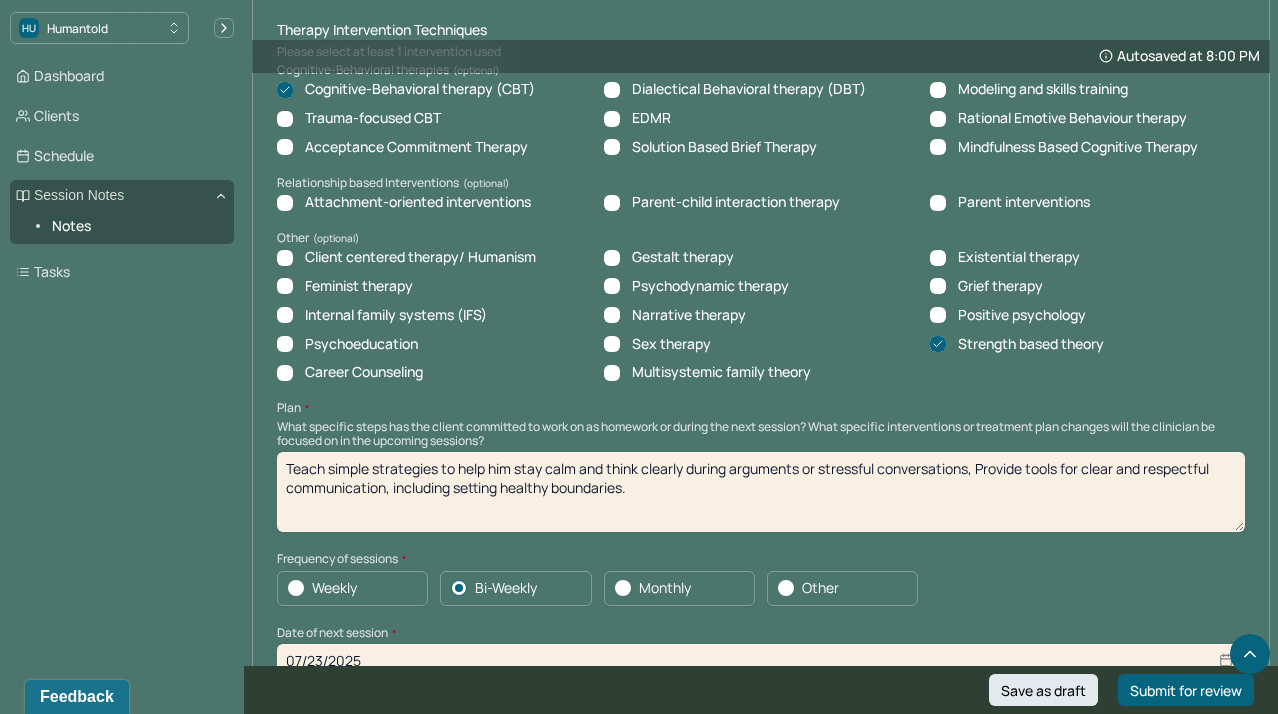 drag, startPoint x: 703, startPoint y: 455, endPoint x: 212, endPoint y: 402, distance: 493.8522 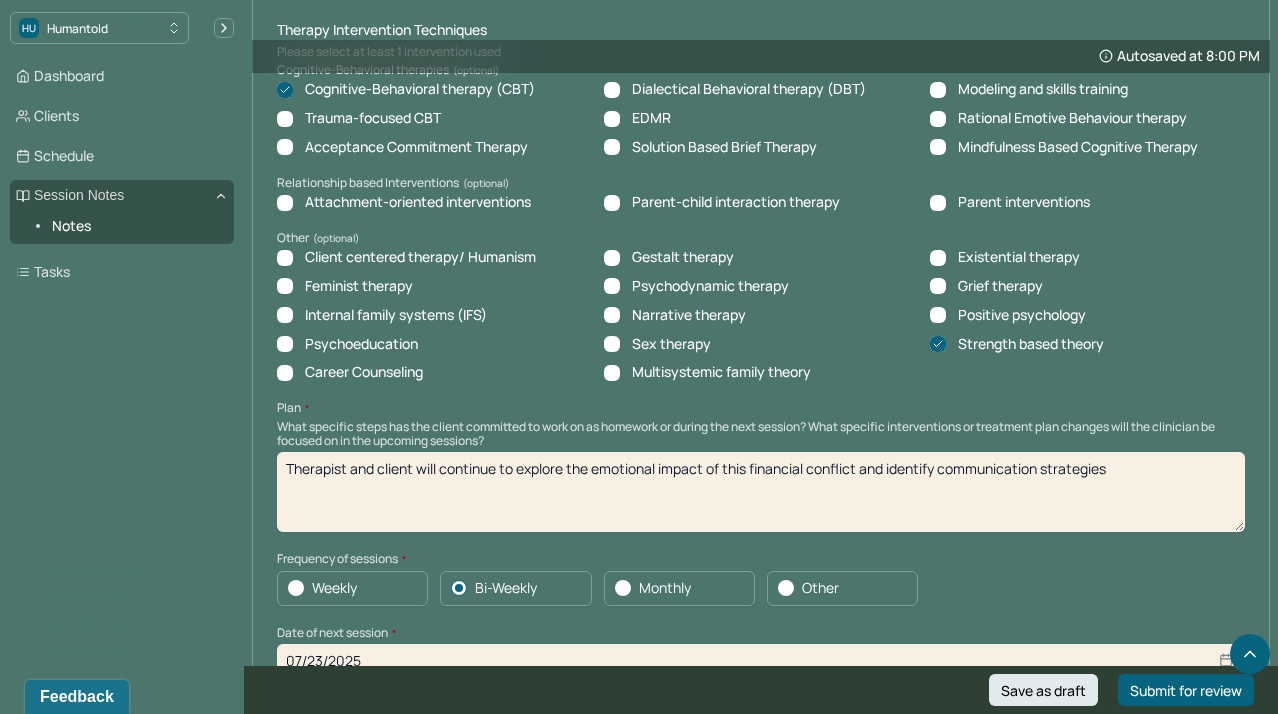 drag, startPoint x: 449, startPoint y: 436, endPoint x: 180, endPoint y: 426, distance: 269.18582 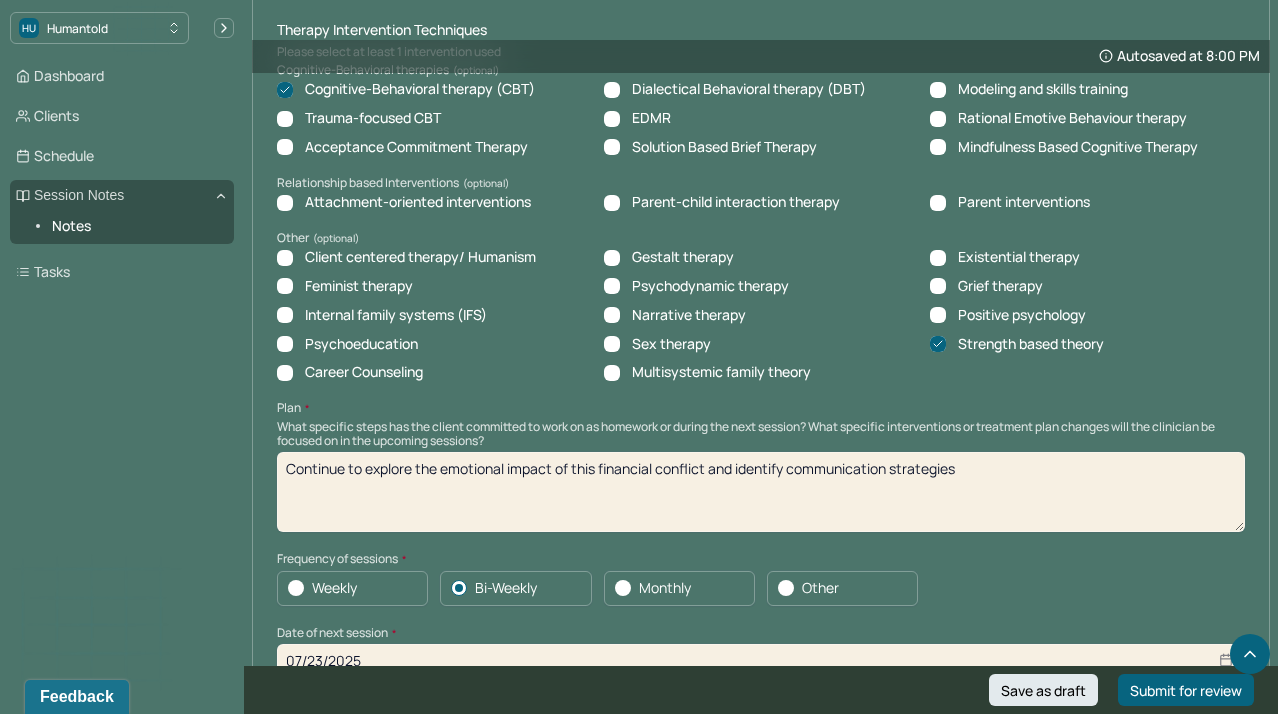 click on "Continue to explore the emotional impact of this financial conflict and identify communication strategies" at bounding box center [761, 492] 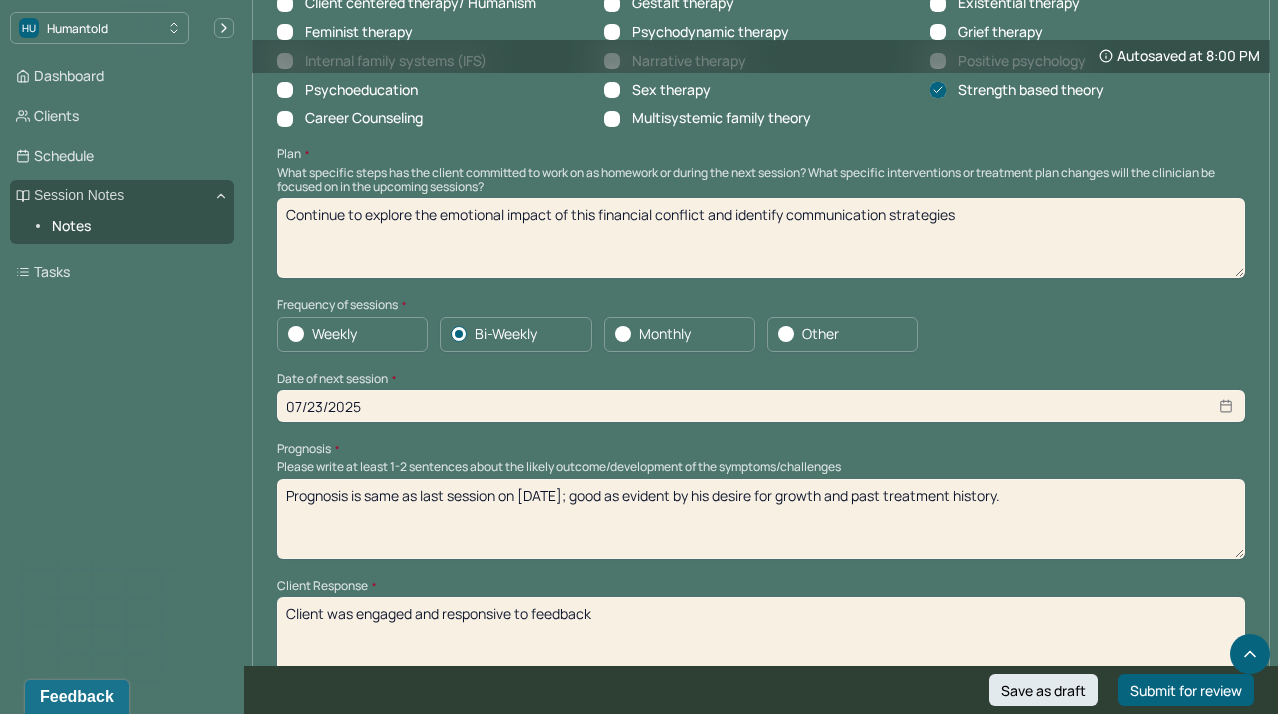 scroll, scrollTop: 1993, scrollLeft: 0, axis: vertical 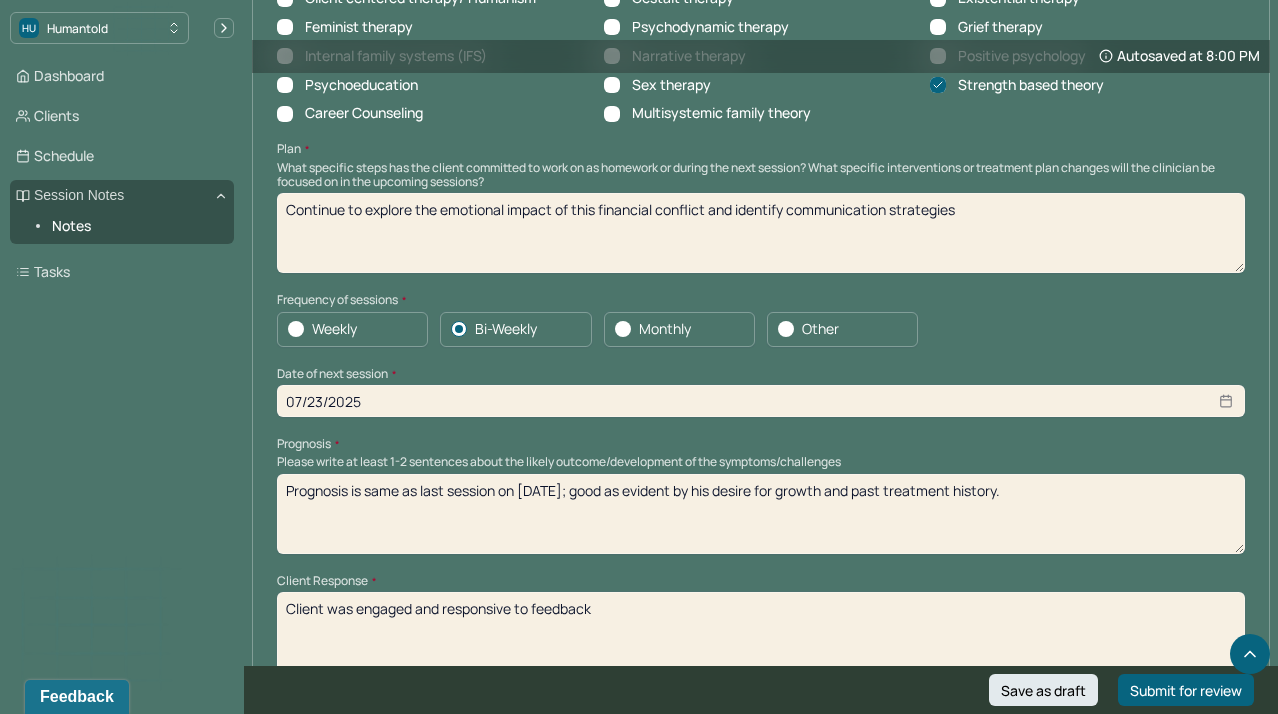 click on "Continue to explore the emotional impact of this financial conflict and identify communication strategies" at bounding box center (761, 233) 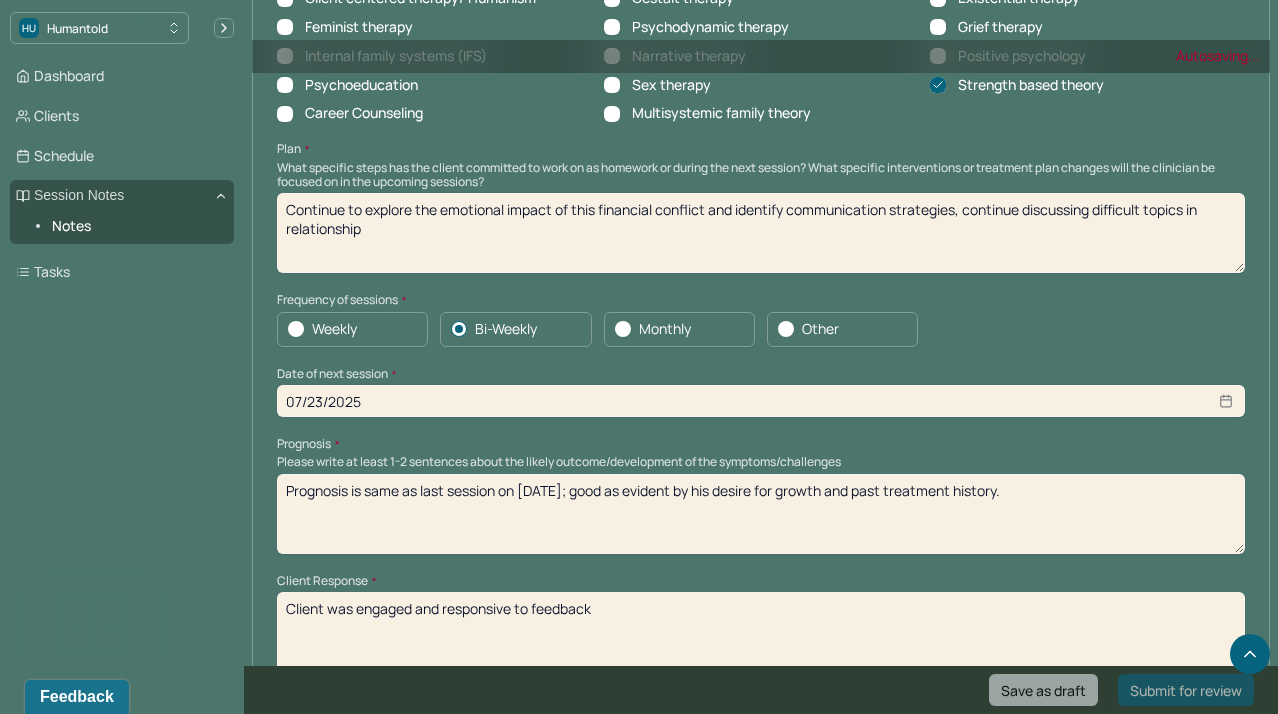 type on "Continue to explore the emotional impact of this financial conflict and identify communication strategies, continue discussing difficult topics in relationship" 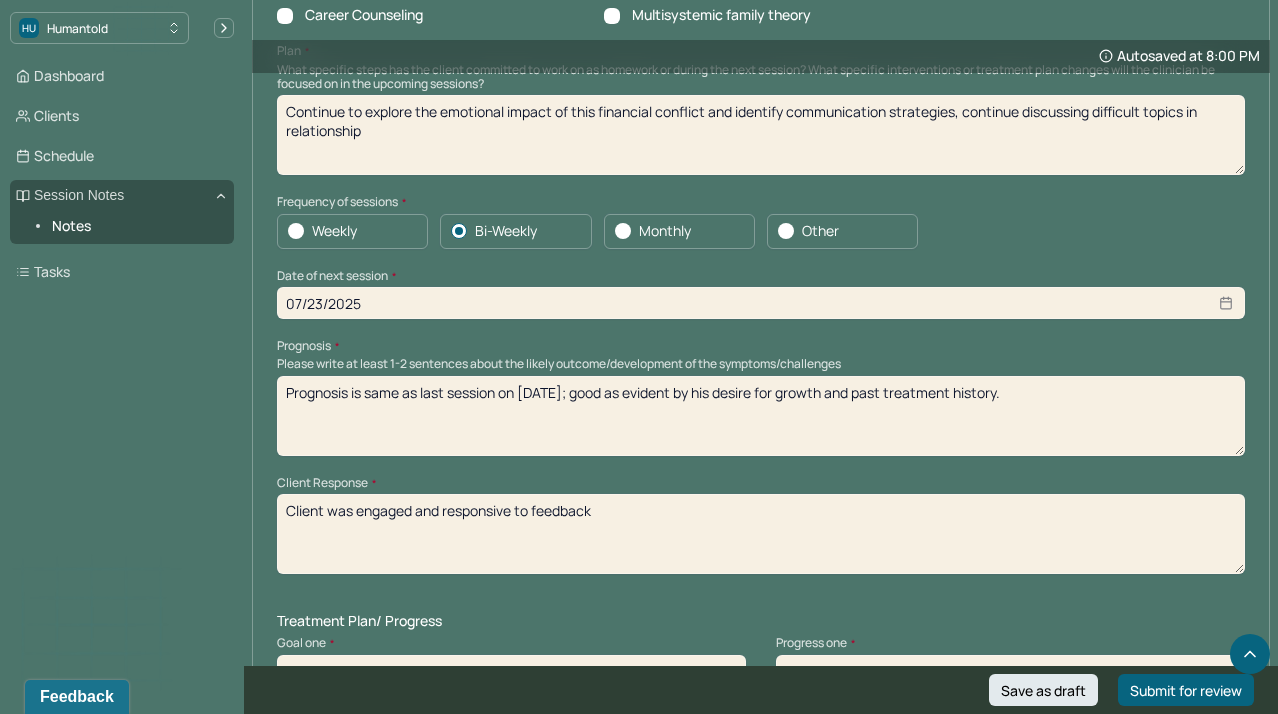 scroll, scrollTop: 2099, scrollLeft: 0, axis: vertical 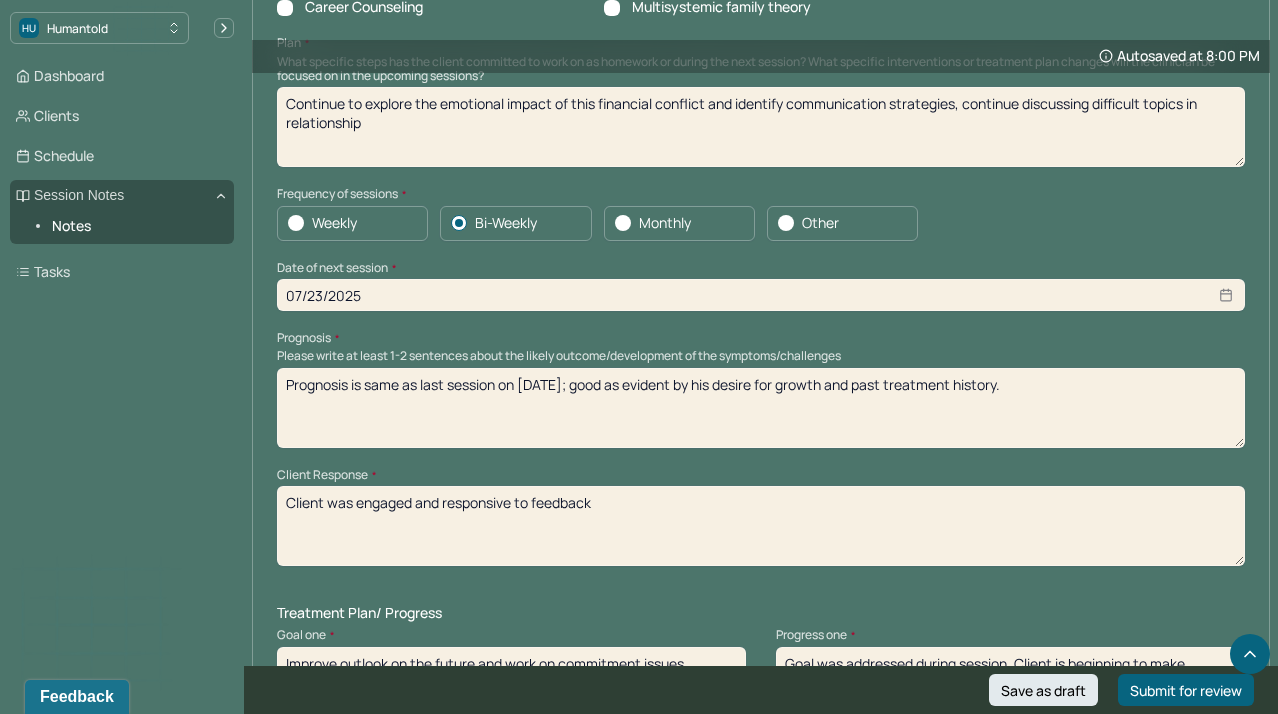 click on "07/23/2025" at bounding box center [761, 295] 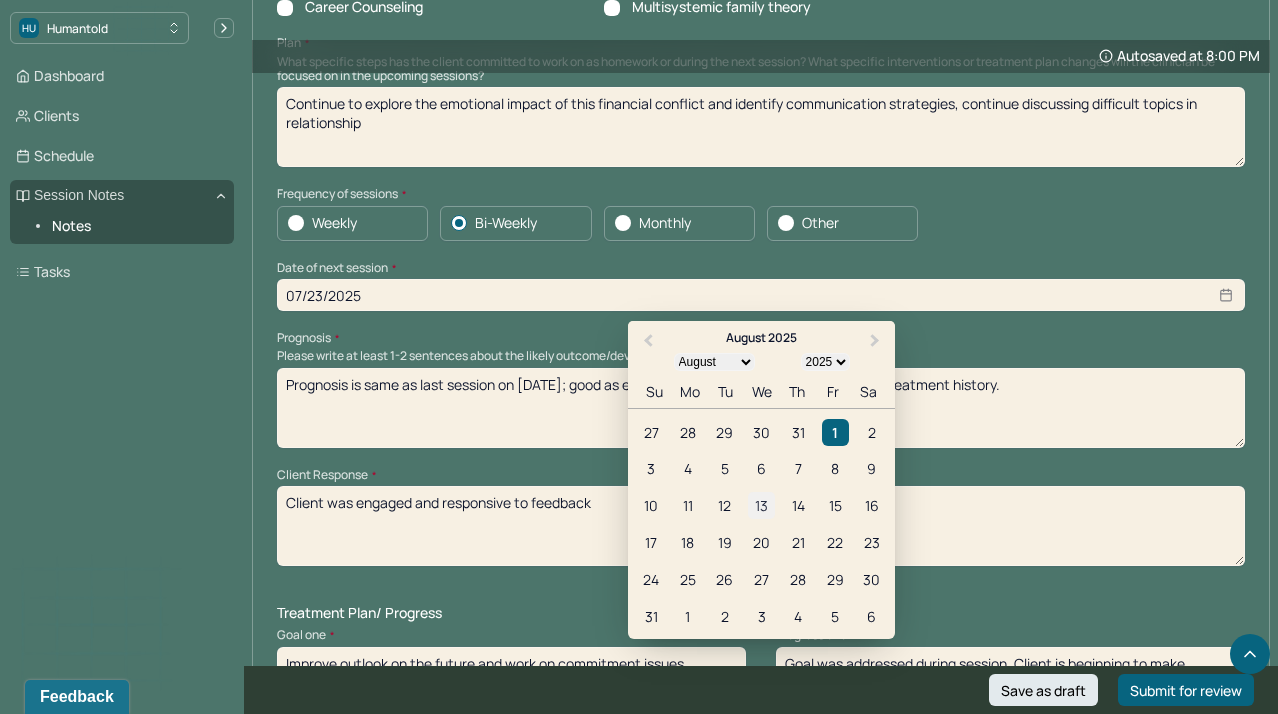 click on "13" at bounding box center (761, 505) 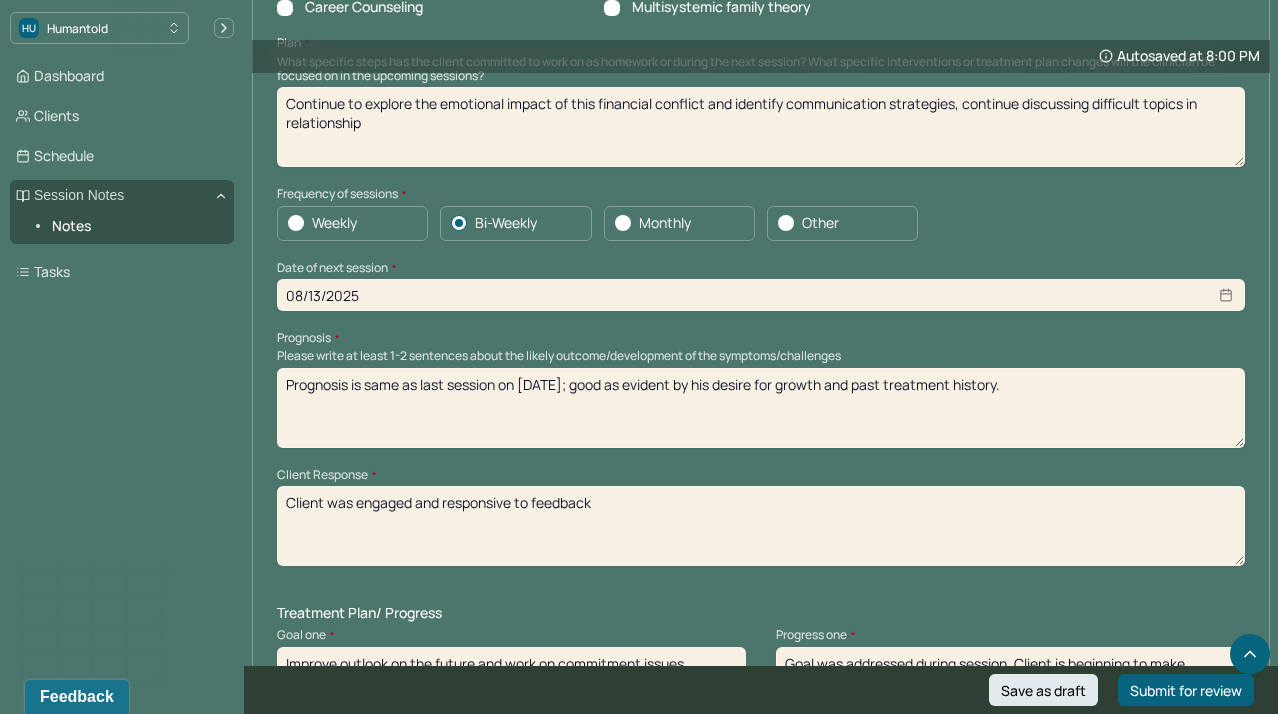 click on "Weekly Bi-Weekly Monthly Other" at bounding box center [761, 223] 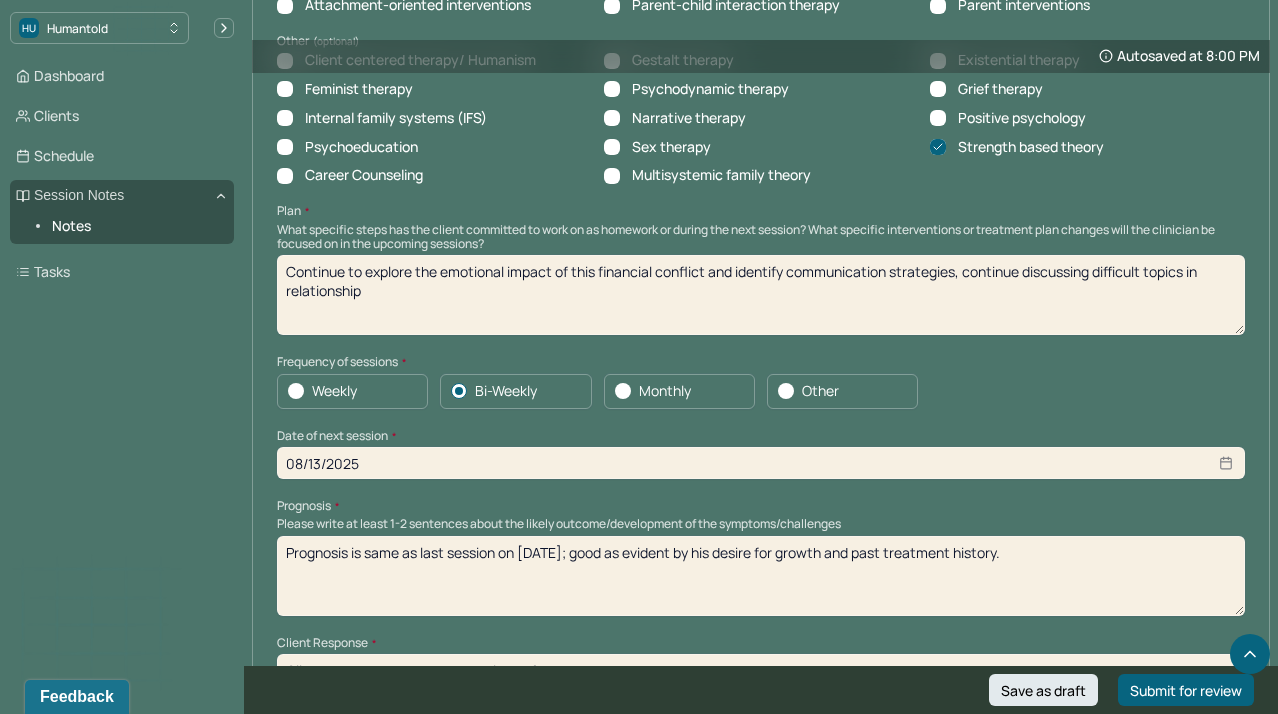 scroll, scrollTop: 1929, scrollLeft: 0, axis: vertical 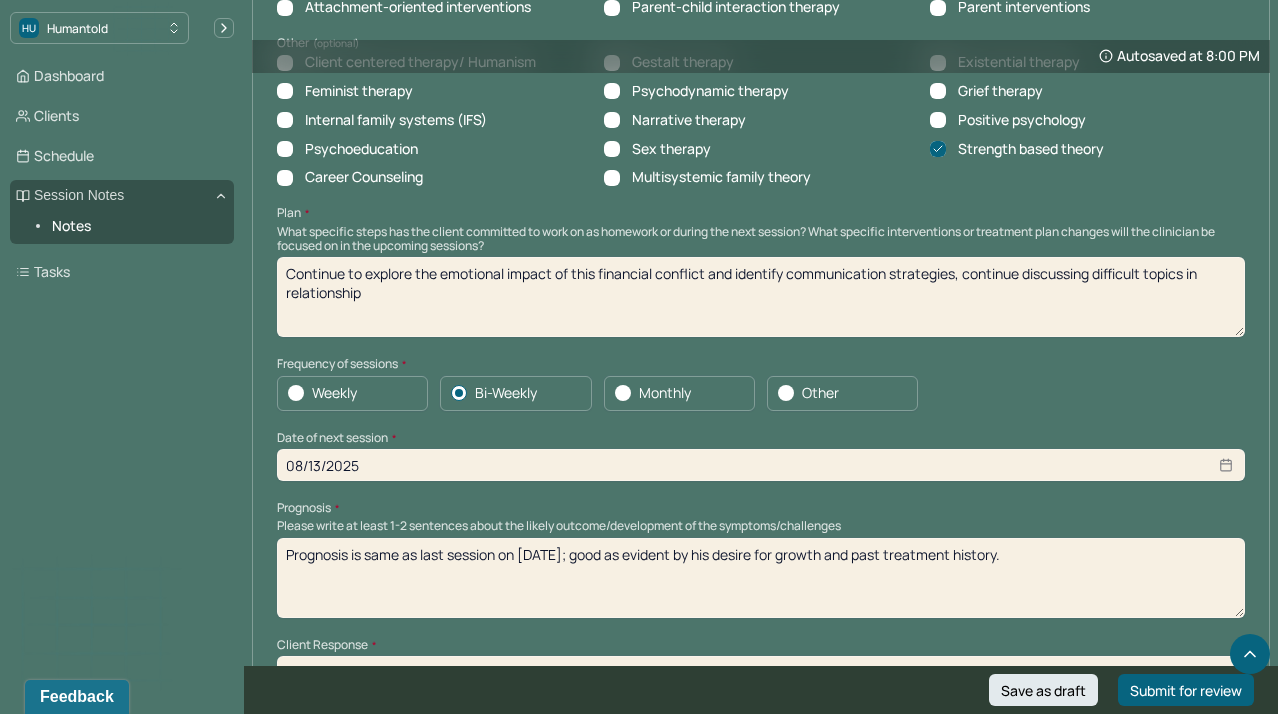 click on "Weekly Bi-Weekly Monthly Other" at bounding box center [761, 393] 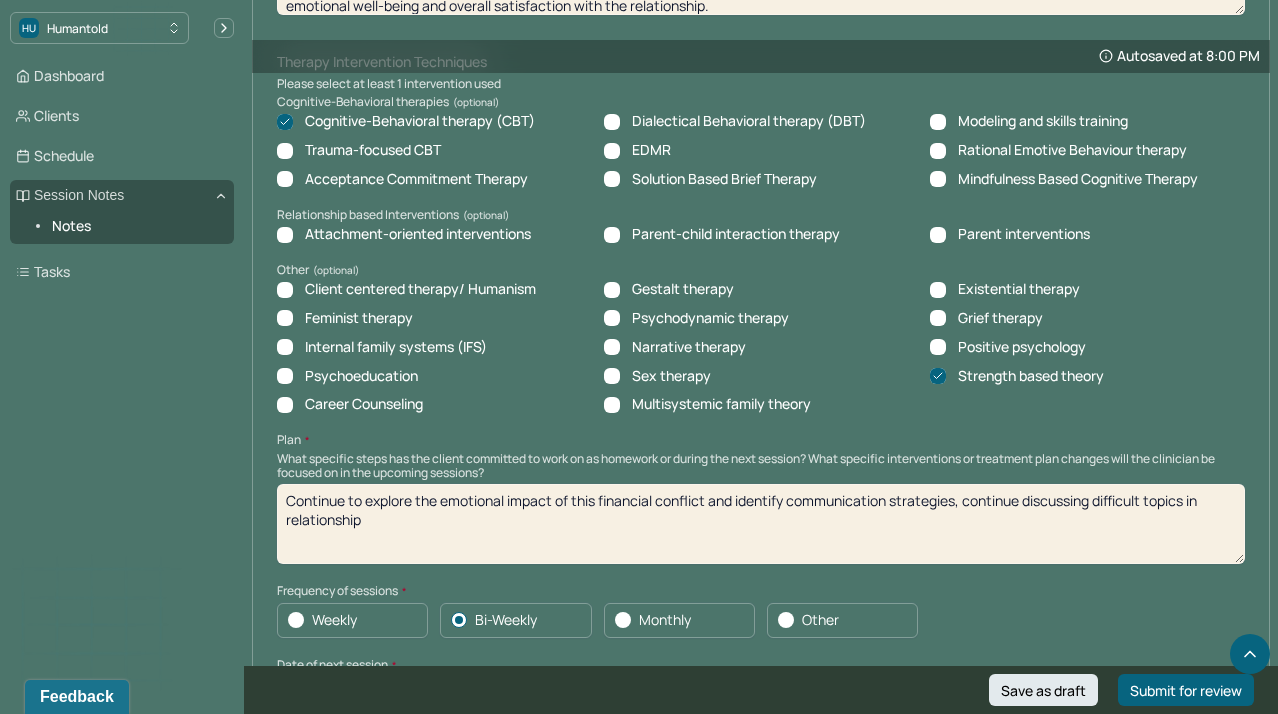 scroll, scrollTop: 0, scrollLeft: 0, axis: both 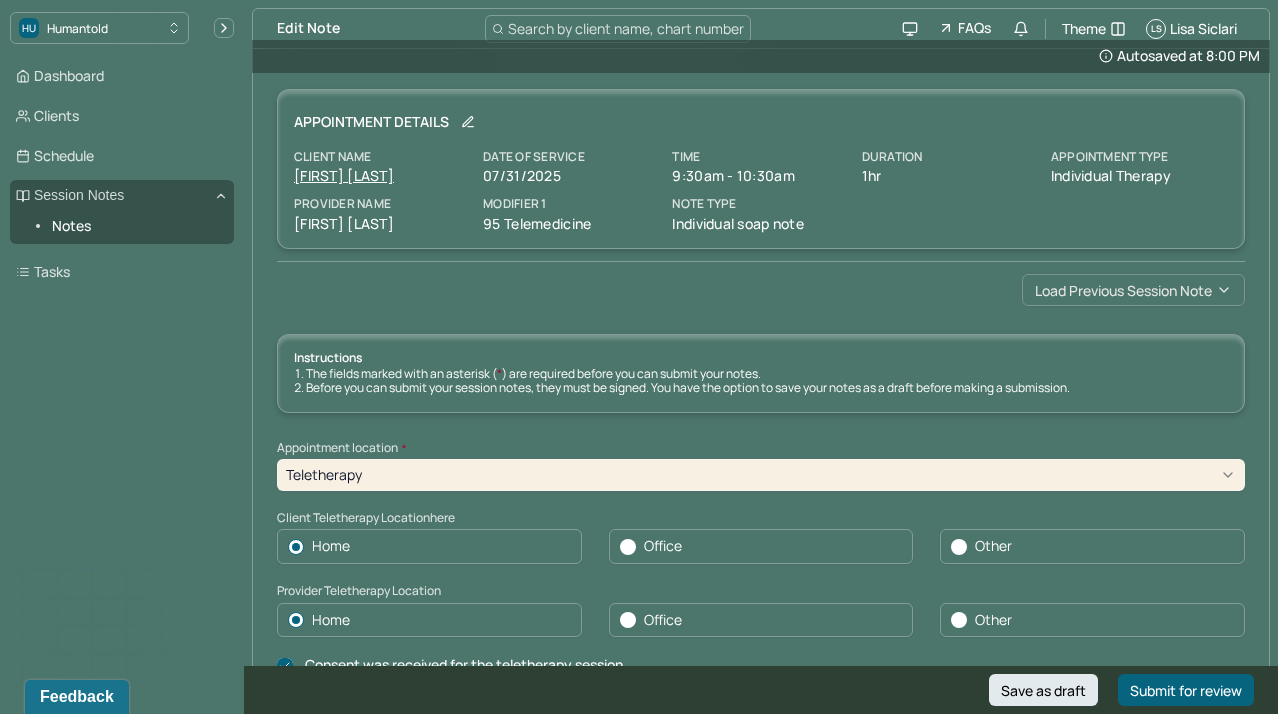 click on "Load previous session note" at bounding box center (1133, 290) 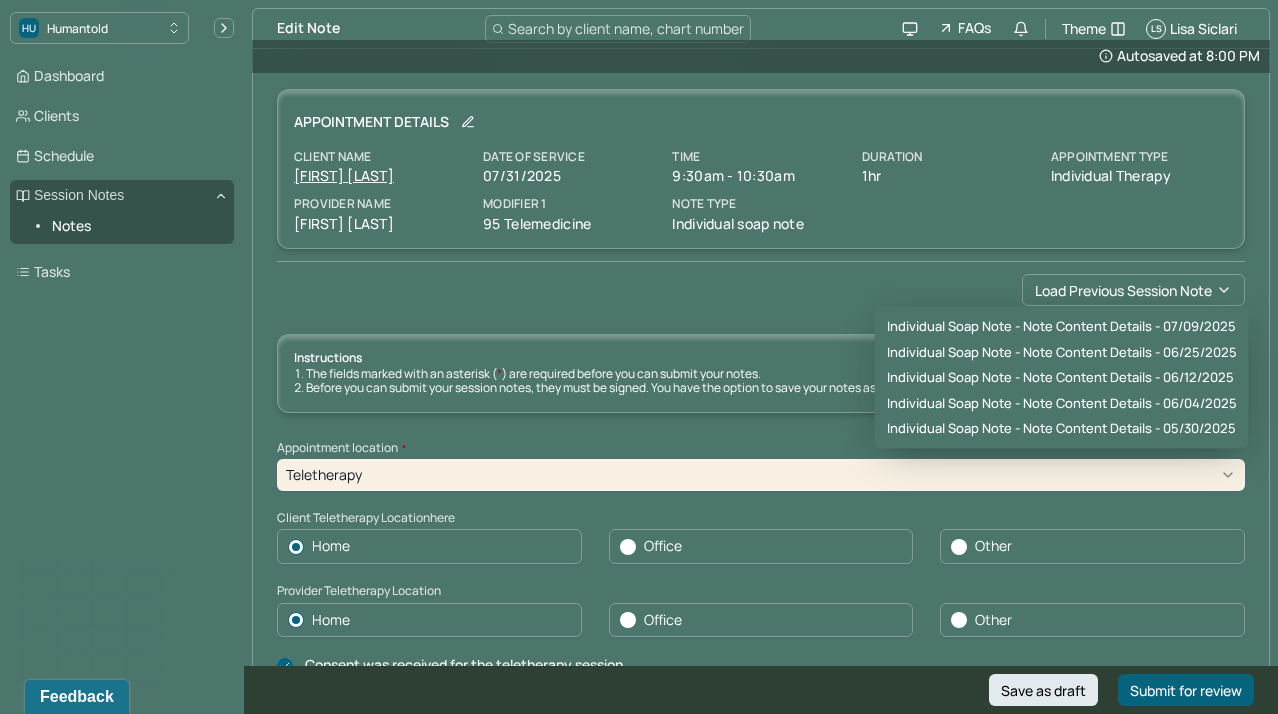 click on "Load previous session note" at bounding box center [761, 290] 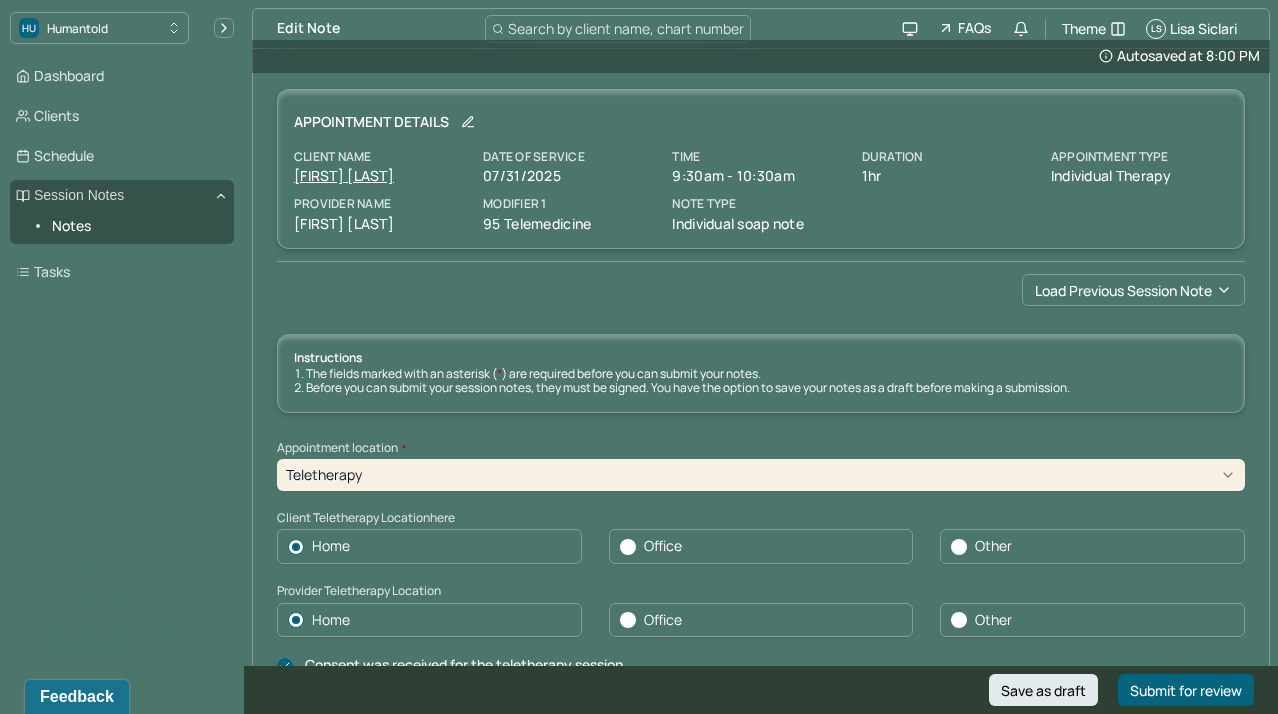 drag, startPoint x: 1266, startPoint y: 275, endPoint x: 1266, endPoint y: 255, distance: 20 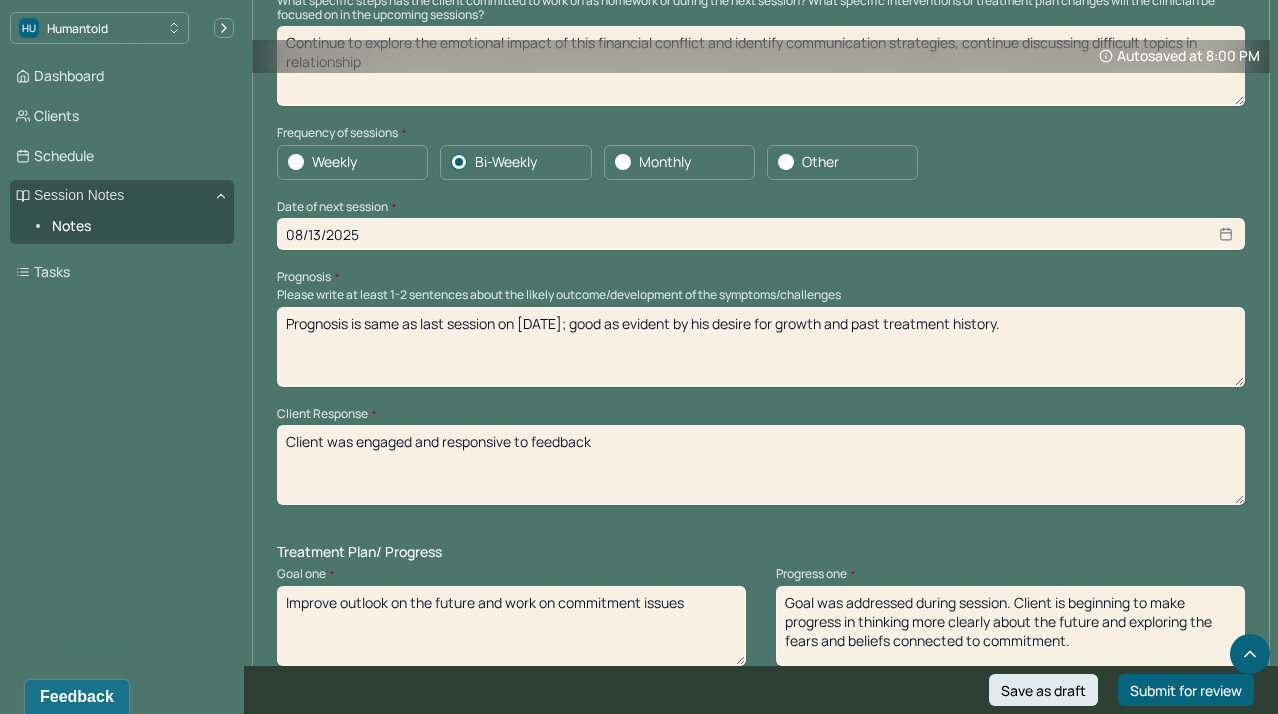 scroll, scrollTop: 2155, scrollLeft: 0, axis: vertical 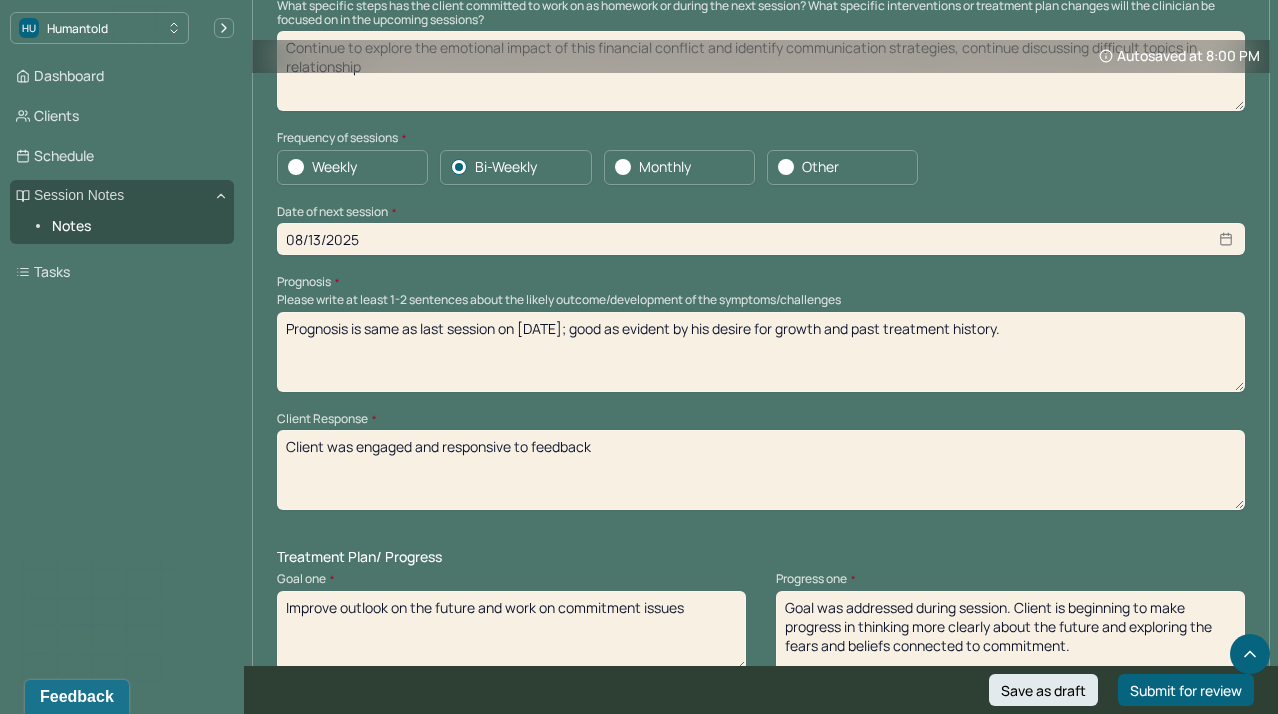 click on "Prognosis is same as last session on [DATE]; good as evident by his desire for growth and past treatment history." at bounding box center [761, 352] 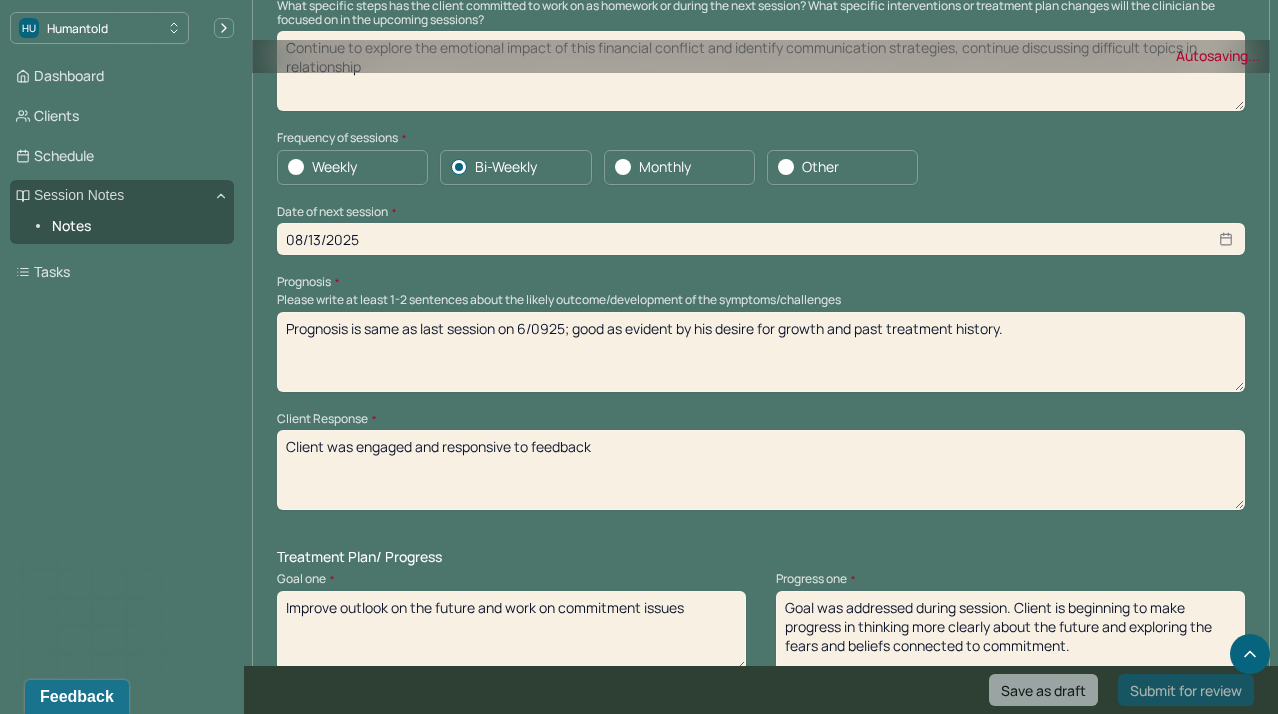 click on "Prognosis is same as last session on [DATE]; good as evident by his desire for growth and past treatment history." at bounding box center (761, 352) 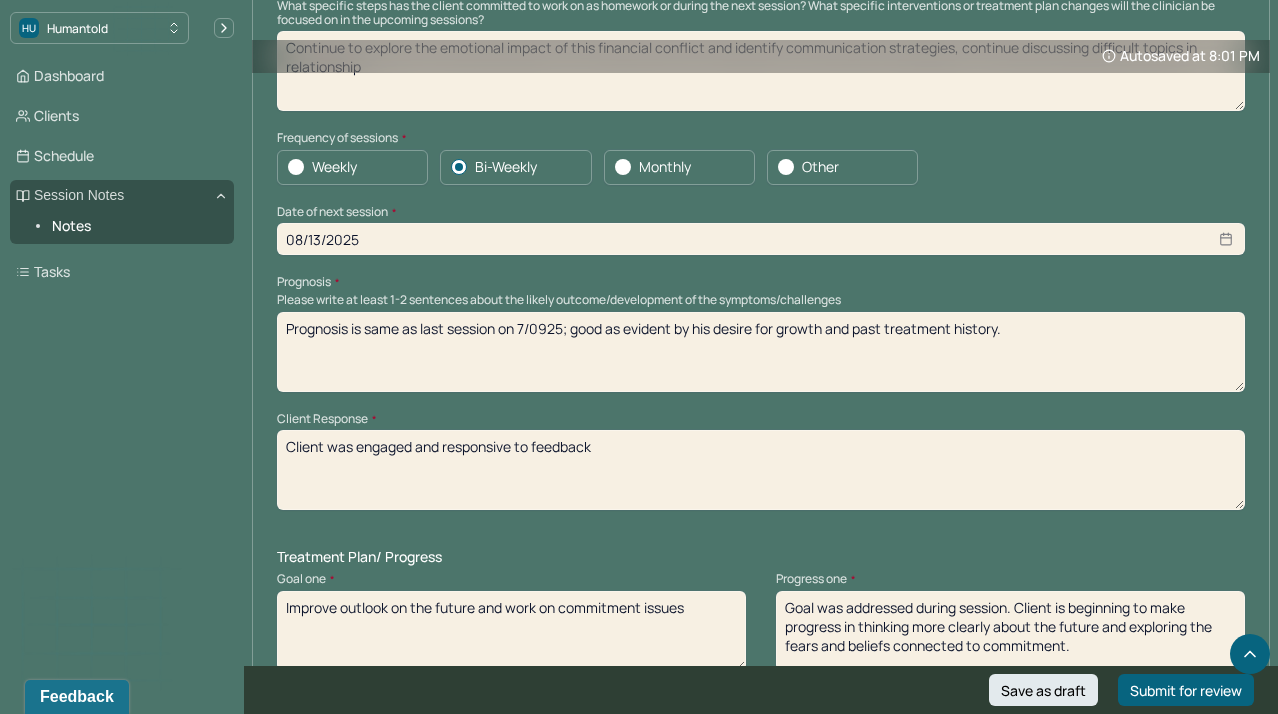 click on "Weekly Bi-Weekly Monthly Other" at bounding box center [761, 167] 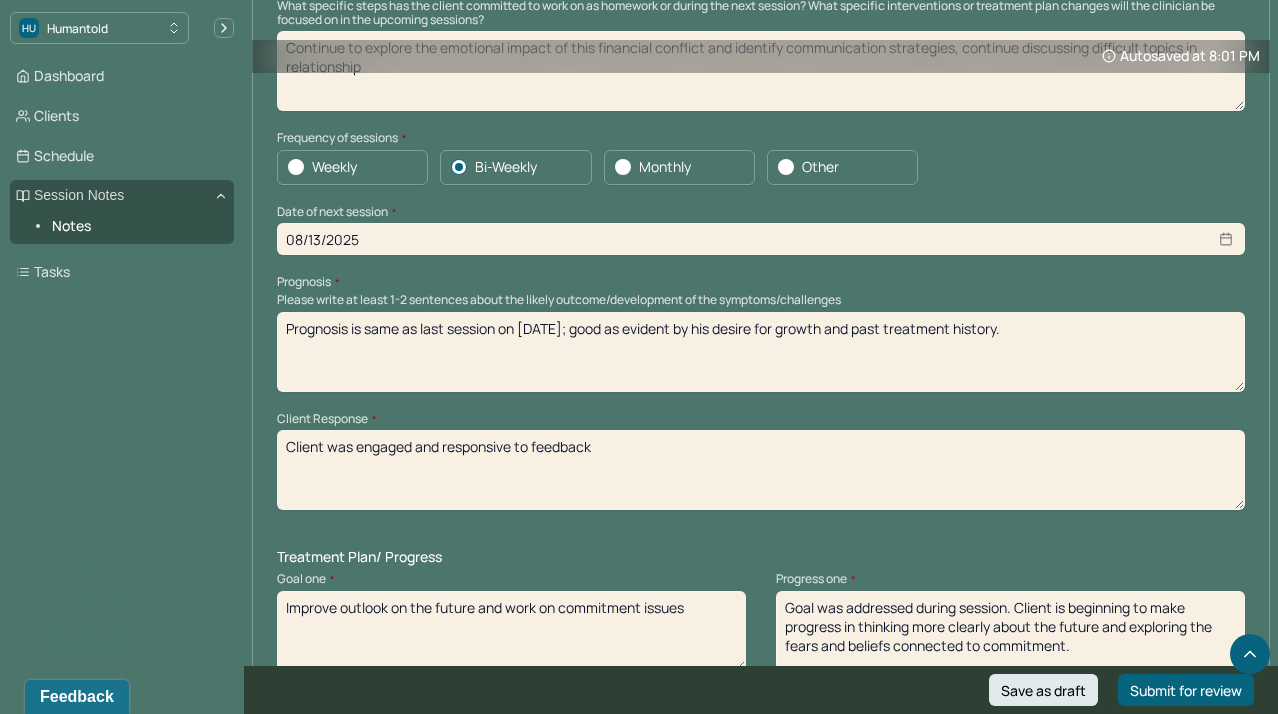 type on "Prognosis is same as last session on [DATE]; good as evident by his desire for growth and past treatment history." 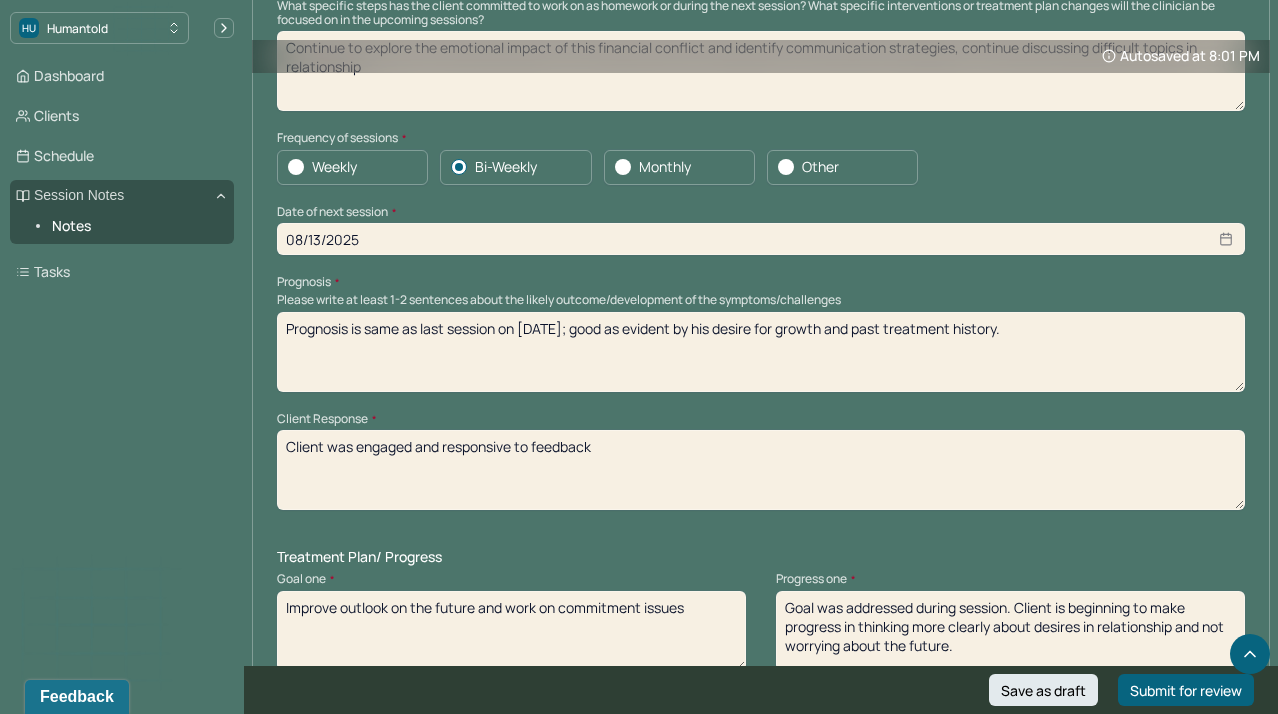 type on "Goal was addressed during session. Client is beginning to make progress in thinking more clearly about desires in relationship and not worrying about the future." 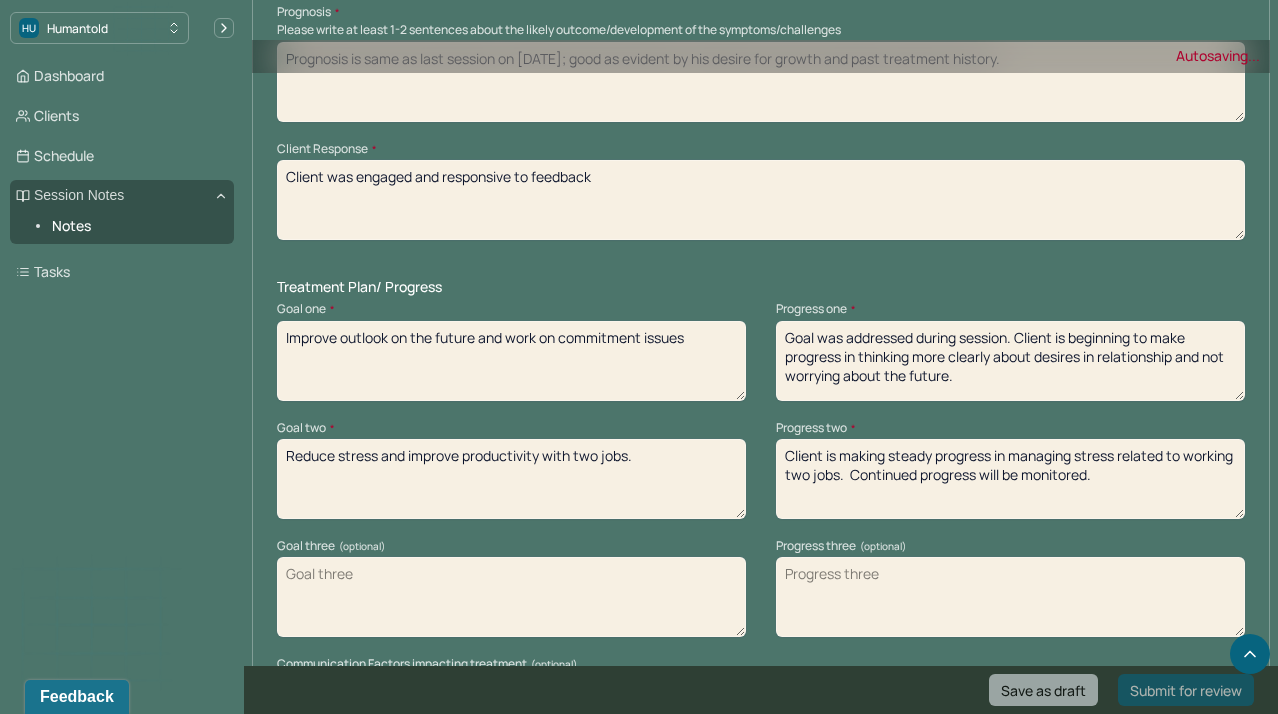 scroll, scrollTop: 2542, scrollLeft: 0, axis: vertical 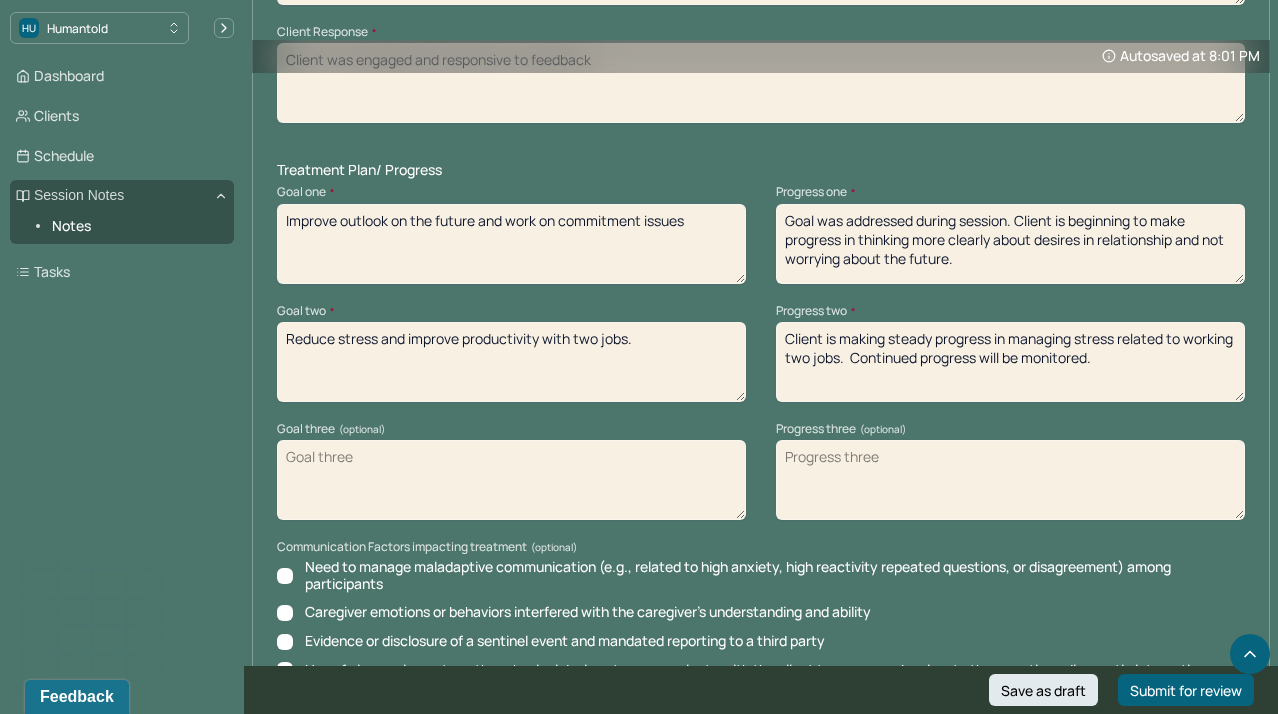 drag, startPoint x: 1136, startPoint y: 326, endPoint x: 719, endPoint y: 252, distance: 423.51505 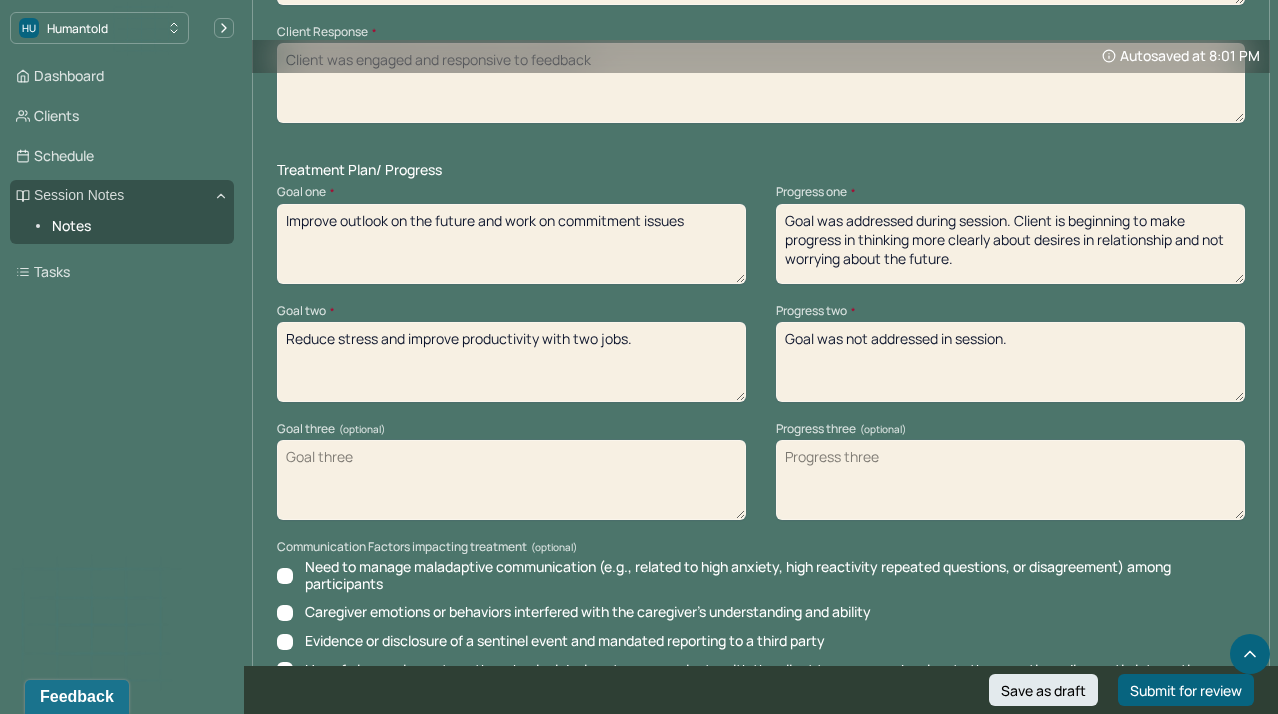 type on "Goal was not addressed in session." 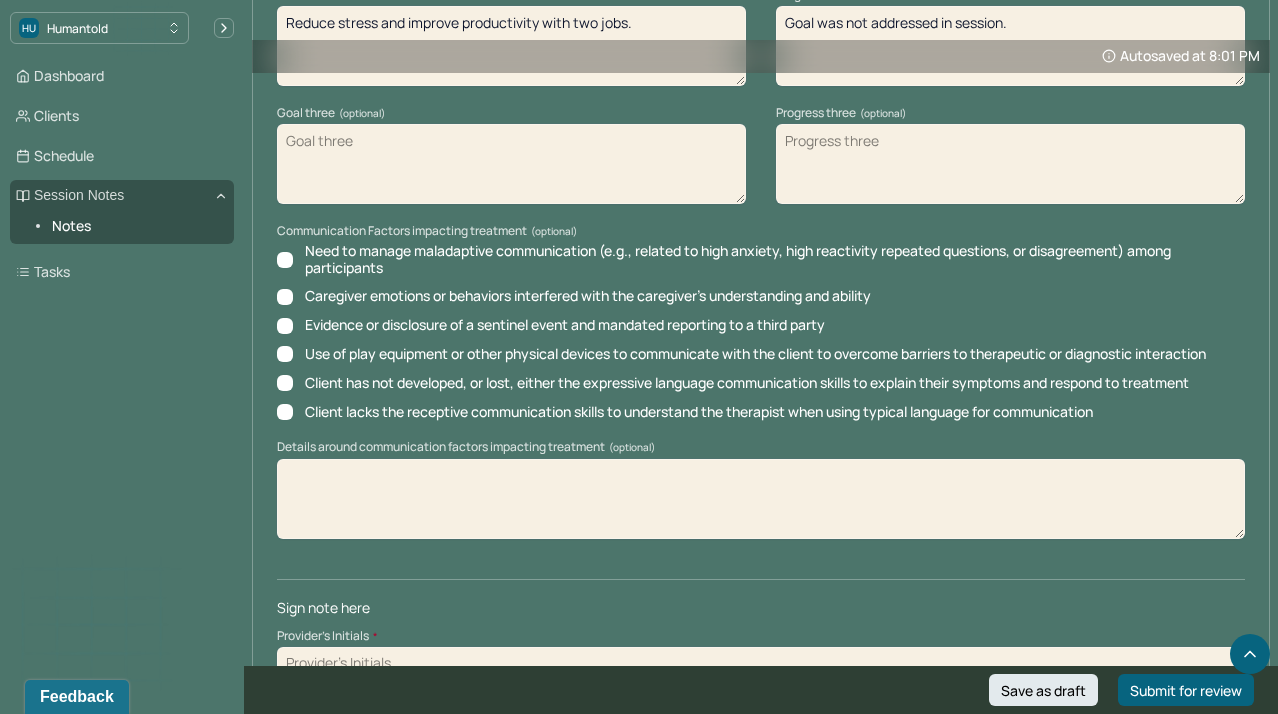 scroll, scrollTop: 2855, scrollLeft: 0, axis: vertical 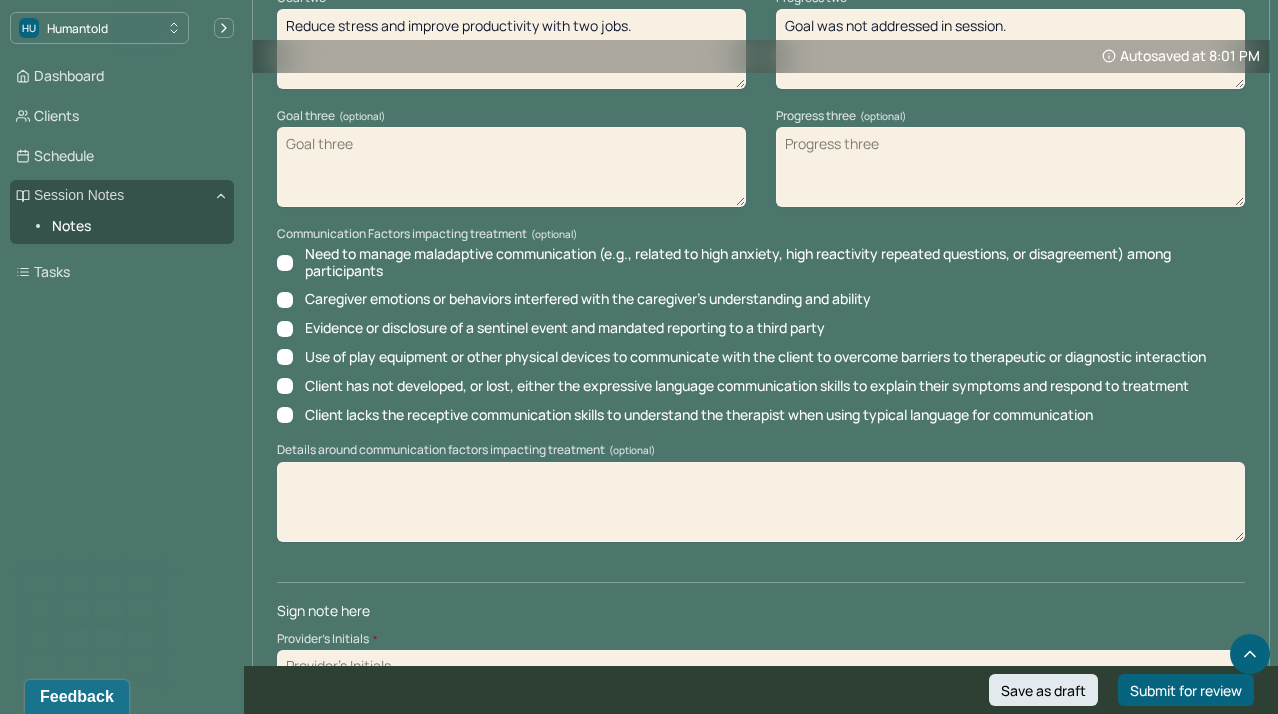 click at bounding box center (761, 666) 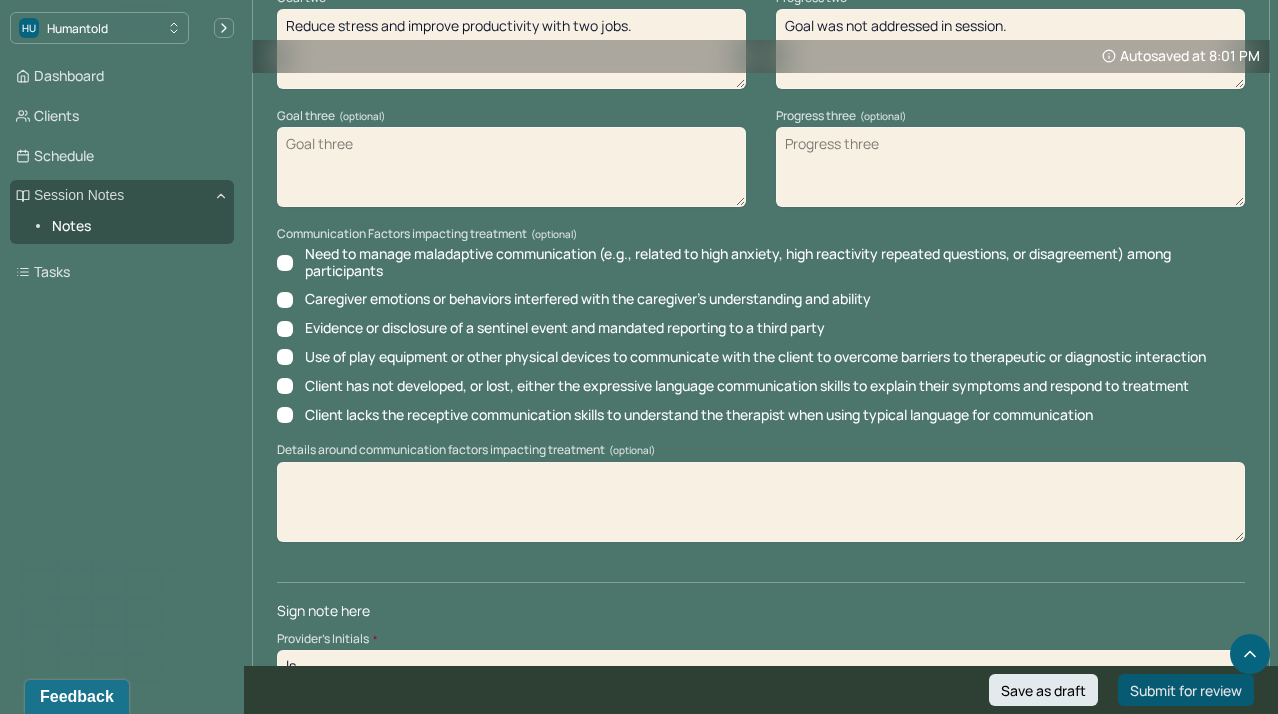 type on "ls" 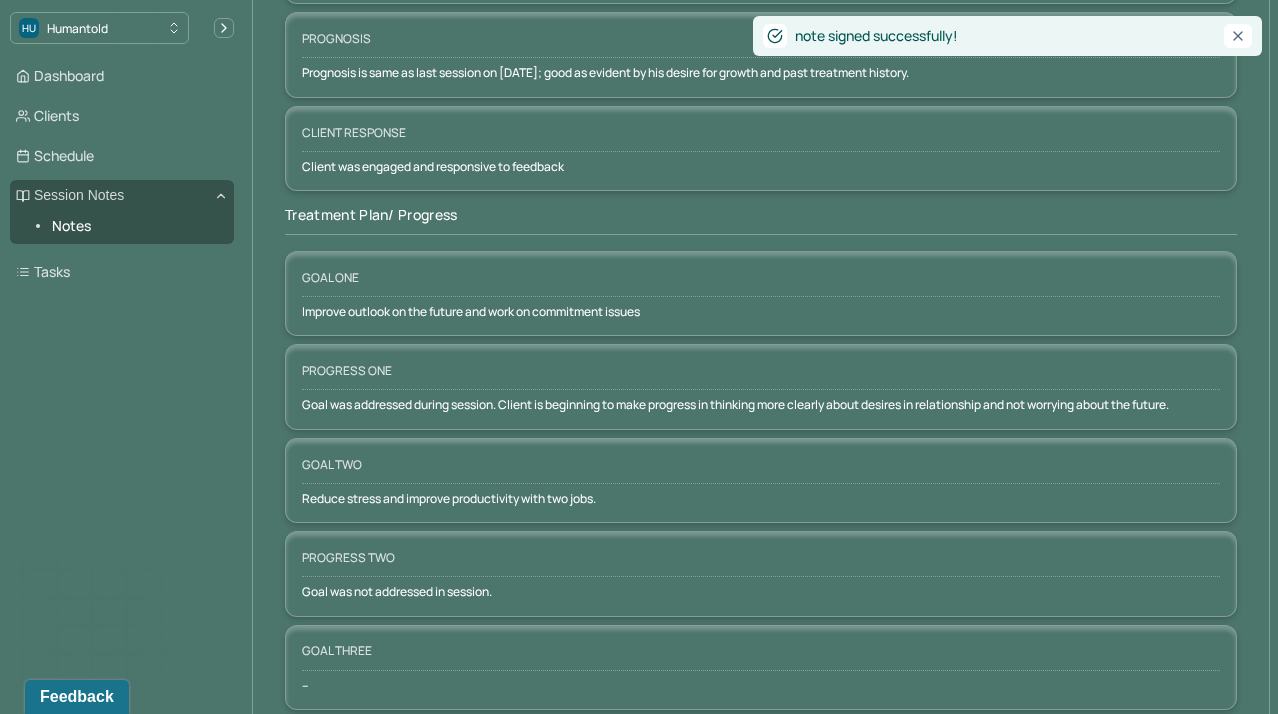 scroll, scrollTop: 0, scrollLeft: 0, axis: both 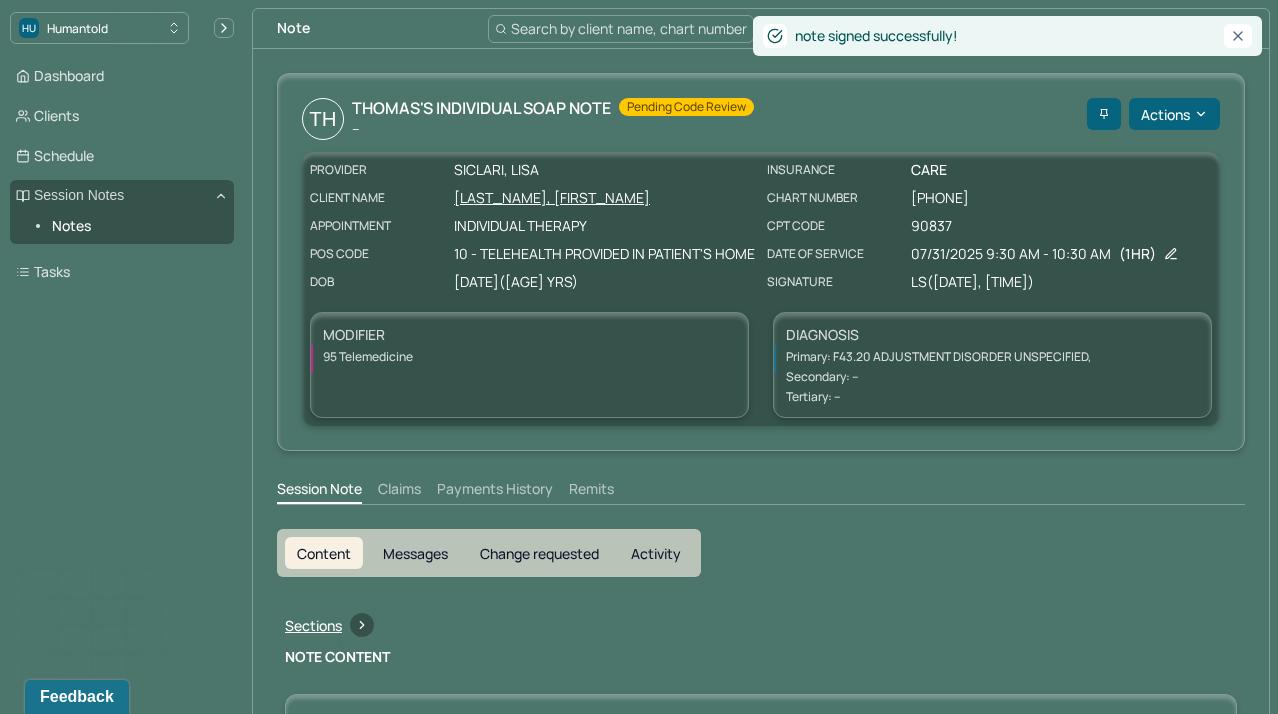 click on "TH [FIRST] [LAST]'s   Individual soap note -- Pending code review Actions PROVIDER SICLARI, LISA CLIENT NAME [LAST], [FIRST] APPOINTMENT Individual therapy POS CODE 10 - Telehealth Provided in Patient's Home DOB 09/28/1991  (33 Yrs) INSURANCE CARE CHART NUMBER HVNS551 CPT CODE 90837 DATE OF SERVICE 07/31/2025   9:30 AM   -   10:30 AM ( 1hr ) SIGNATURE ls  (08/01/2025, 8:01 PM) MODIFIER 95 Telemedicine DIAGNOSIS Primary:   F43.20 ADJUSTMENT DISORDER UNSPECIFIED ,  Secondary:   -- Tertiary:   -- Session Note Claims Payments History Remits Content Messages Change requested Activity Sections Session note Therapy intervention techniques Treatment plan/ progress Sections NOTE CONTENT Appointment location teletherapy Client Teletherapy Location Home Provider Teletherapy Location Home Consent was received for the teletherapy session Consent was received for the teletherapy session The teletherapy session was conducted via video The teletherapy session was conducted via video Primary diagnosis Secondary diagnosis -- -- -- --" at bounding box center [761, 1963] 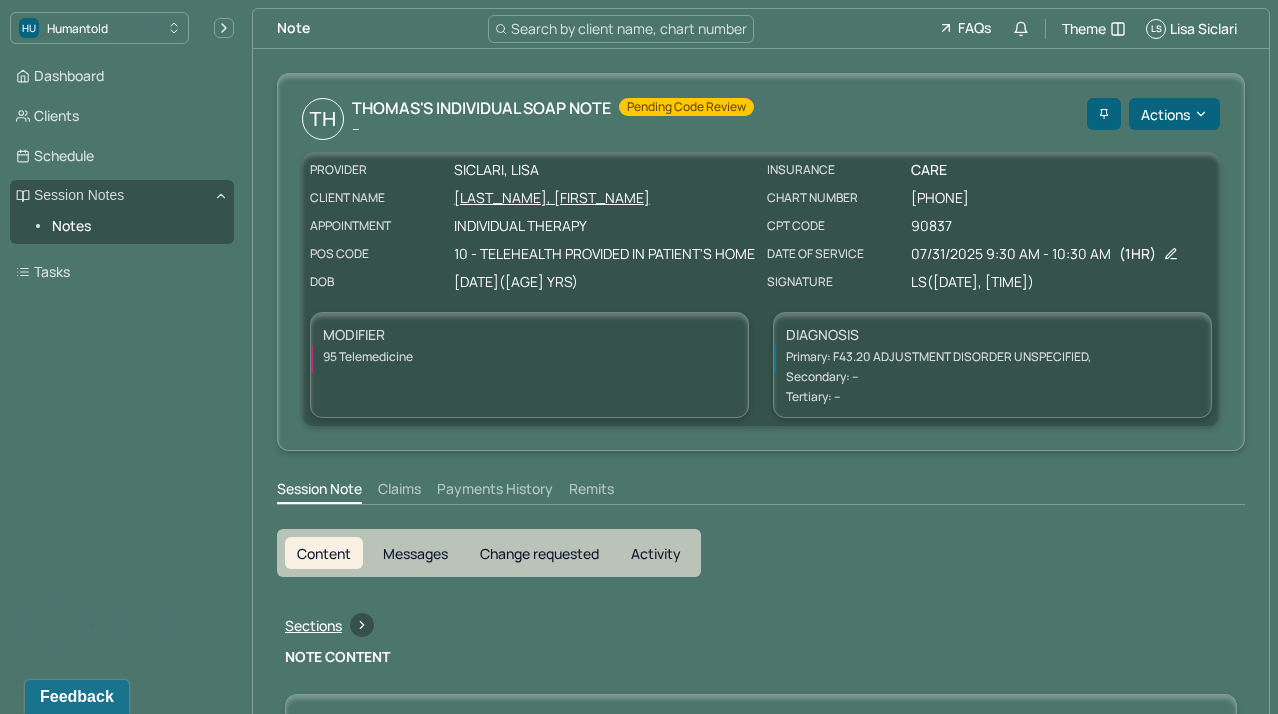 click on "Search by client name, chart number" at bounding box center (629, 28) 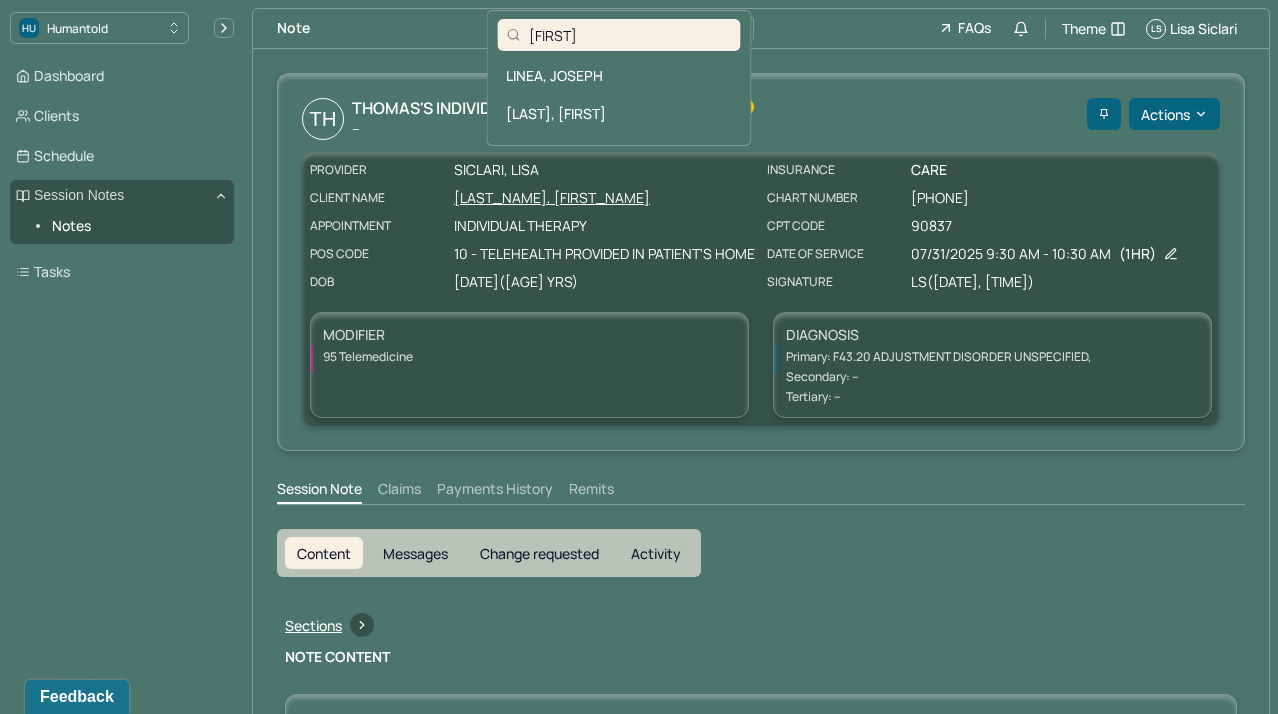 type on "[FIRST]" 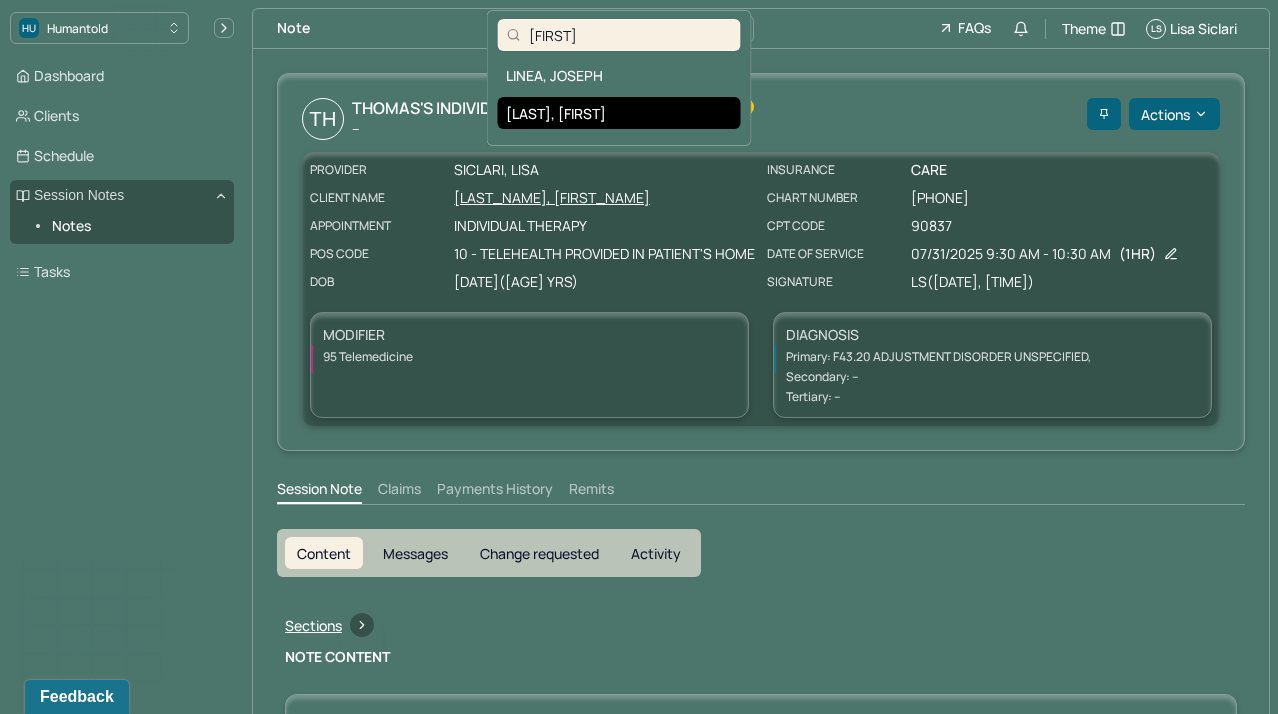 drag, startPoint x: 655, startPoint y: 21, endPoint x: 615, endPoint y: 117, distance: 104 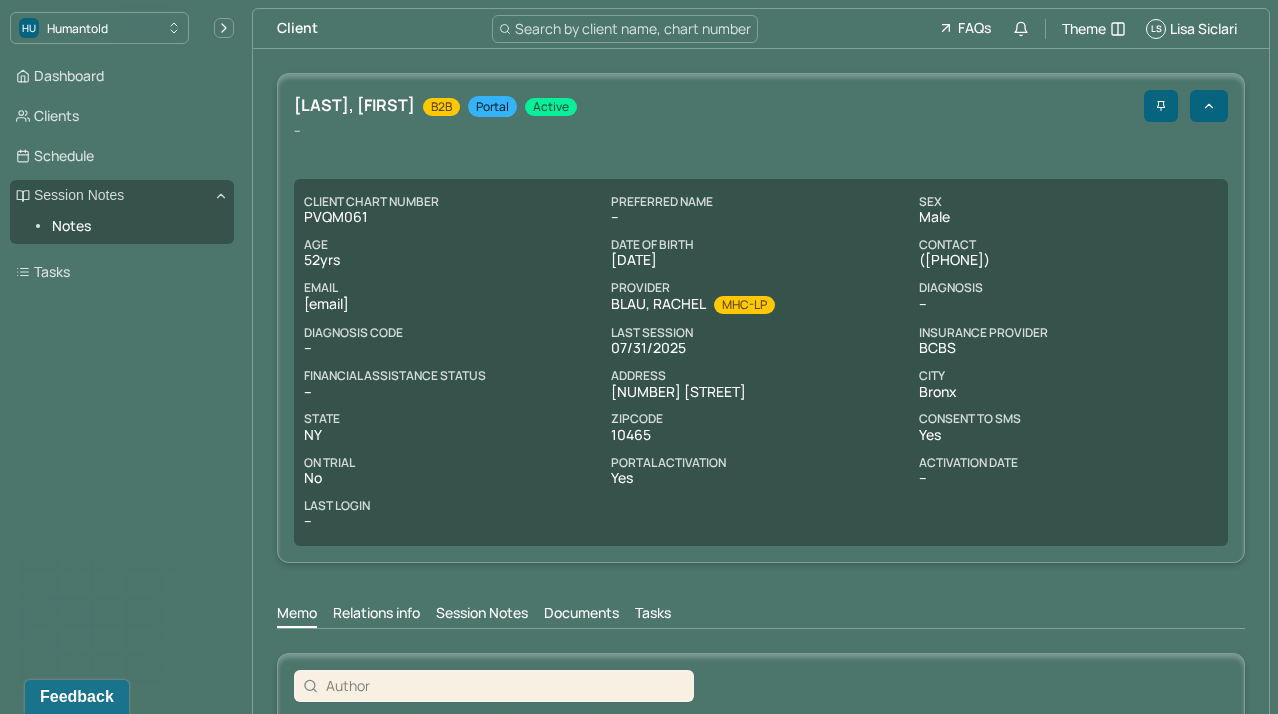 click on "[LAST], [FIRST] B2B Portal active" at bounding box center (761, 106) 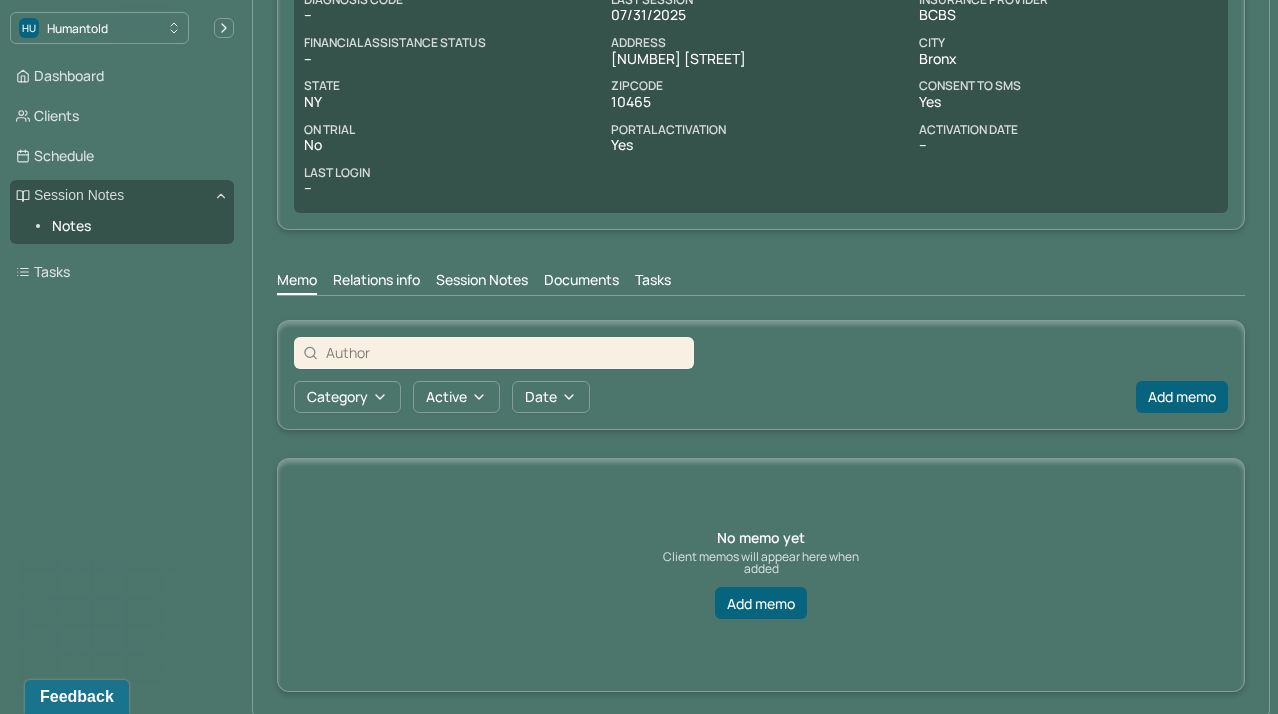 scroll, scrollTop: 330, scrollLeft: 0, axis: vertical 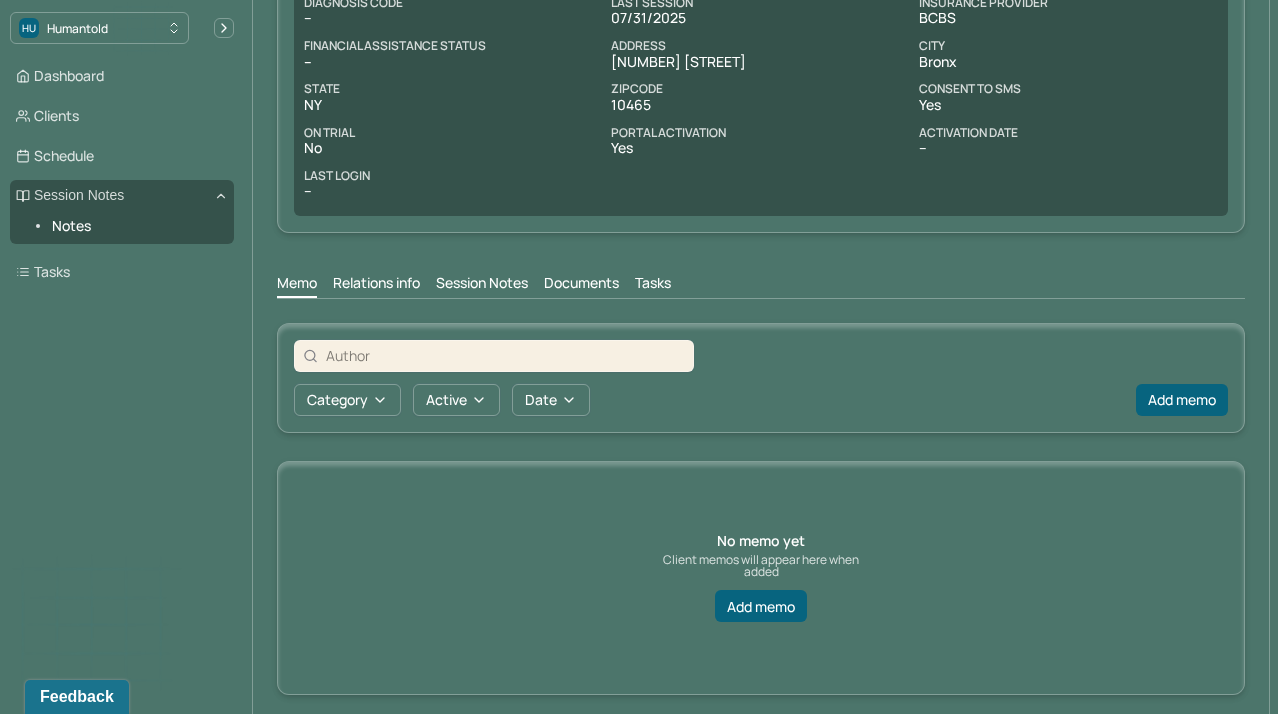 click on "Session Notes" at bounding box center (482, 285) 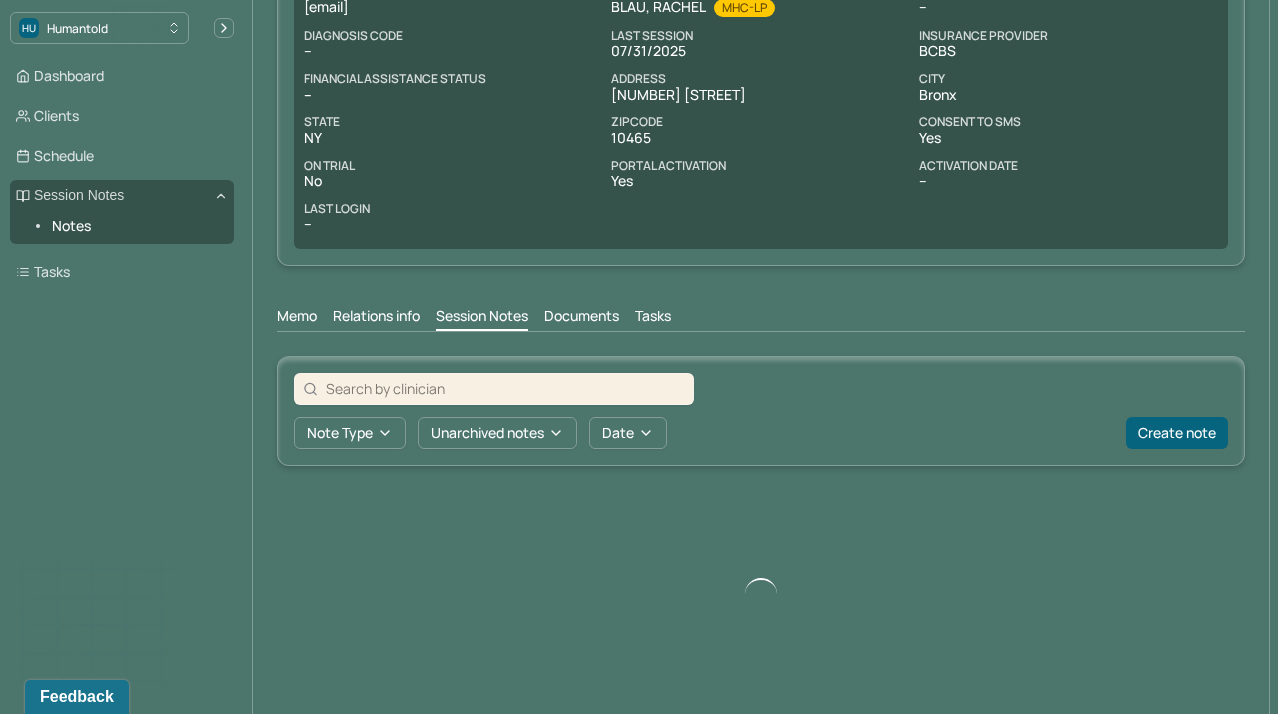scroll, scrollTop: 183, scrollLeft: 0, axis: vertical 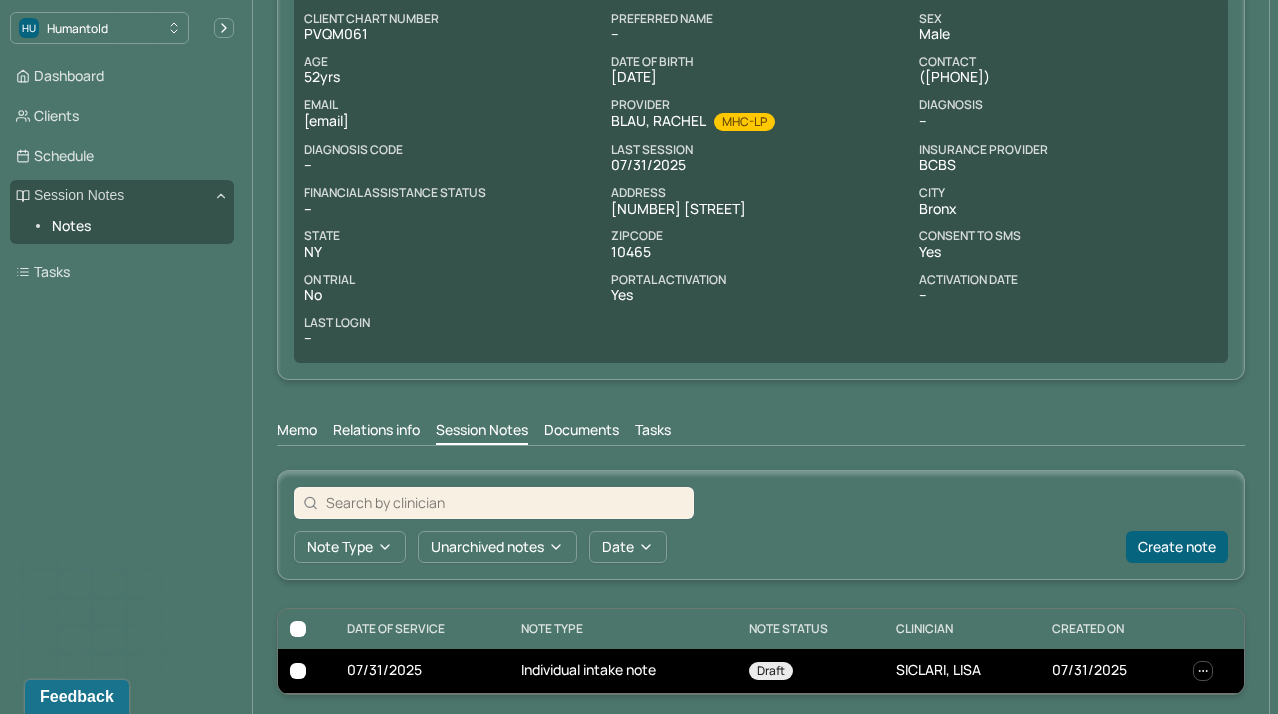 click on "Draft" at bounding box center (810, 671) 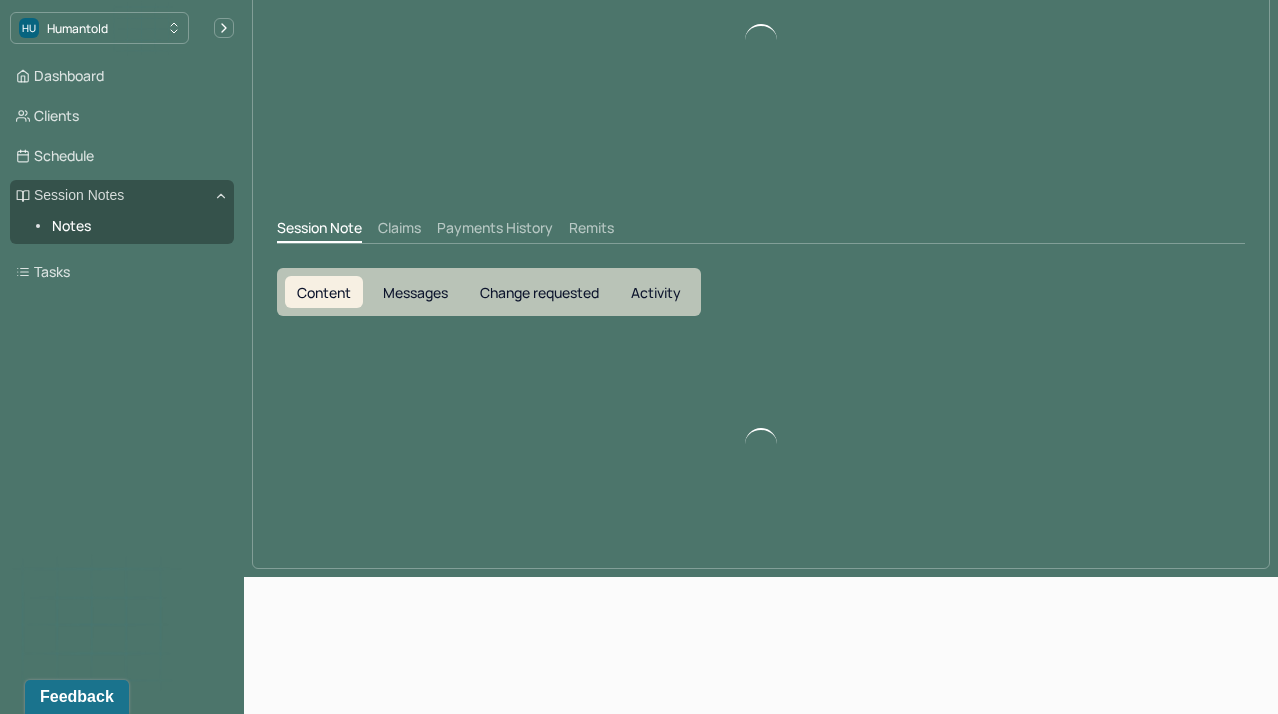 scroll, scrollTop: 45, scrollLeft: 0, axis: vertical 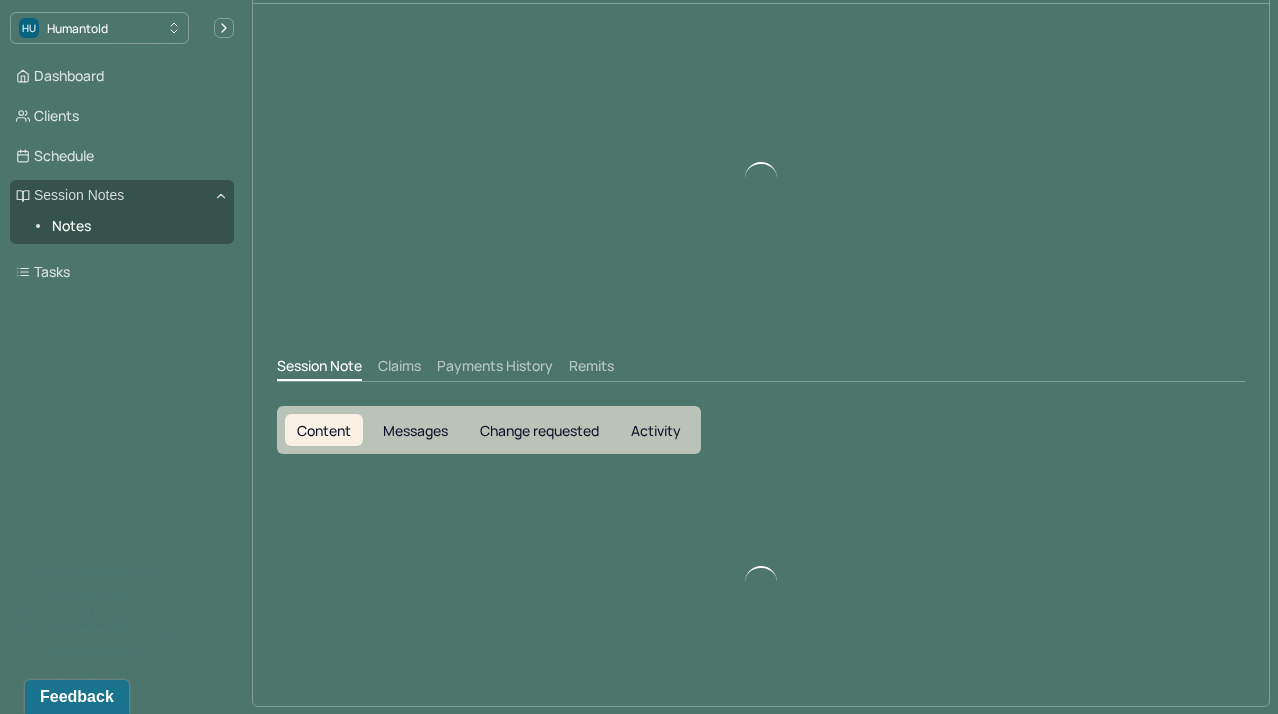 click at bounding box center (761, 582) 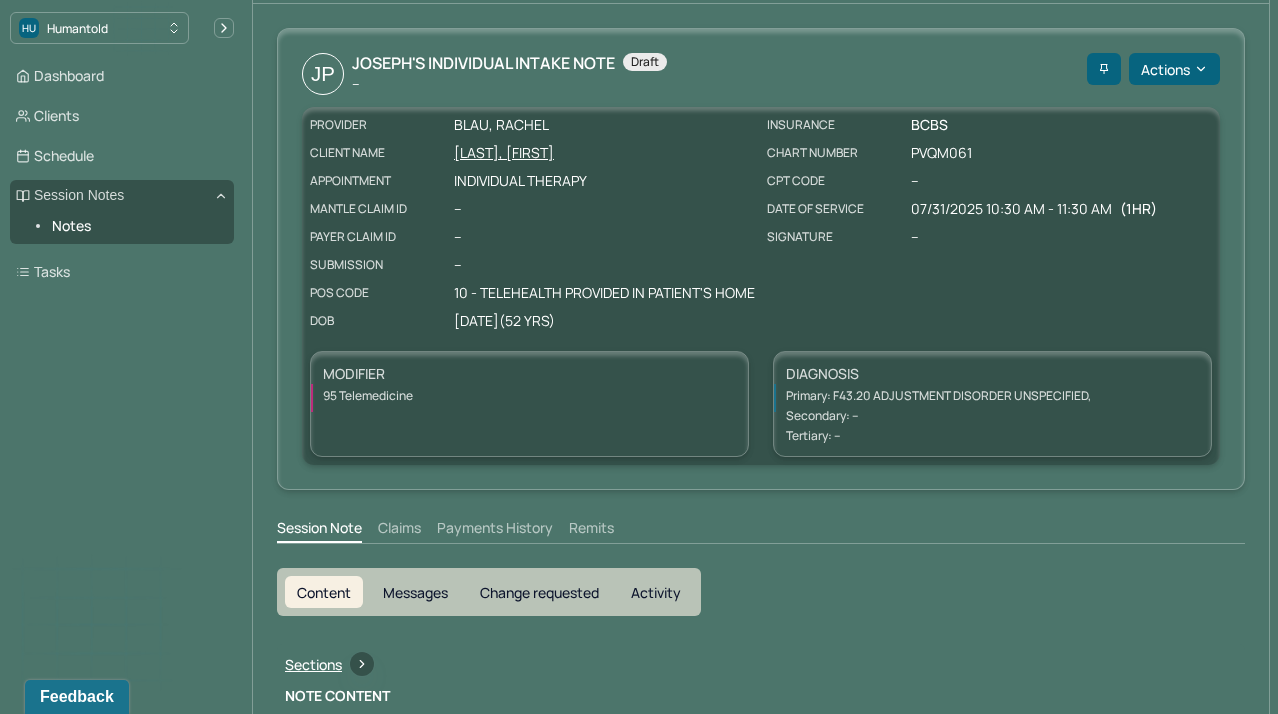 click on "Session Note Claims Payments History Remits" at bounding box center (761, 531) 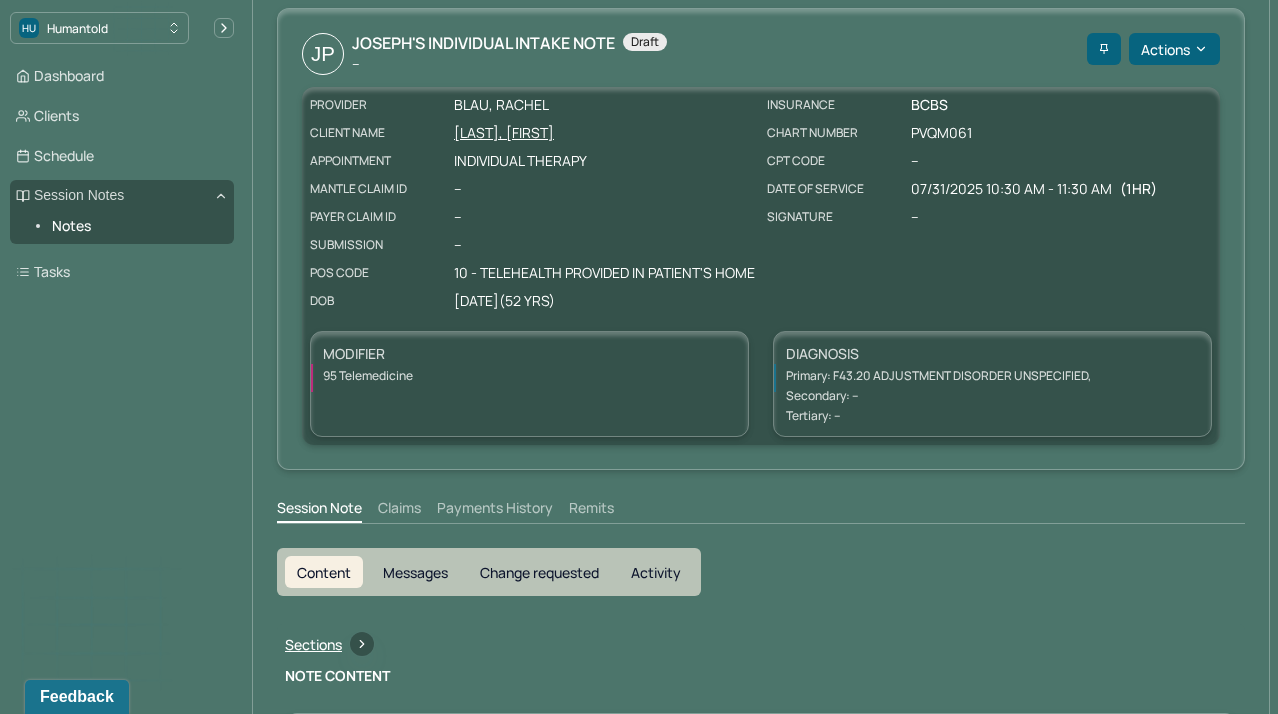 scroll, scrollTop: -6, scrollLeft: 0, axis: vertical 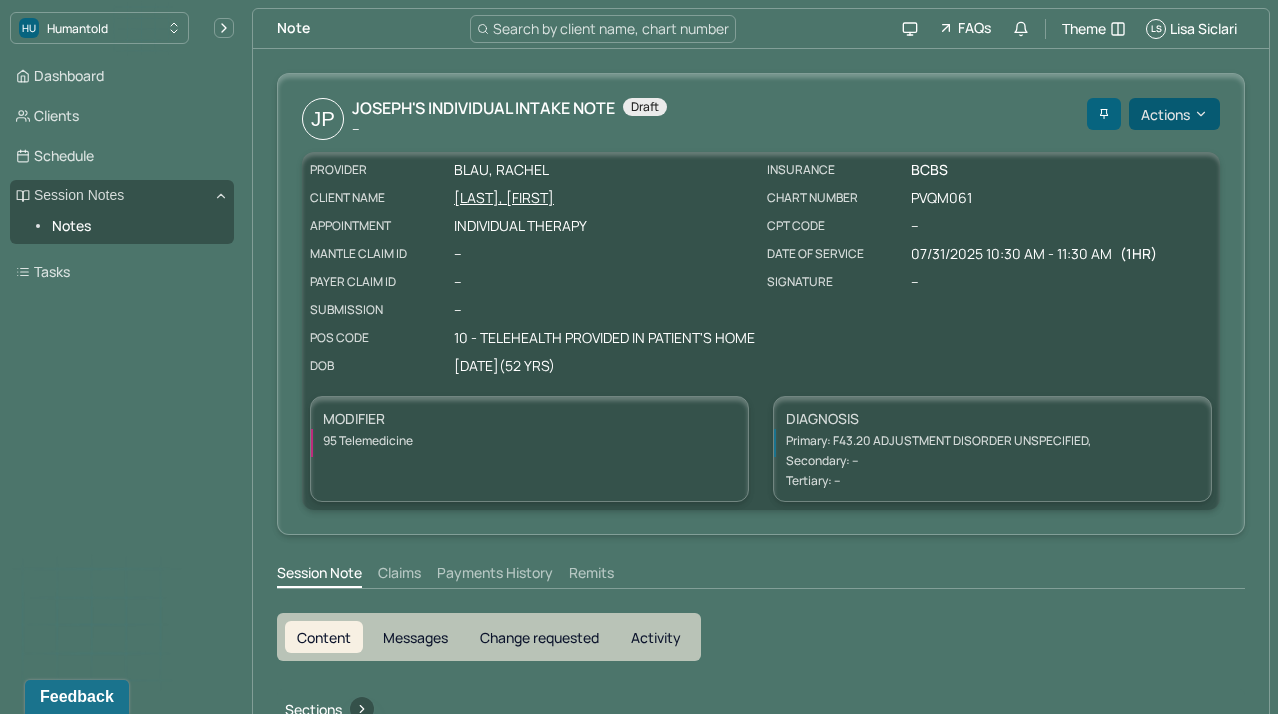 click on "Actions" at bounding box center [1174, 114] 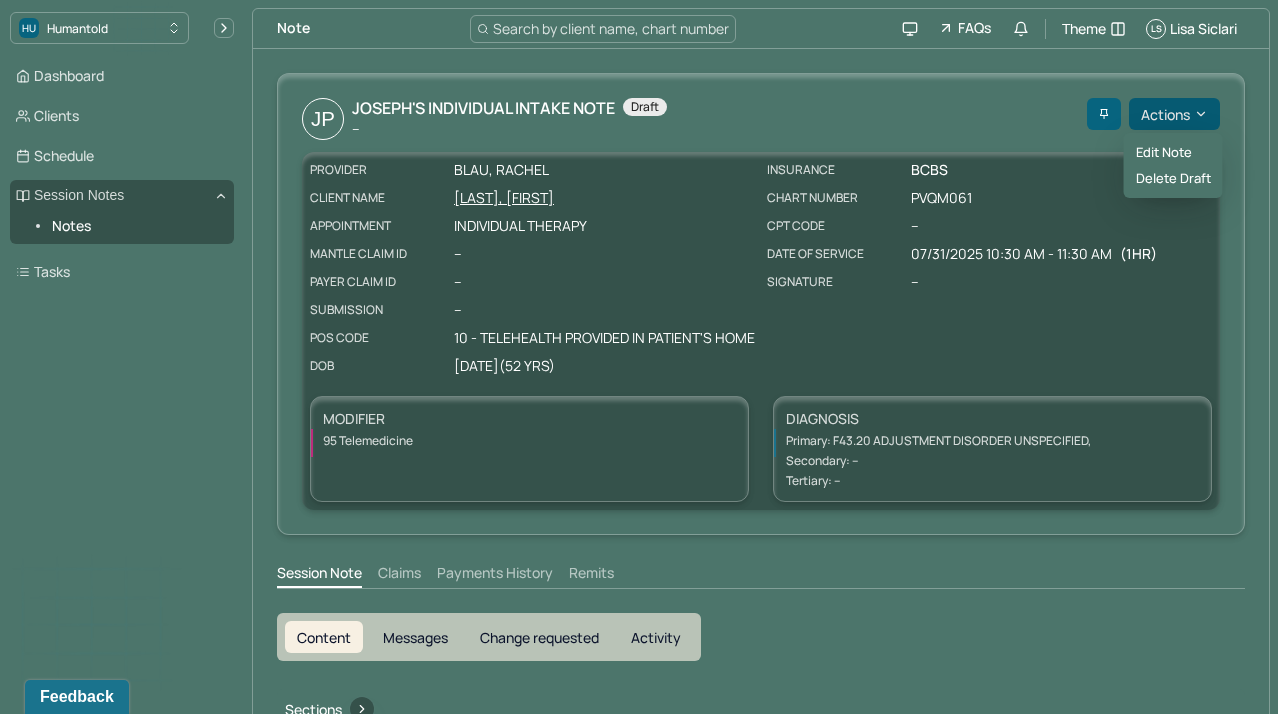 scroll, scrollTop: 0, scrollLeft: 0, axis: both 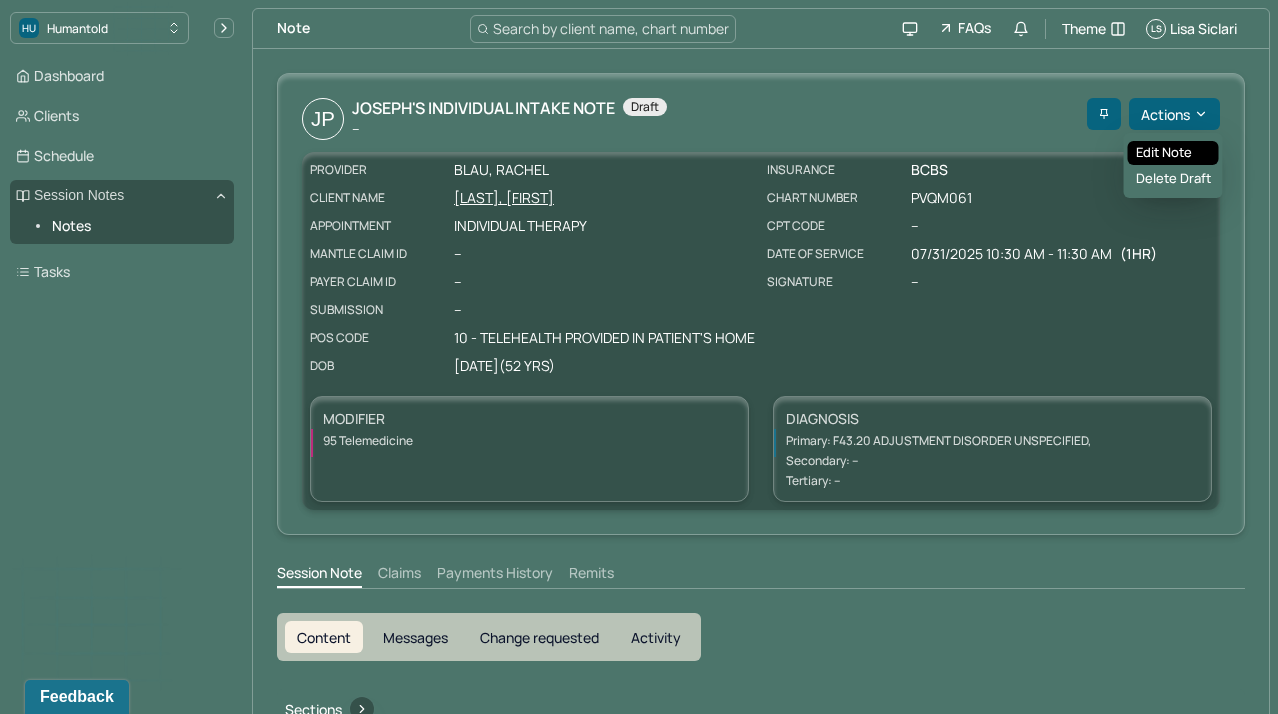 click on "Edit note" at bounding box center (1173, 153) 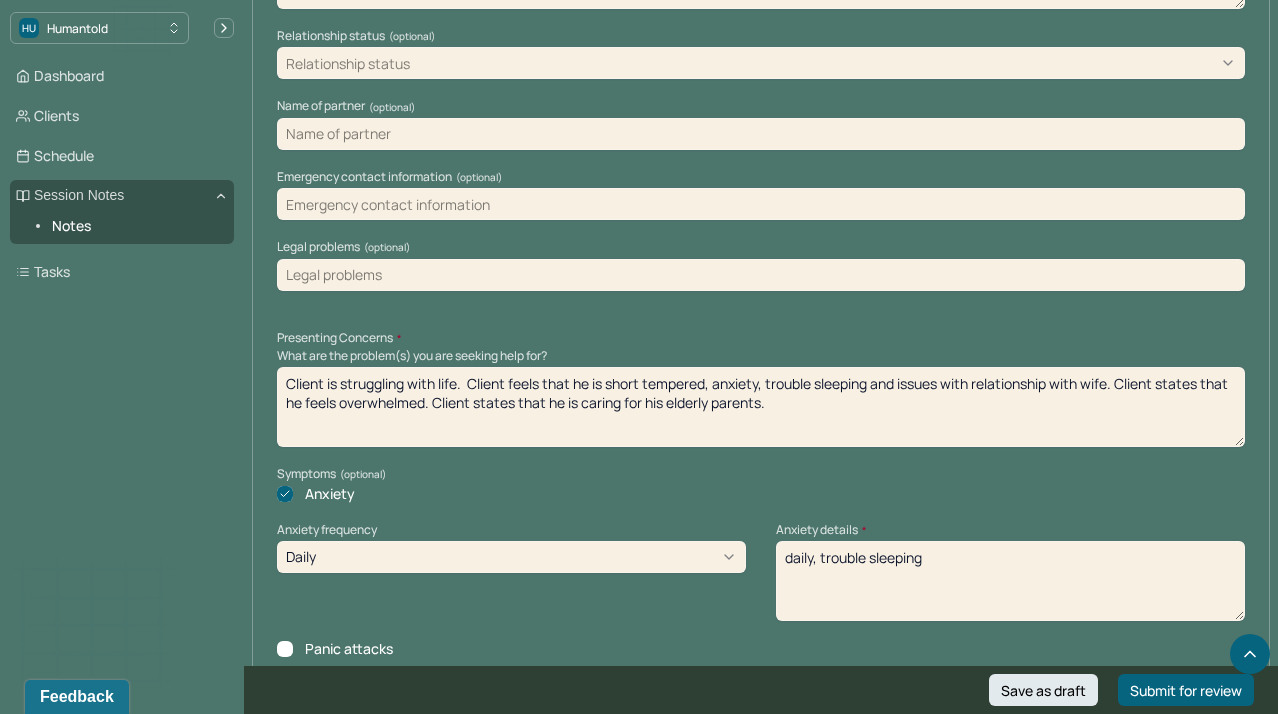 scroll, scrollTop: 1638, scrollLeft: 0, axis: vertical 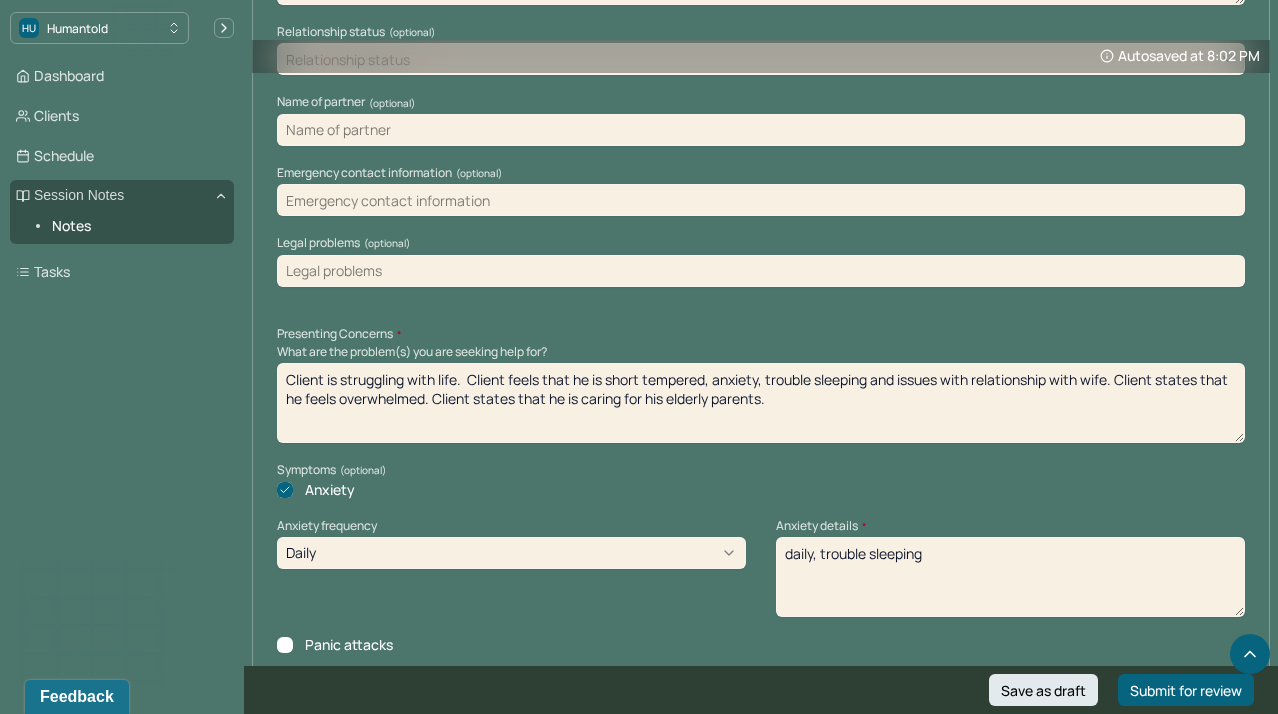 drag, startPoint x: 794, startPoint y: 386, endPoint x: 217, endPoint y: 347, distance: 578.3165 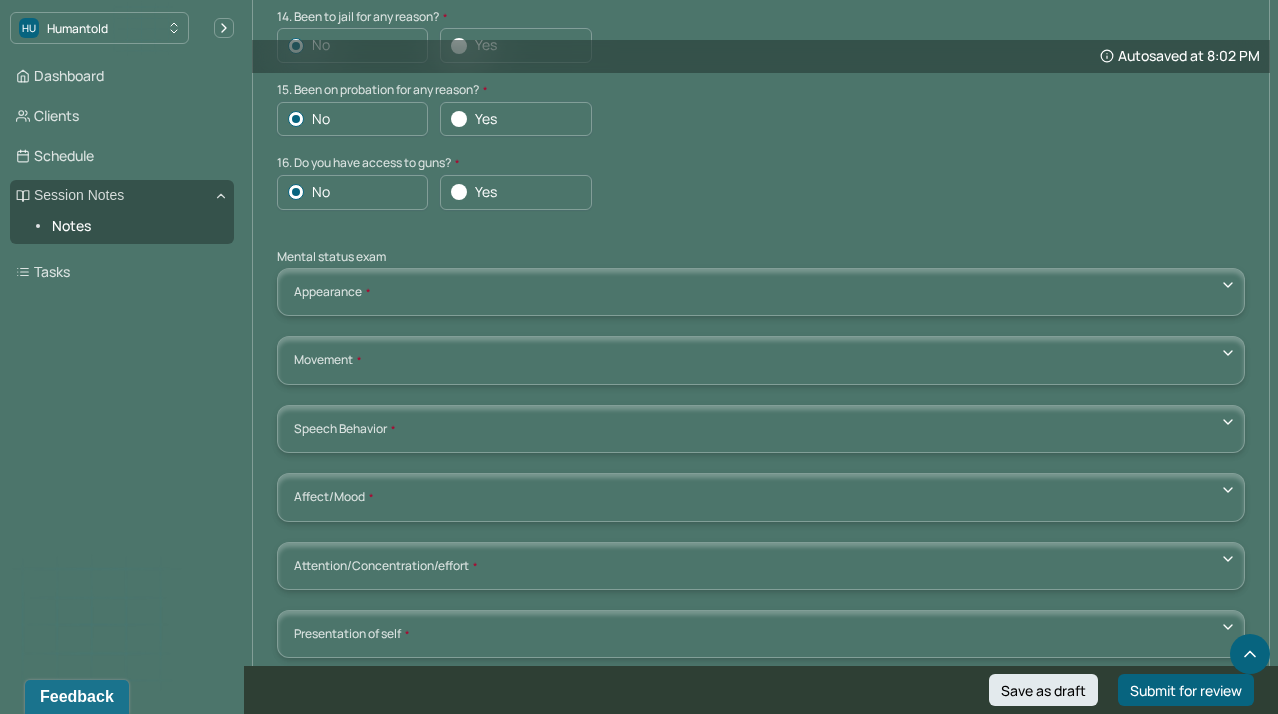 scroll, scrollTop: 6377, scrollLeft: 0, axis: vertical 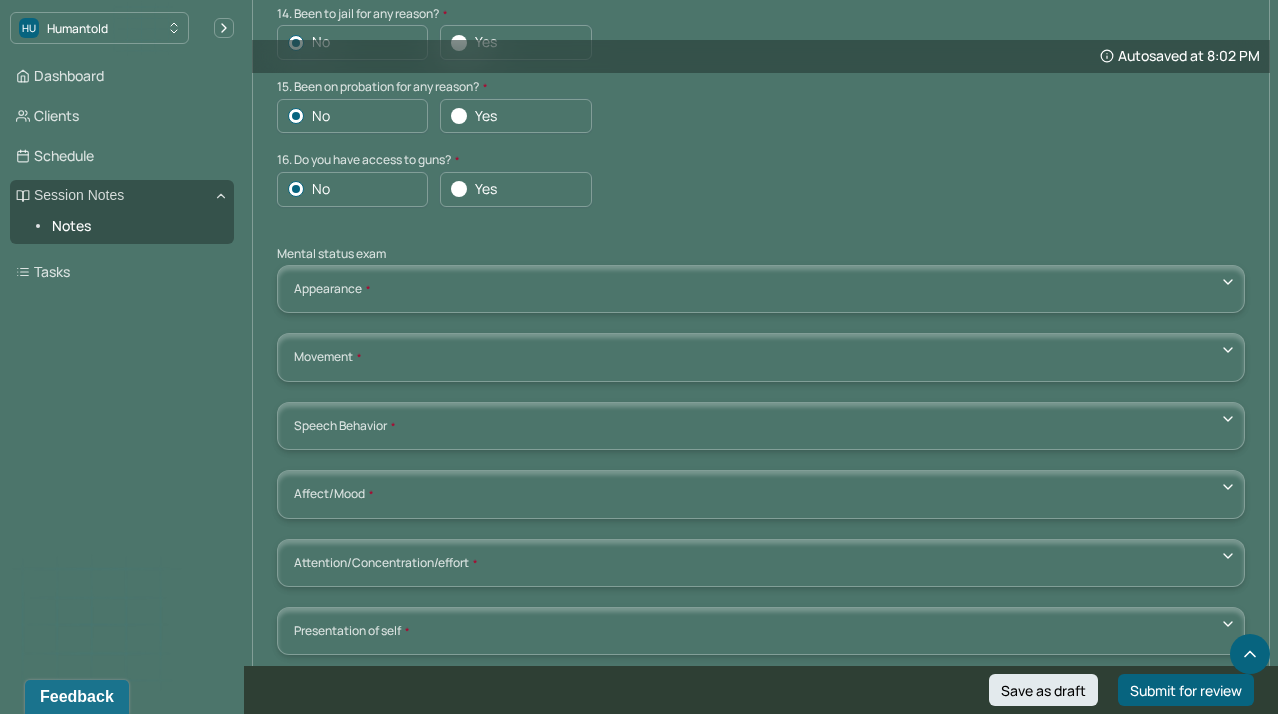 click on "Appearance Neat Unkempt Thin Average Overweight Pale Tanned" at bounding box center (761, 289) 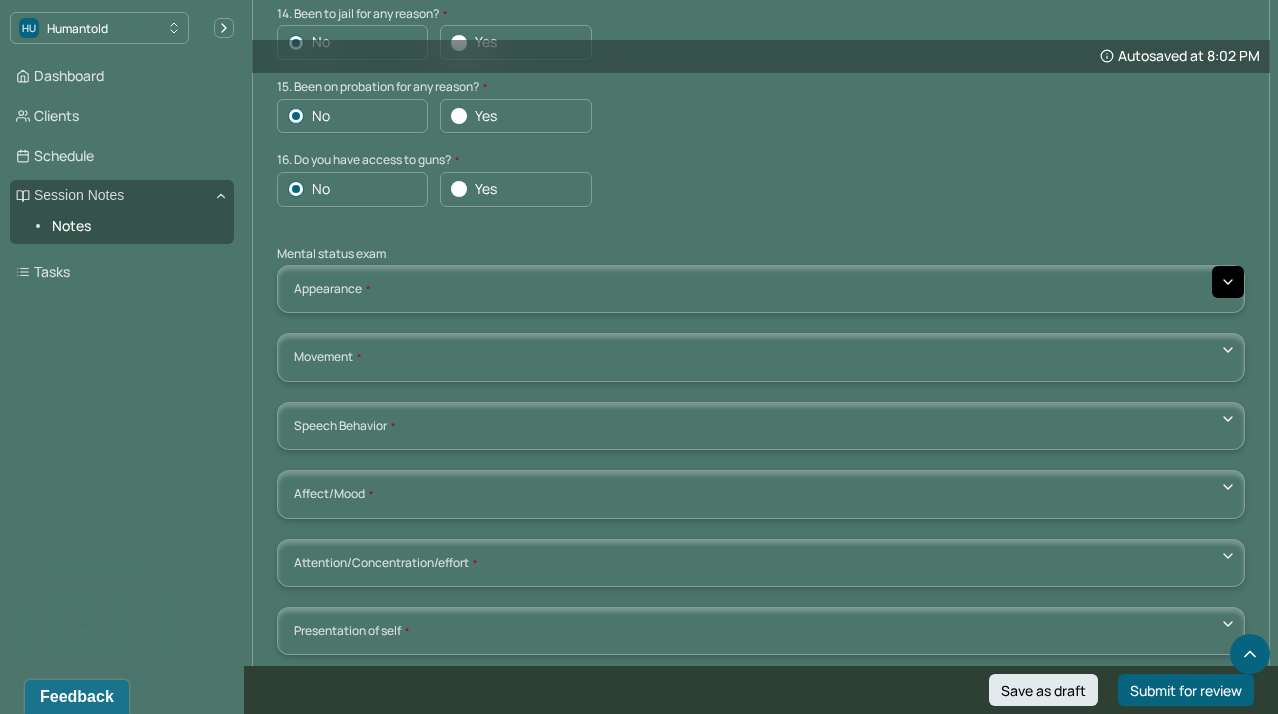 click at bounding box center [1228, 282] 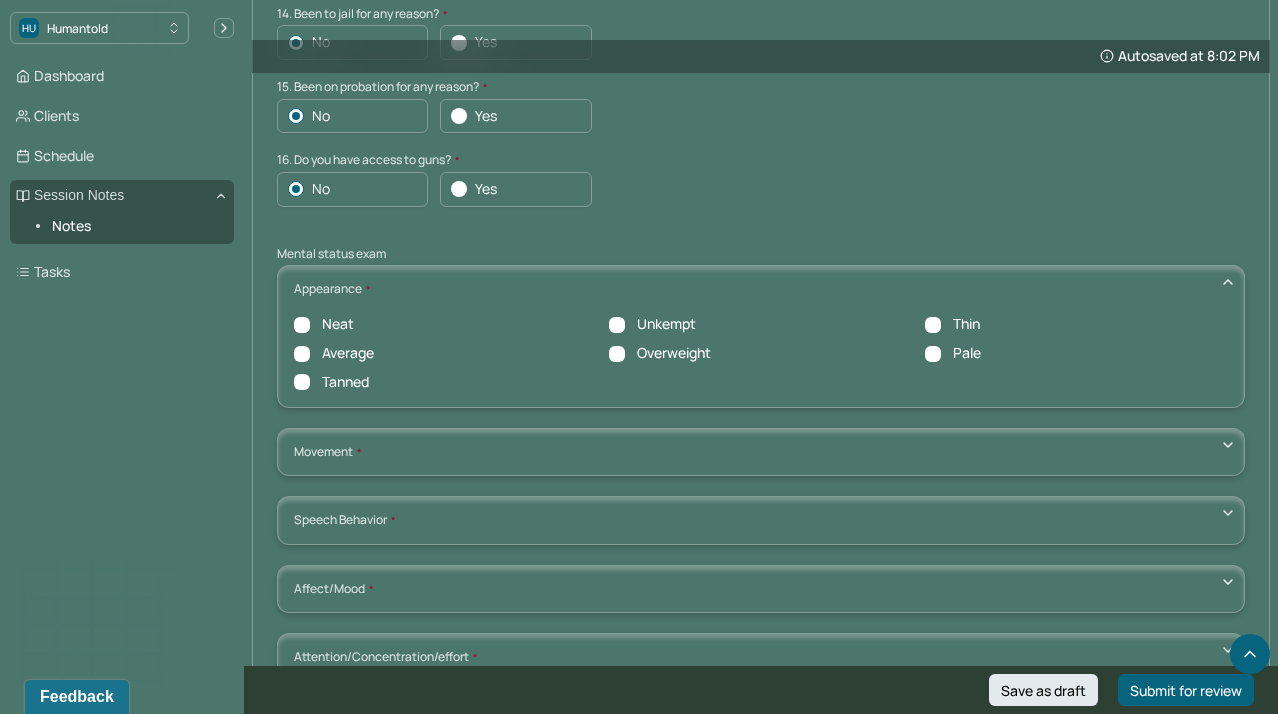 click on "Neat" at bounding box center (302, 325) 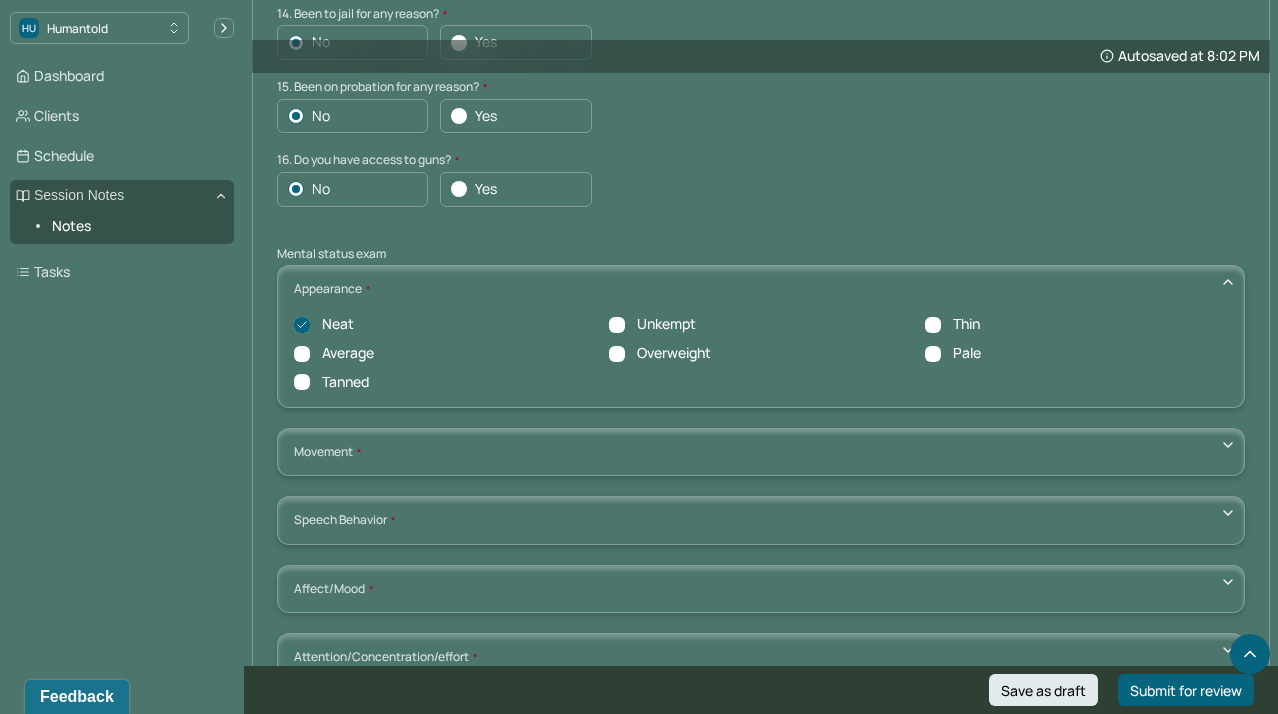 click on "No Yes" at bounding box center (761, 189) 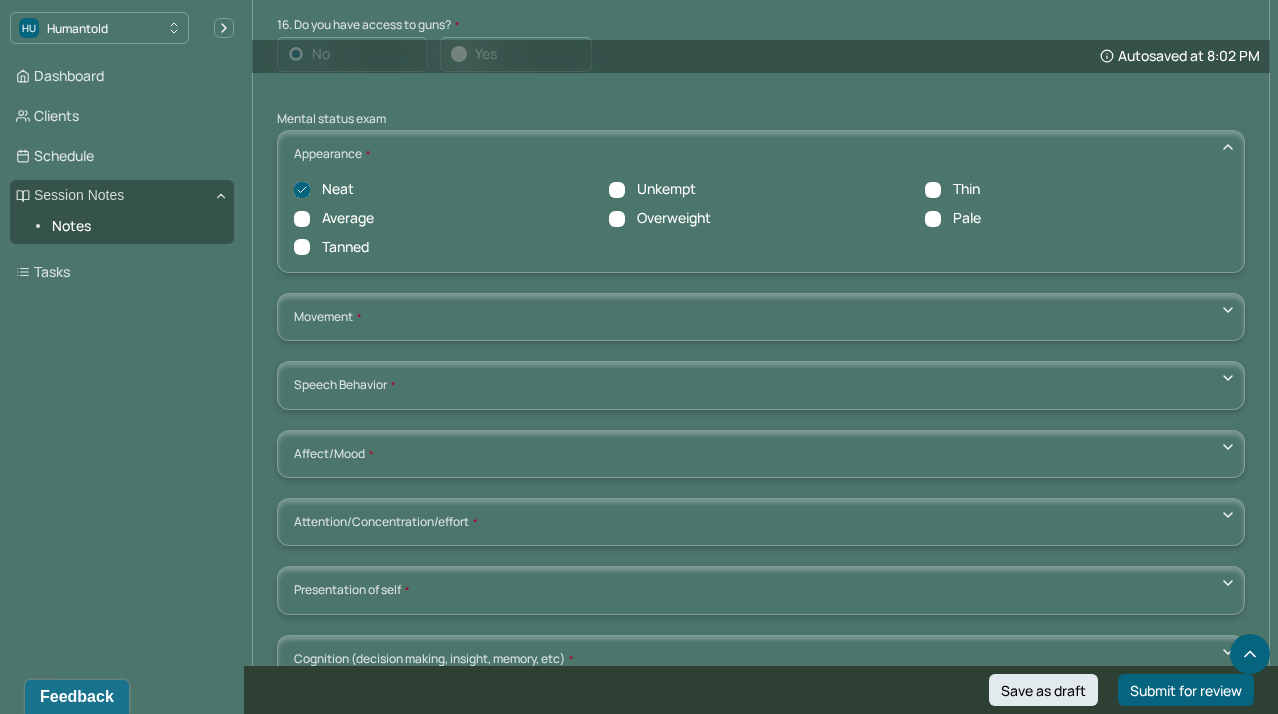 scroll, scrollTop: 6549, scrollLeft: 0, axis: vertical 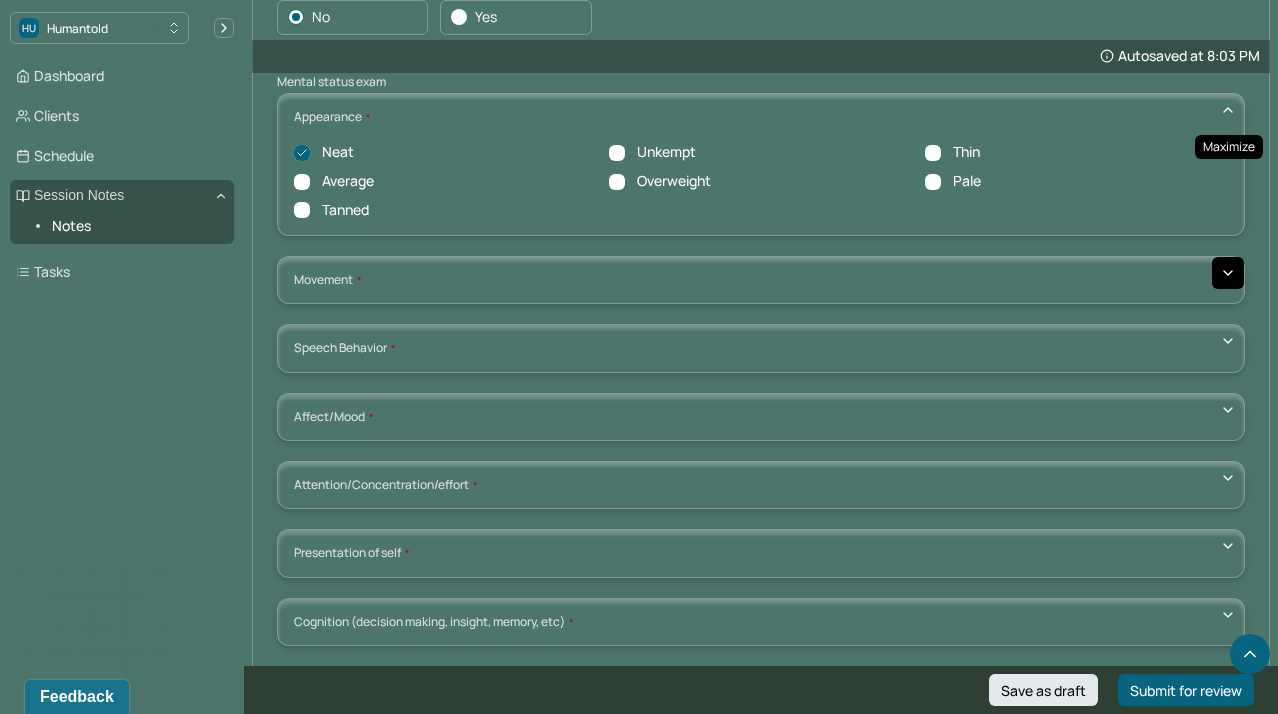 click at bounding box center [1228, 273] 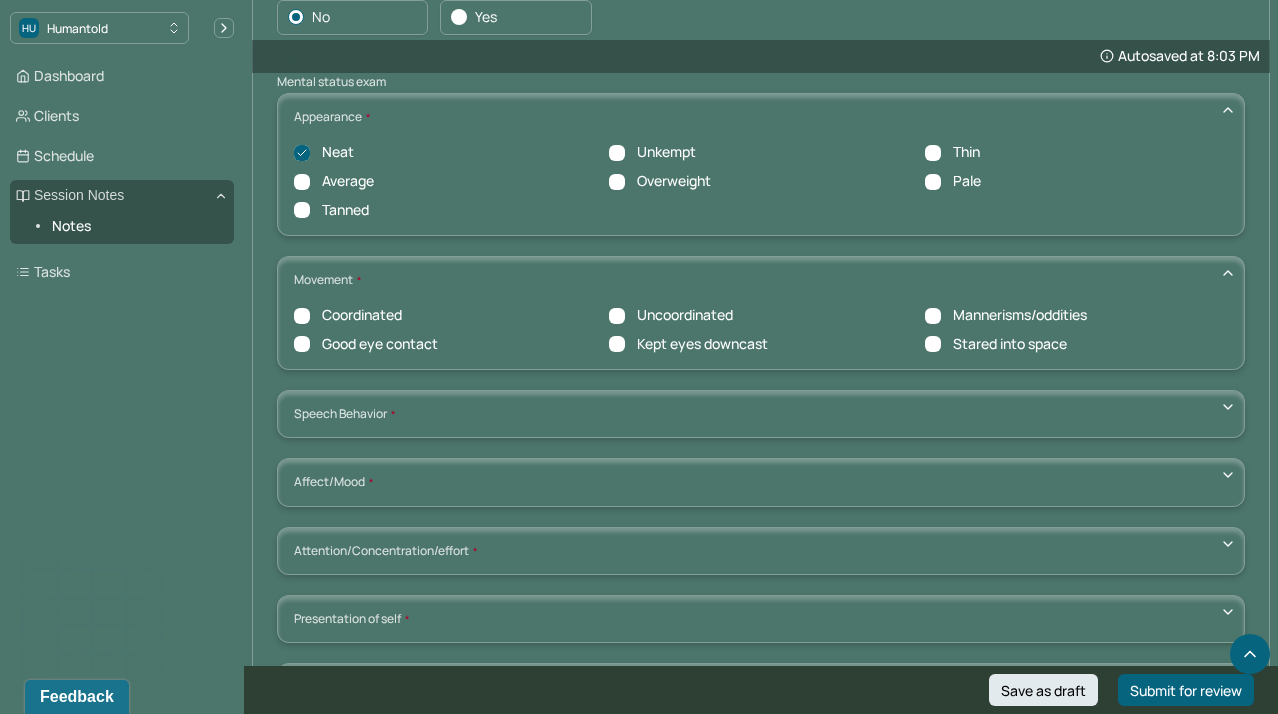 click on "Coordinated" at bounding box center (302, 316) 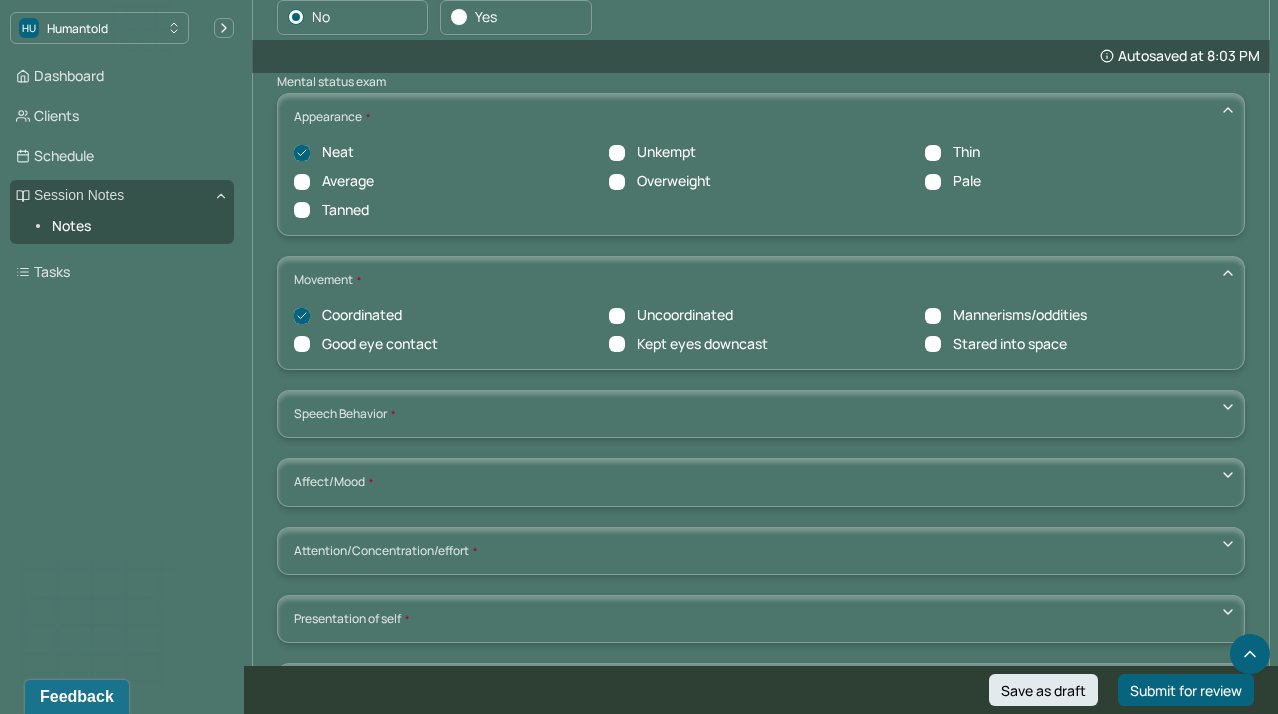 click on "Movement Coordinated Uncoordinated Mannerisms/oddities Good eye contact Kept eyes downcast Stared into space" at bounding box center (761, 313) 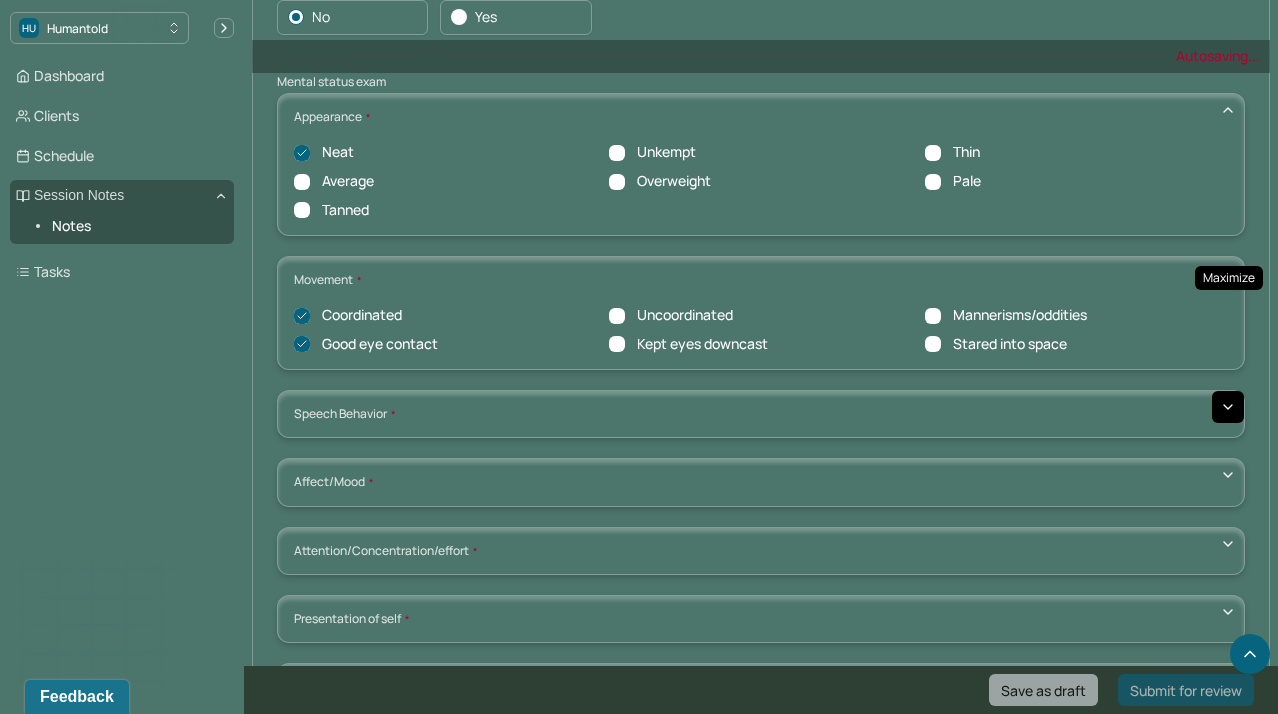 click 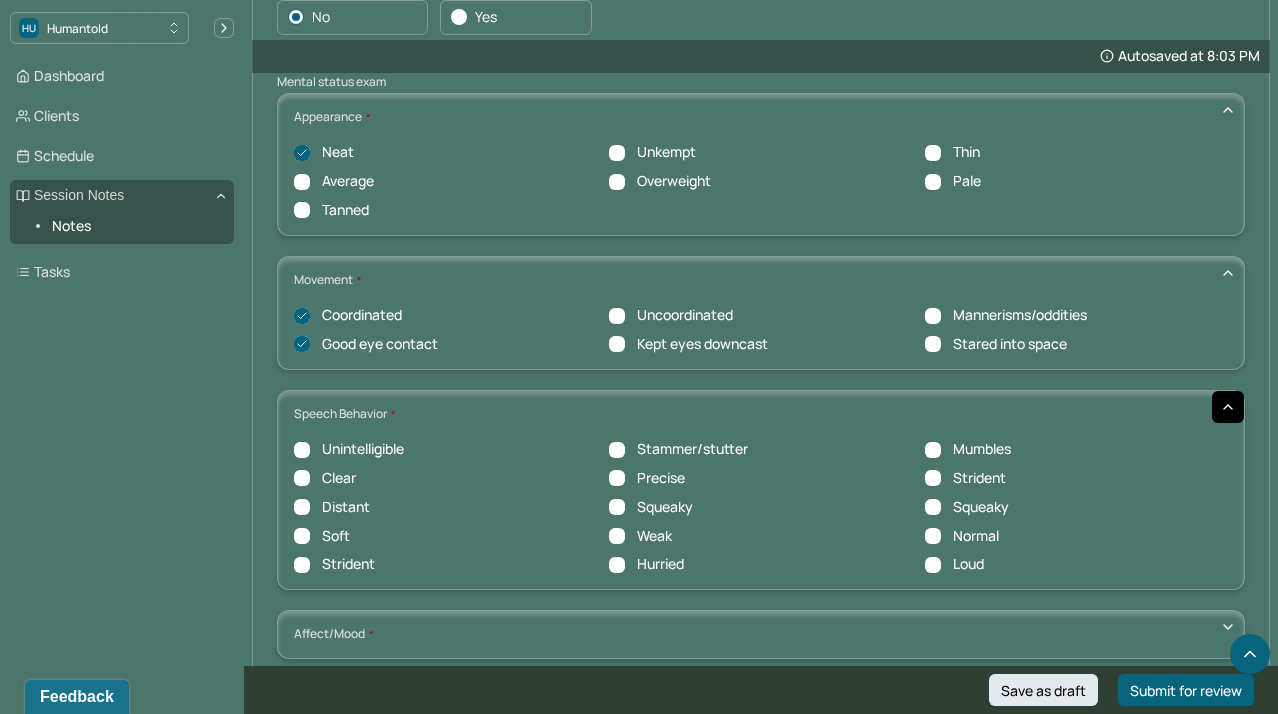 click on "Autosaved at 8:03 PM Appointment Details Client name [FIRST] [LAST] Date of service 07/31/2025 Time 10:30am - 11:30am Duration 1hr Appointment type individual therapy Provider name Rachel Blau Modifier 1 95 Telemedicine Note type Individual intake note Instructions The fields marked with an asterisk ( * ) are required before you can submit your notes. Before you can submit your session notes, they must be signed. You have the option to save your notes as a draft before making a submission. Appointment location * Teletherapy Client Teletherapy Location Home Office Other Provider Teletherapy Location Home Office Other Consent was received for the teletherapy session The teletherapy session was conducted via video Primary diagnosis * F43.20 ADJUSTMENT DISORDER UNSPECIFIED Secondary diagnosis (optional) Secondary diagnosis Tertiary diagnosis (optional) Tertiary diagnosis Identity Preferred name (optional) Gender * Male Pronouns (optional) Religion (optional) Religion Education (optional) Education Race (optional)" at bounding box center [761, -1855] 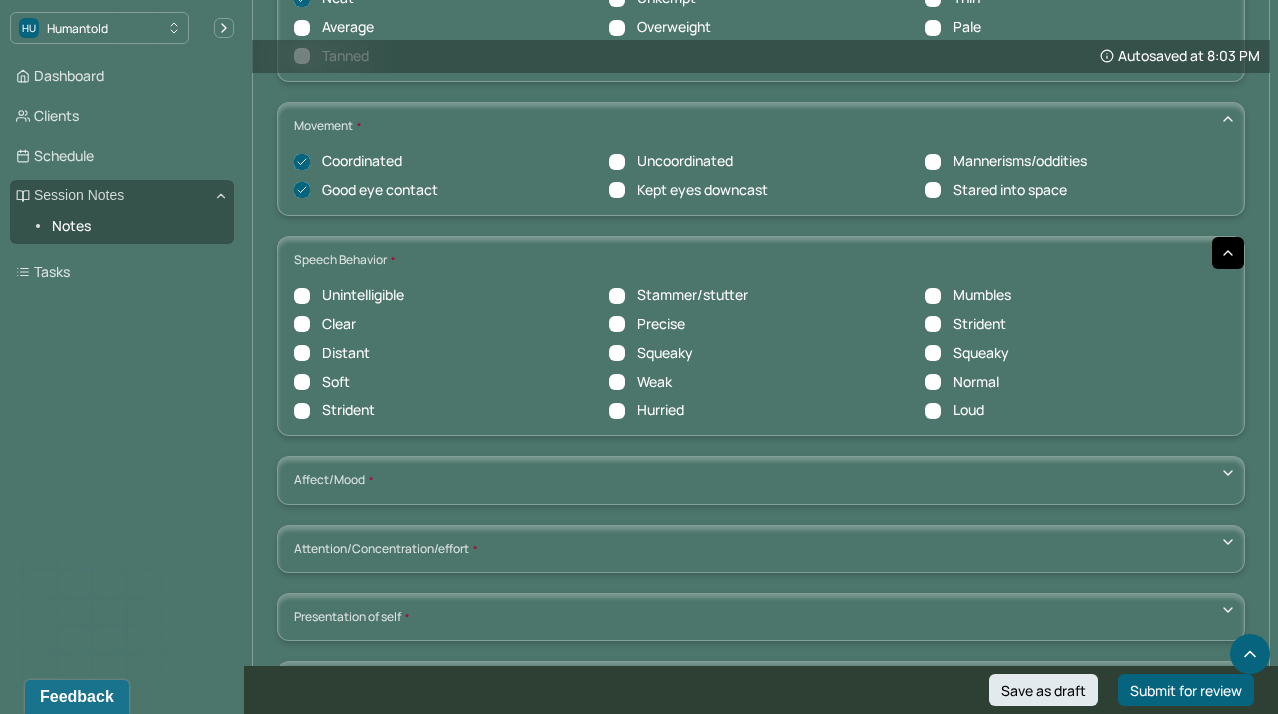 scroll, scrollTop: 6695, scrollLeft: 0, axis: vertical 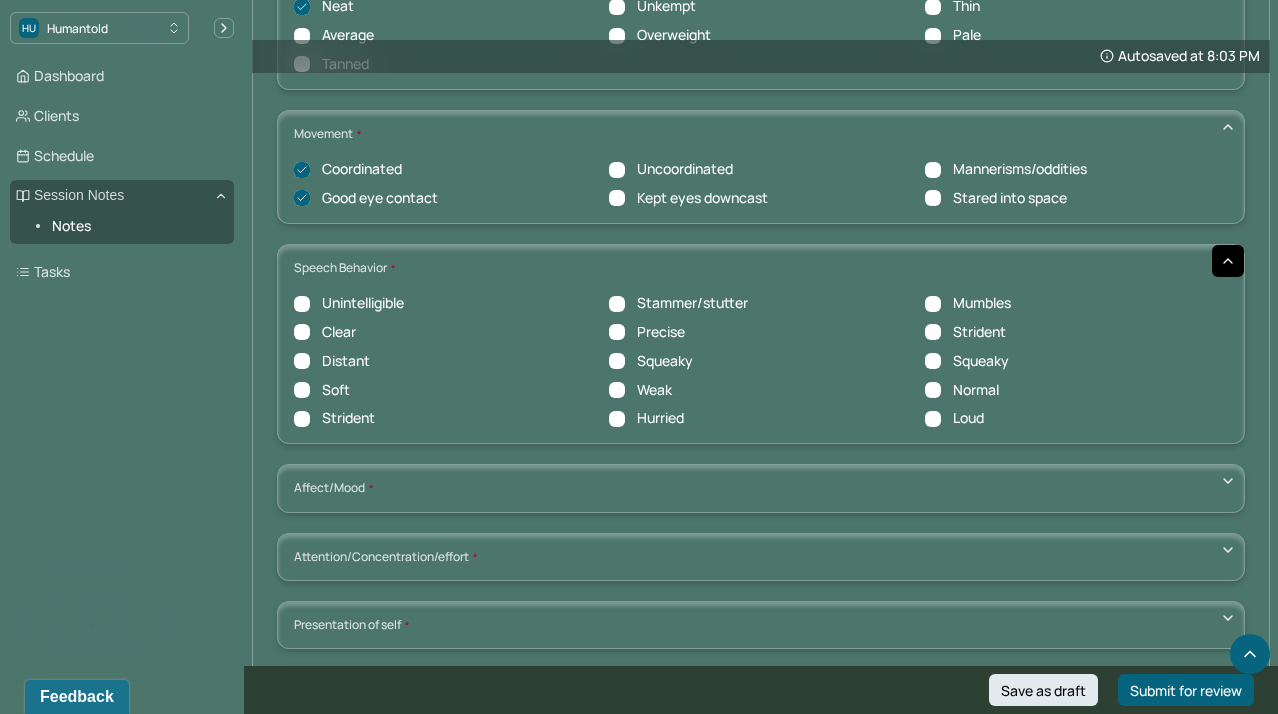 click on "Clear" at bounding box center [302, 332] 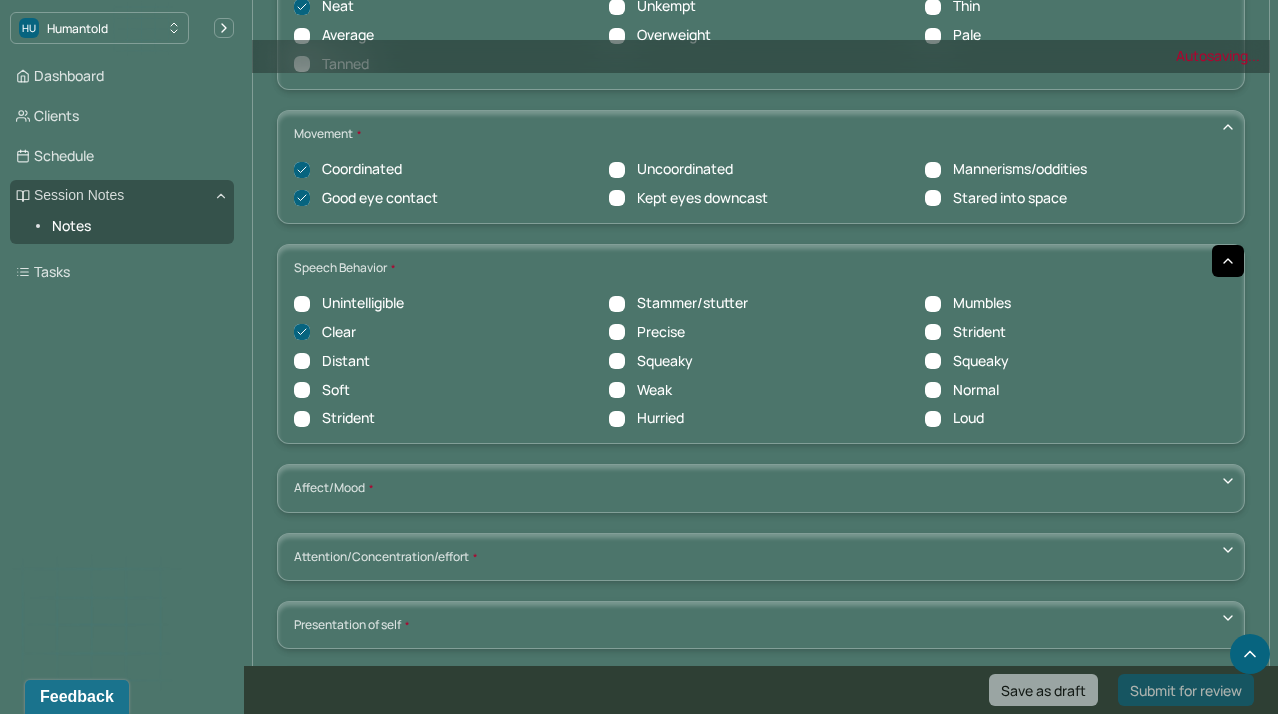 click on "Normal" at bounding box center (933, 390) 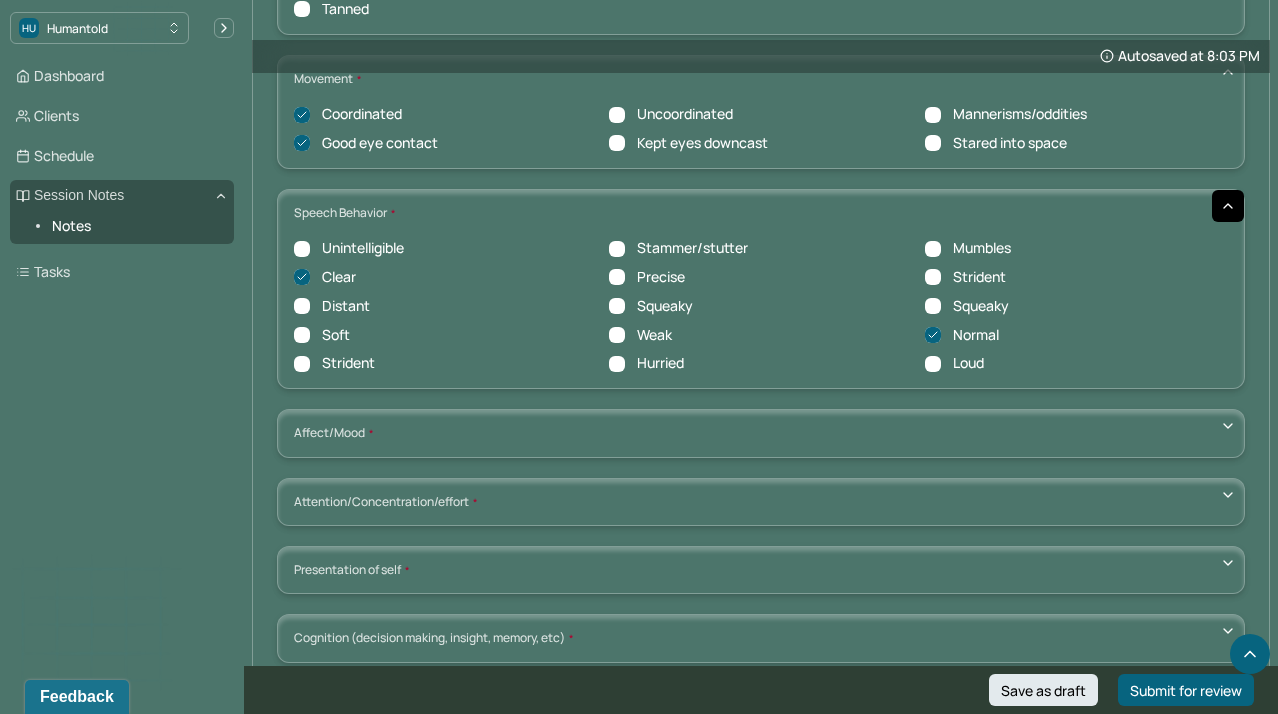 scroll, scrollTop: 6828, scrollLeft: 0, axis: vertical 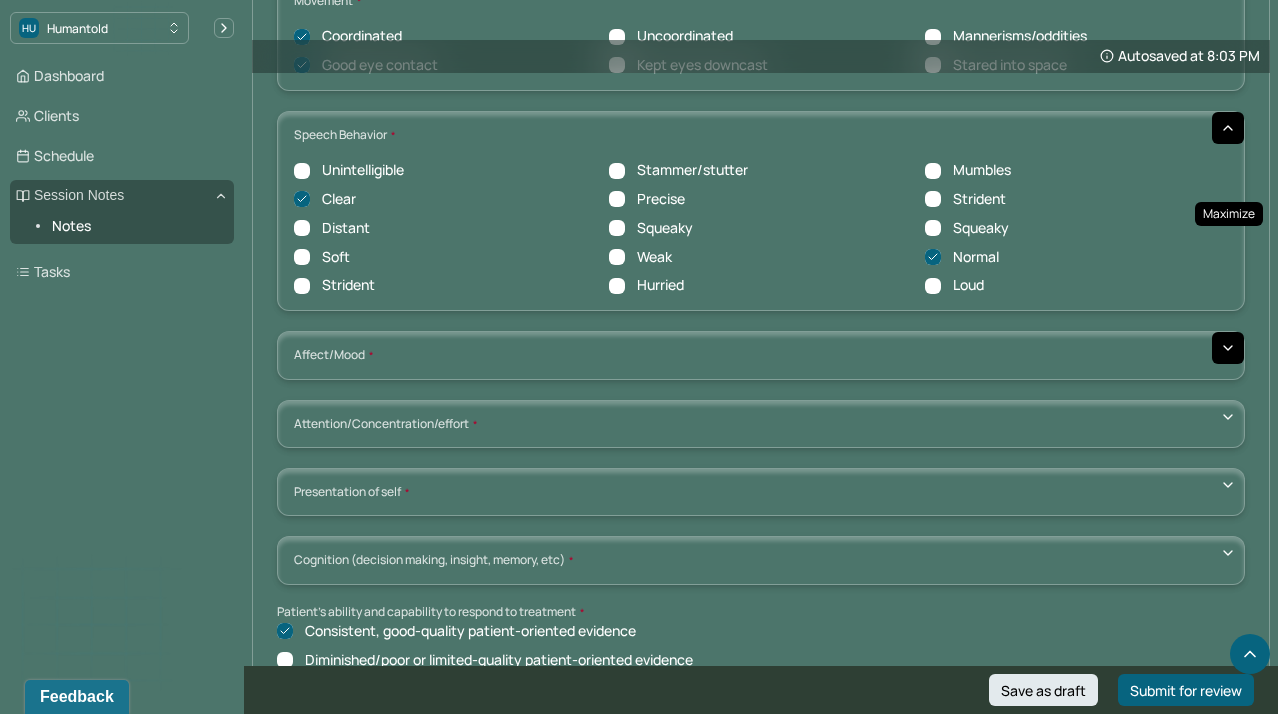 click at bounding box center [1228, 348] 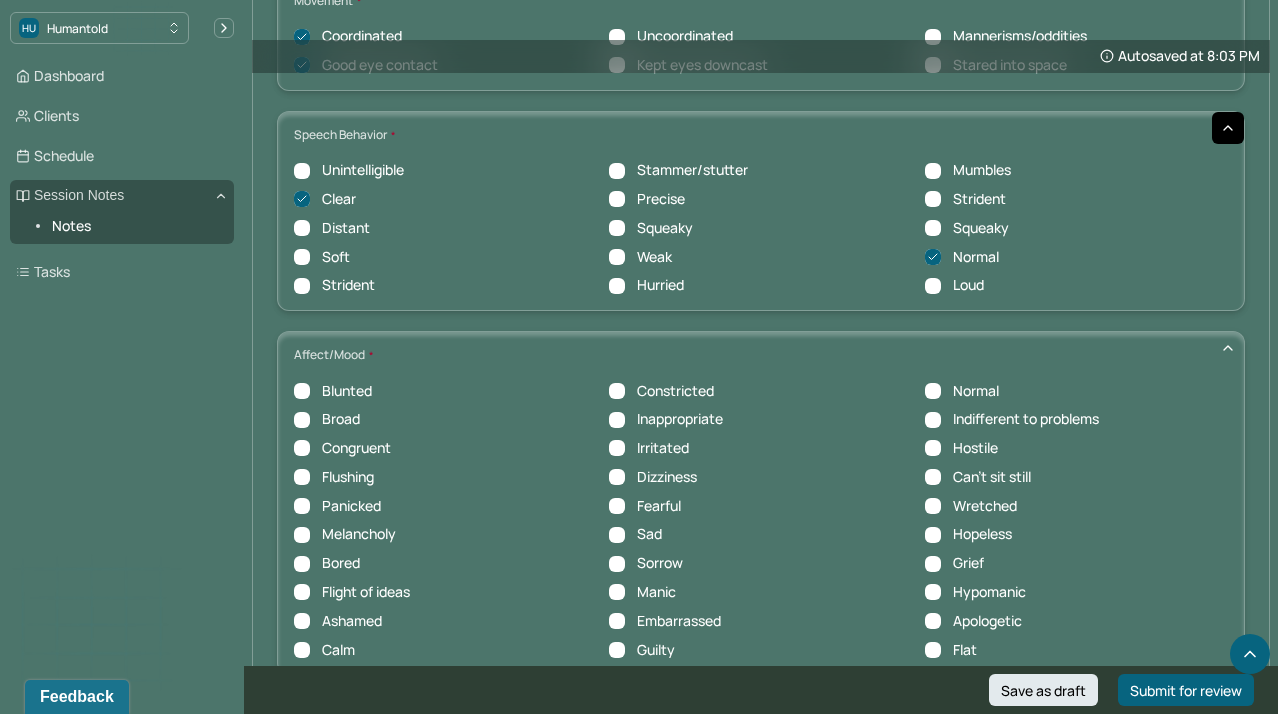 click on "Normal" at bounding box center (933, 391) 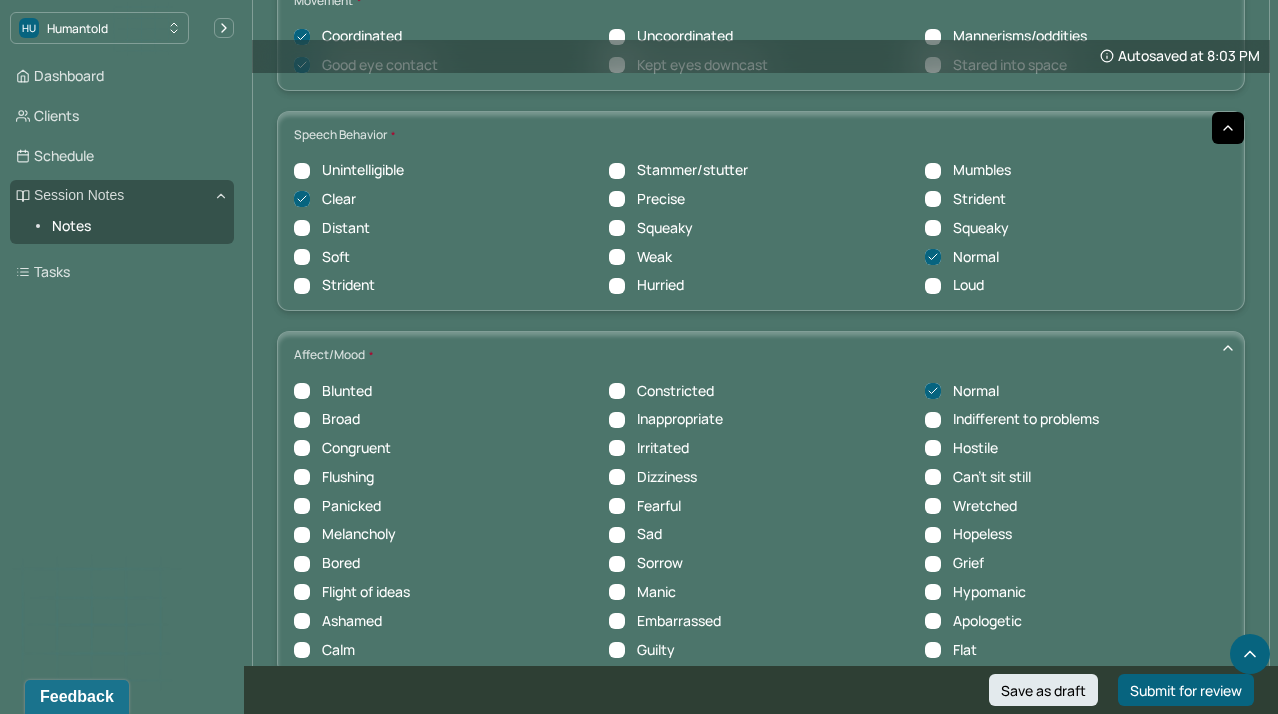 click on "Indifferent to problems" at bounding box center [933, 420] 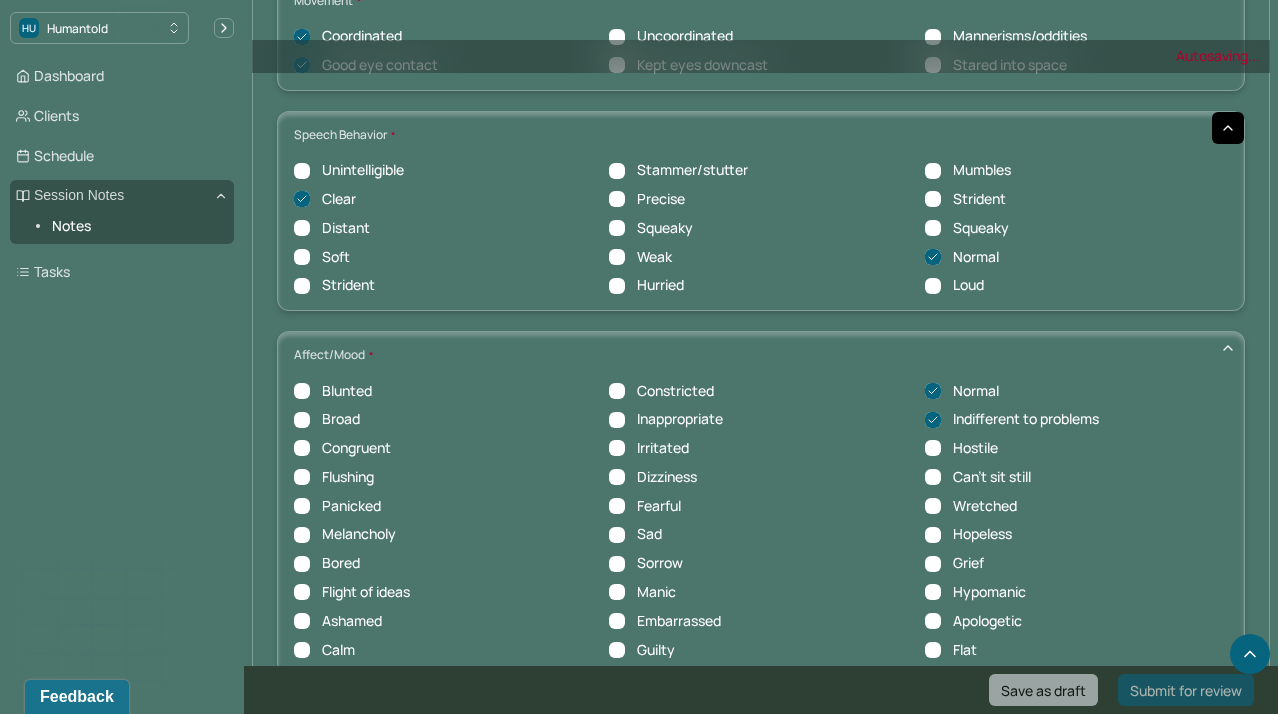 click at bounding box center [933, 420] 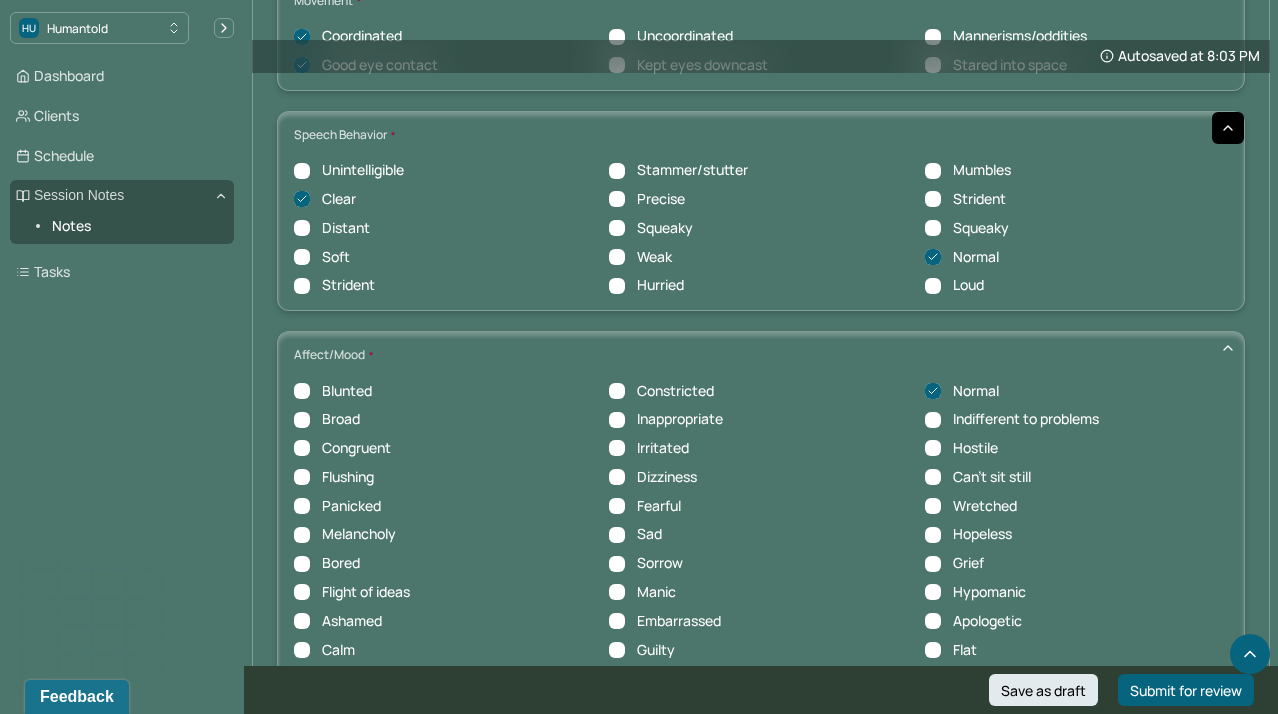 click on "Autosaved at 8:03 PM Appointment Details Client name [FIRST] [LAST] Date of service 07/31/2025 Time 10:30am - 11:30am Duration 1hr Appointment type individual therapy Provider name Rachel Blau Modifier 1 95 Telemedicine Note type Individual intake note Instructions The fields marked with an asterisk ( * ) are required before you can submit your notes. Before you can submit your session notes, they must be signed. You have the option to save your notes as a draft before making a submission. Appointment location * Teletherapy Client Teletherapy Location Home Office Other Provider Teletherapy Location Home Office Other Consent was received for the teletherapy session The teletherapy session was conducted via video Primary diagnosis * F43.20 ADJUSTMENT DISORDER UNSPECIFIED Secondary diagnosis (optional) Secondary diagnosis Tertiary diagnosis (optional) Tertiary diagnosis Identity Preferred name (optional) Gender * Male Pronouns (optional) Religion (optional) Religion Education (optional) Education Race (optional)" at bounding box center (761, -1986) 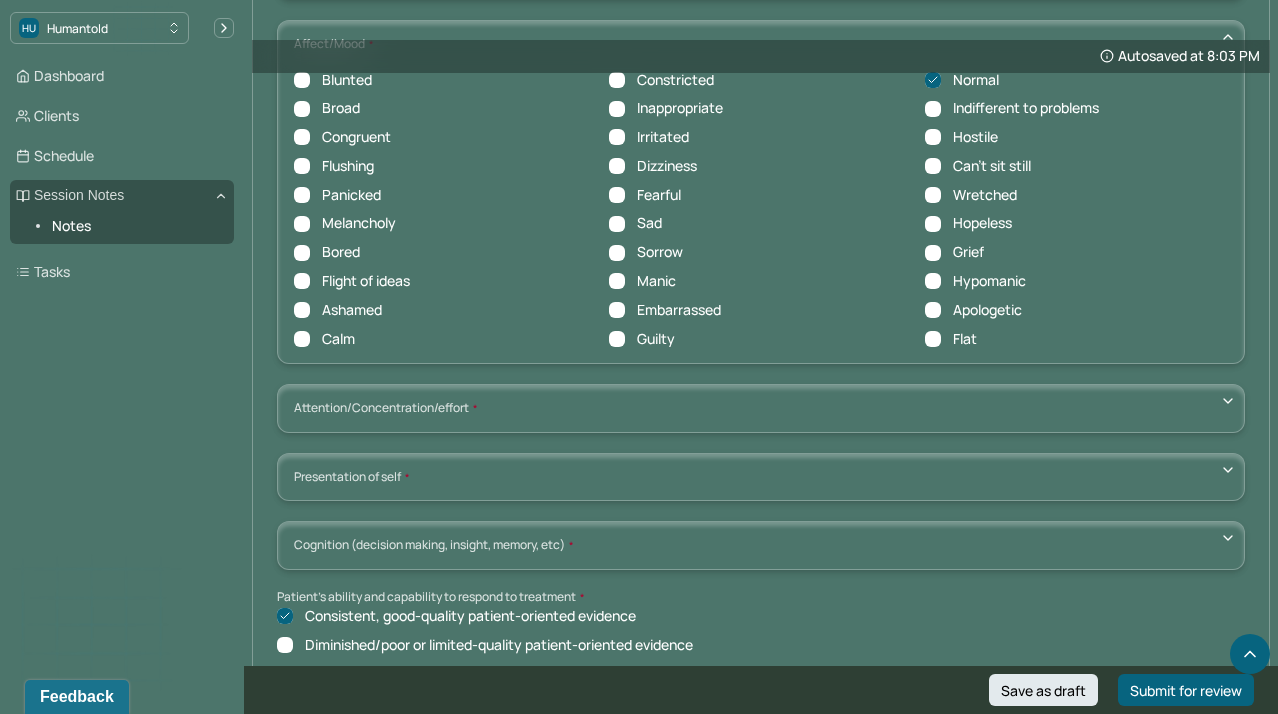 scroll, scrollTop: 7142, scrollLeft: 0, axis: vertical 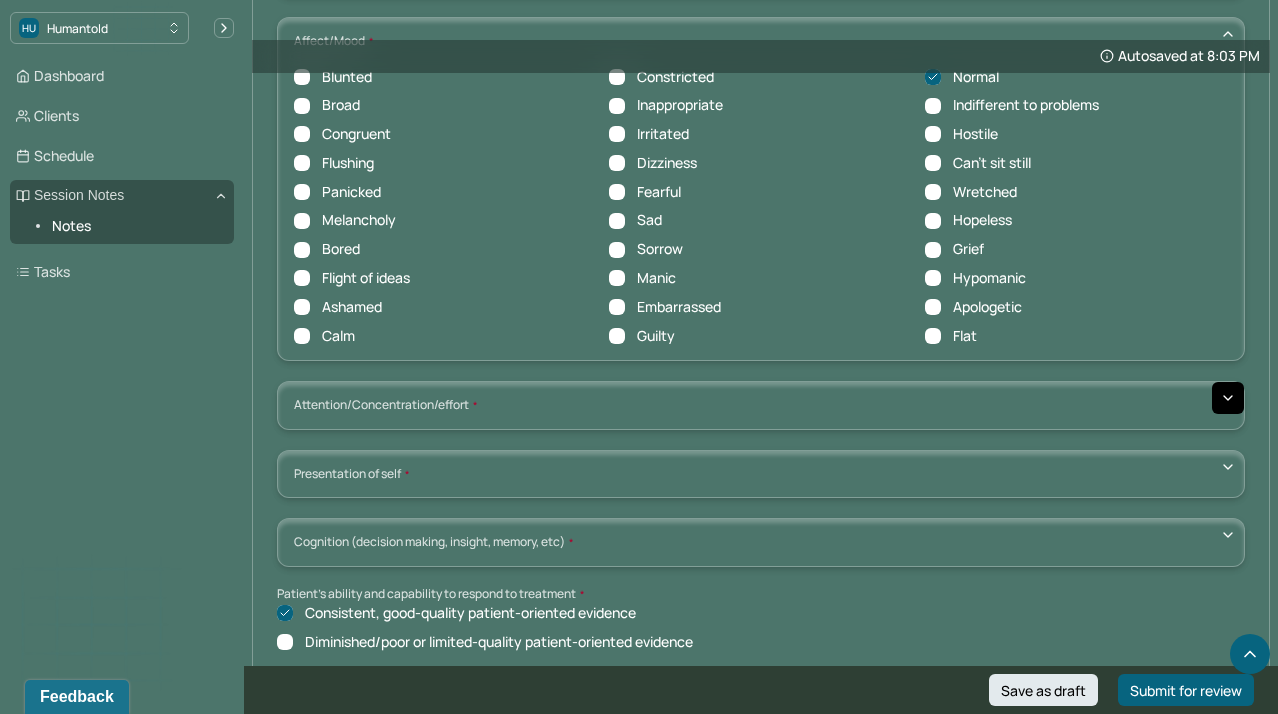 click 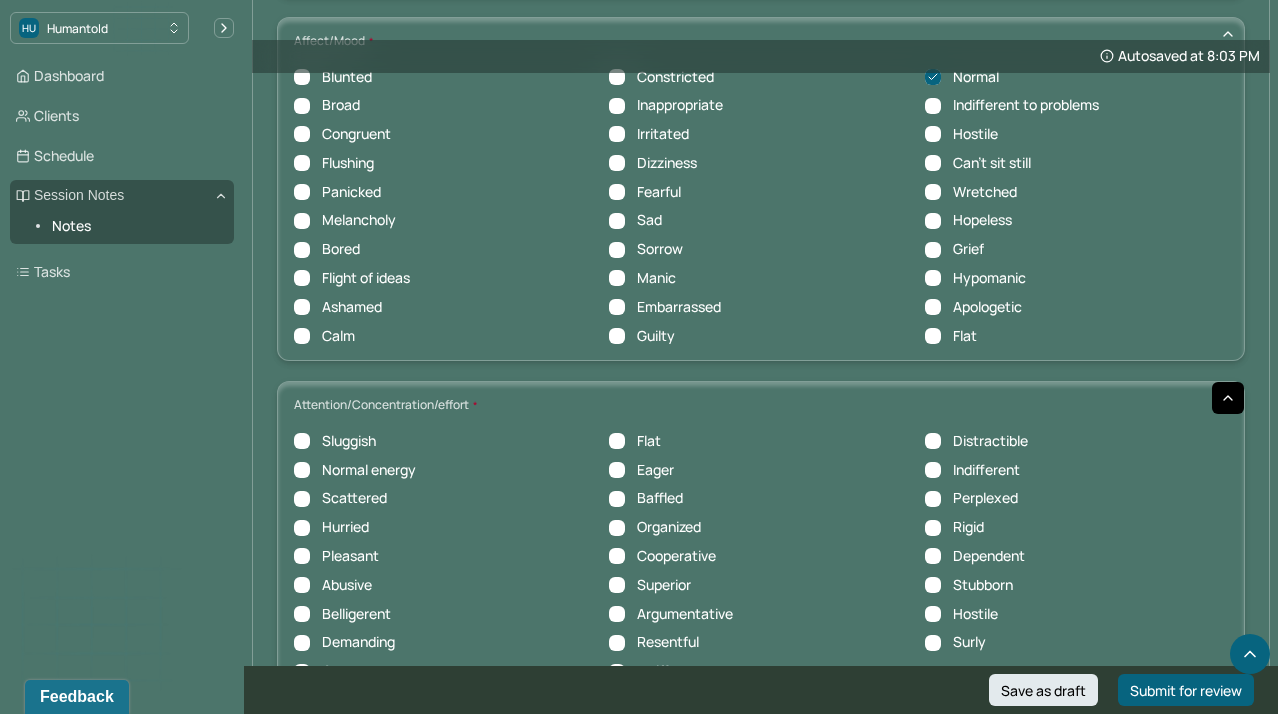 click on "Normal energy" at bounding box center [302, 470] 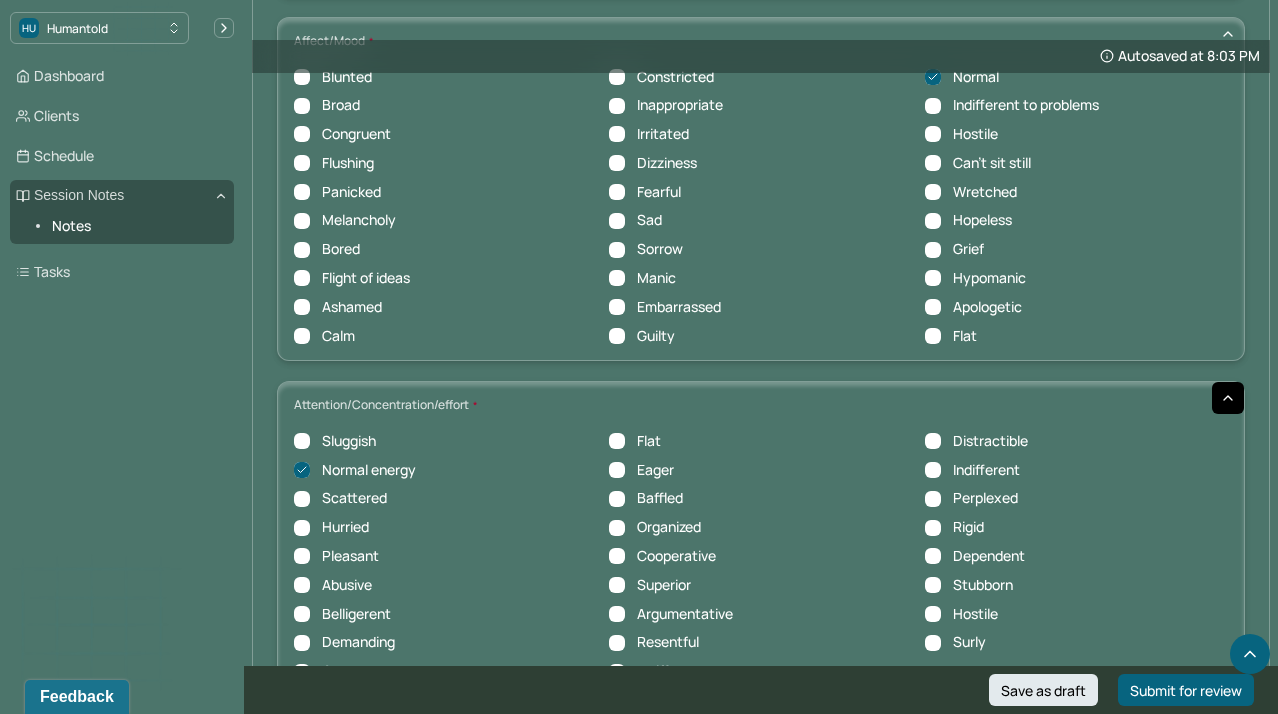 click on "Autosaved at 8:03 PM Appointment Details Client name [FIRST] [LAST] Date of service 07/31/2025 Time 10:30am - 11:30am Duration 1hr Appointment type individual therapy Provider name Rachel Blau Modifier 1 95 Telemedicine Note type Individual intake note Instructions The fields marked with an asterisk ( * ) are required before you can submit your notes. Before you can submit your session notes, they must be signed. You have the option to save your notes as a draft before making a submission. Appointment location * Teletherapy Client Teletherapy Location Home Office Other Provider Teletherapy Location Home Office Other Consent was received for the teletherapy session The teletherapy session was conducted via video Primary diagnosis * F43.20 ADJUSTMENT DISORDER UNSPECIFIED Secondary diagnosis (optional) Secondary diagnosis Tertiary diagnosis (optional) Tertiary diagnosis Identity Preferred name (optional) Gender * Male Pronouns (optional) Religion (optional) Religion Education (optional) Education Race (optional)" at bounding box center (761, -2166) 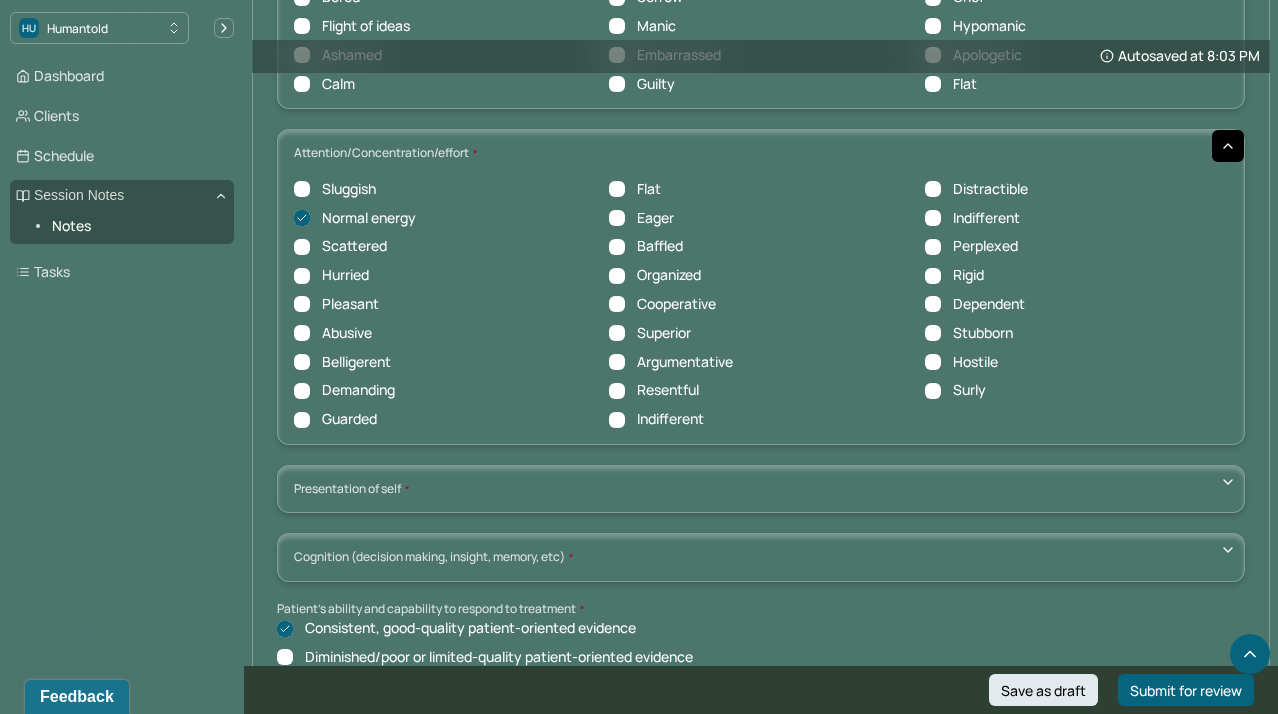 scroll, scrollTop: 7395, scrollLeft: 0, axis: vertical 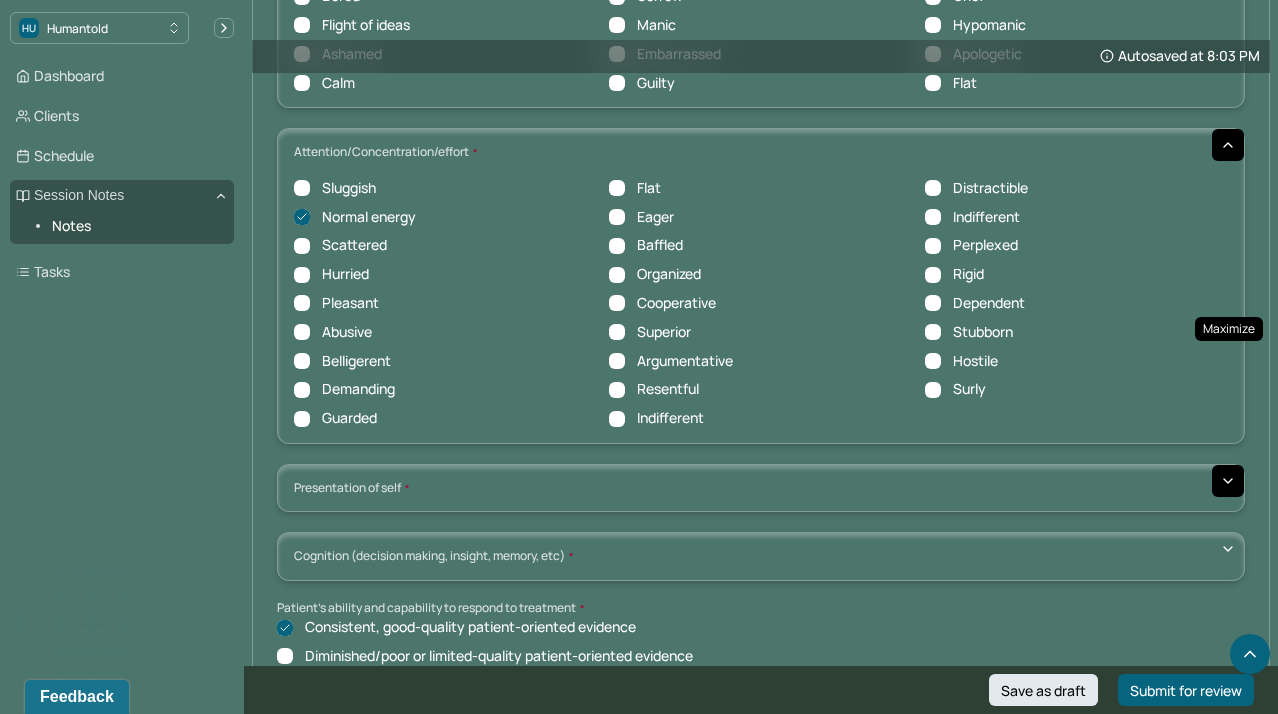 click at bounding box center (1228, 481) 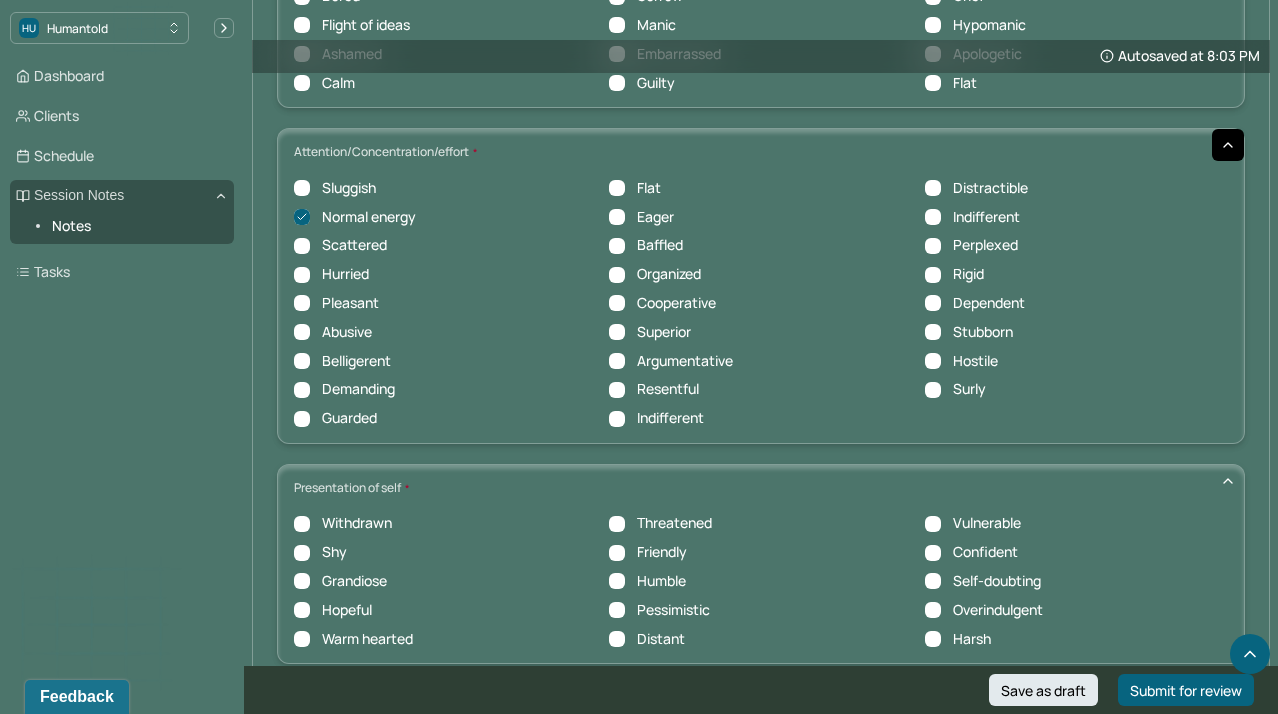 click on "Friendly" at bounding box center (617, 553) 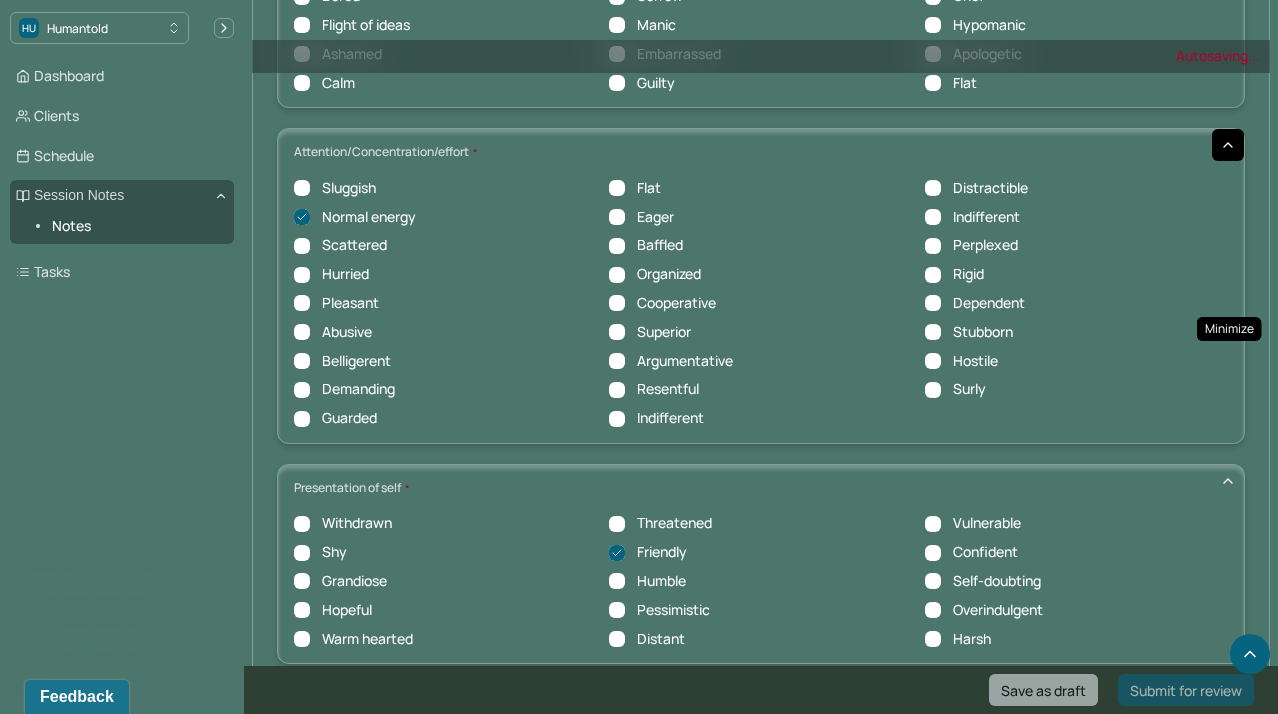 click on "Minimize Minimize" at bounding box center [1229, 329] 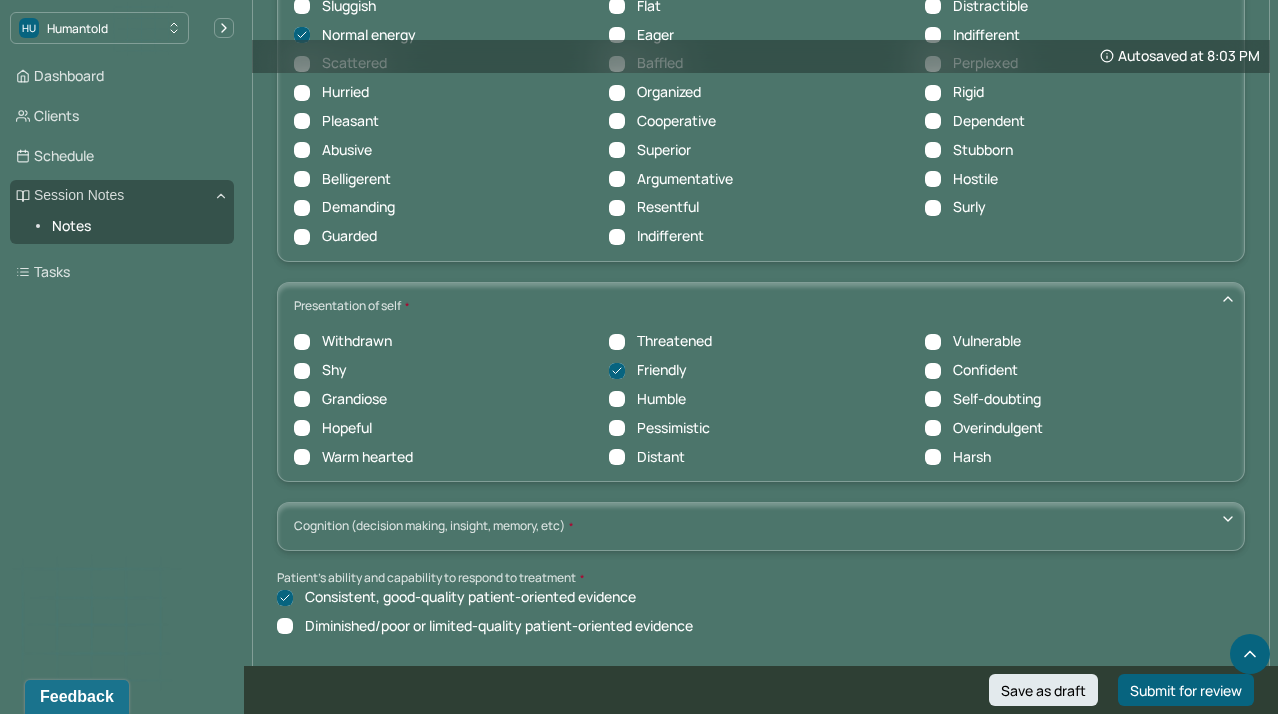 scroll, scrollTop: 7642, scrollLeft: 0, axis: vertical 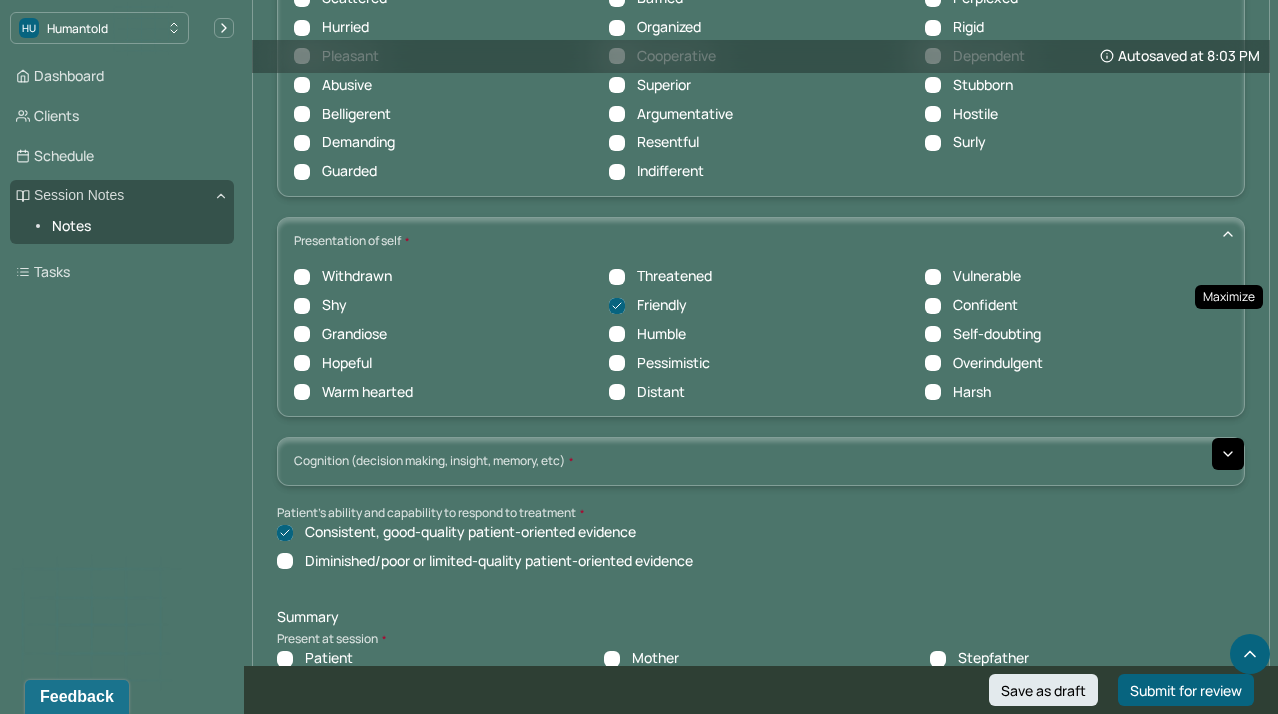 click 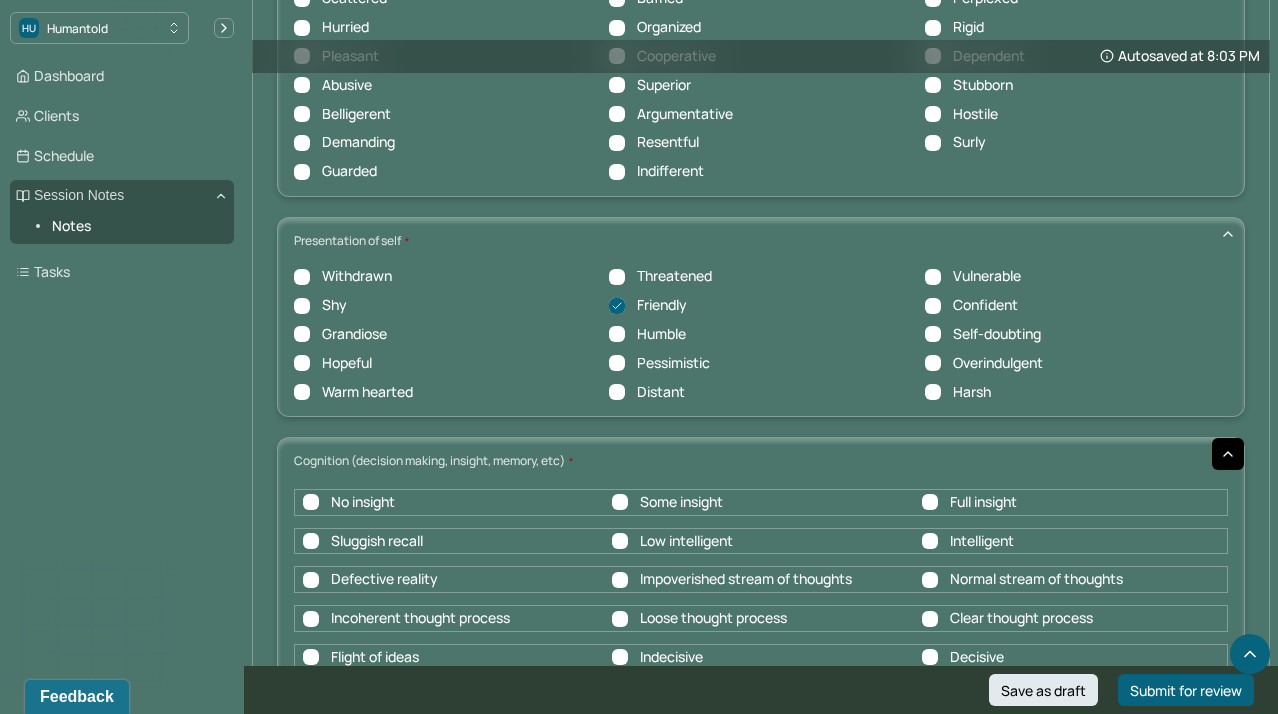 click on "Full insight" at bounding box center [930, 502] 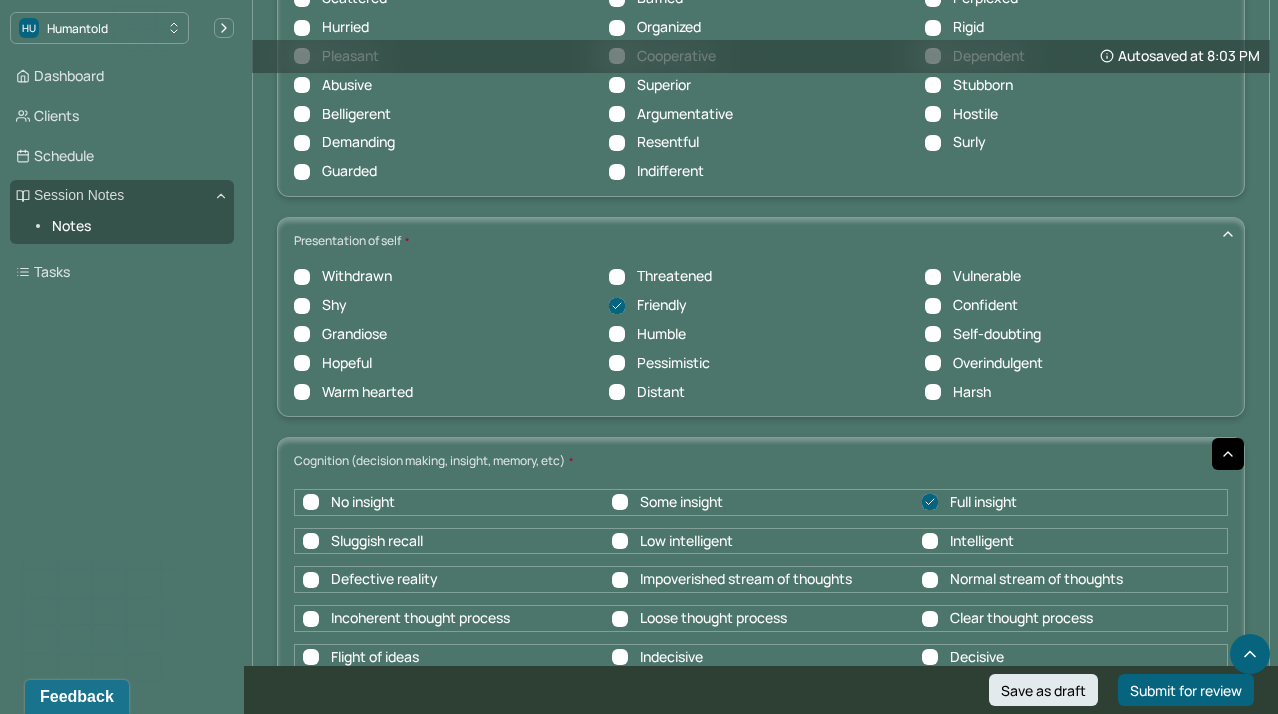 click on "Intelligent" at bounding box center [930, 541] 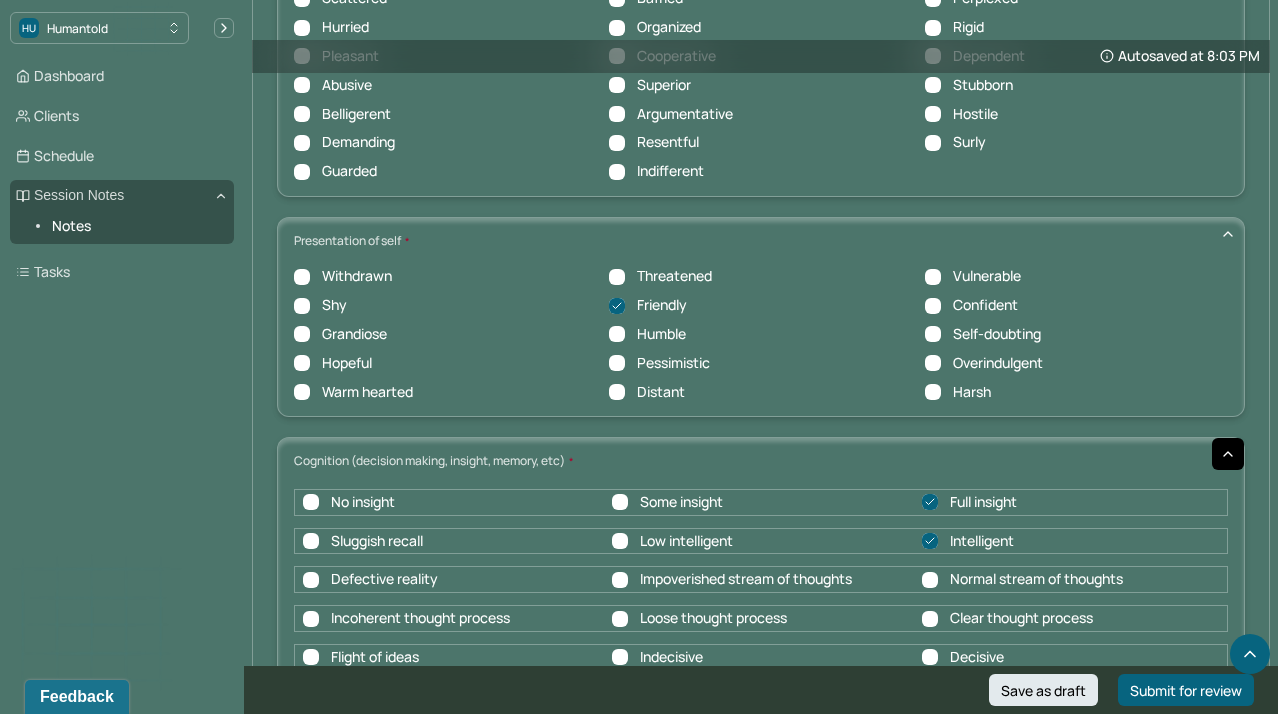 click on "Normal stream of thoughts" at bounding box center (930, 580) 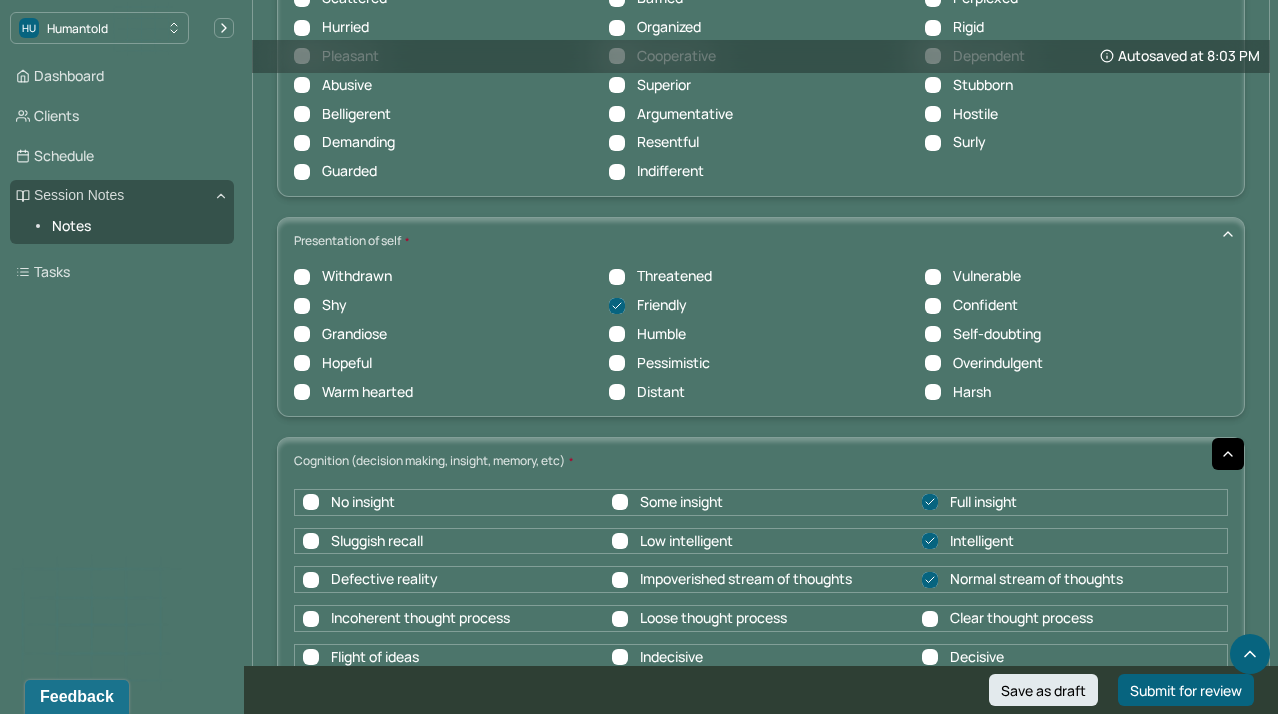 click on "Clear thought process" at bounding box center [930, 619] 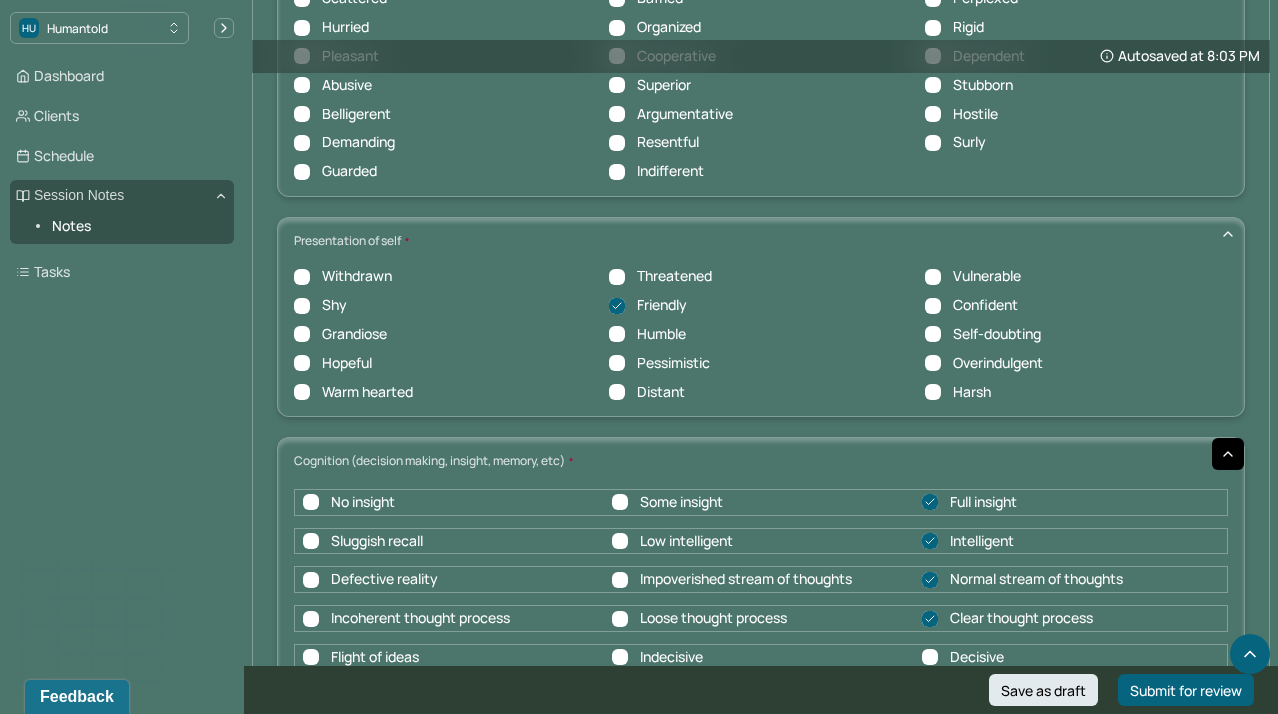 click on "Follows through" at bounding box center [930, 696] 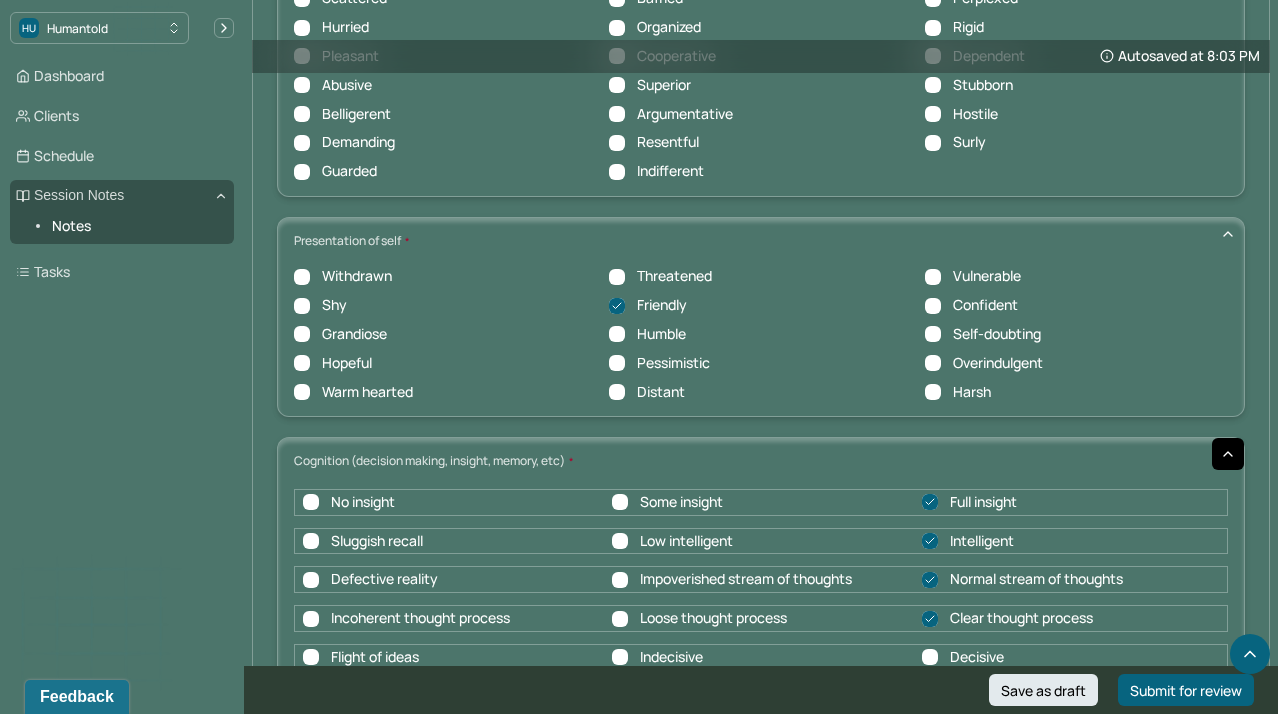 click on "Normal abstraction" at bounding box center (930, 735) 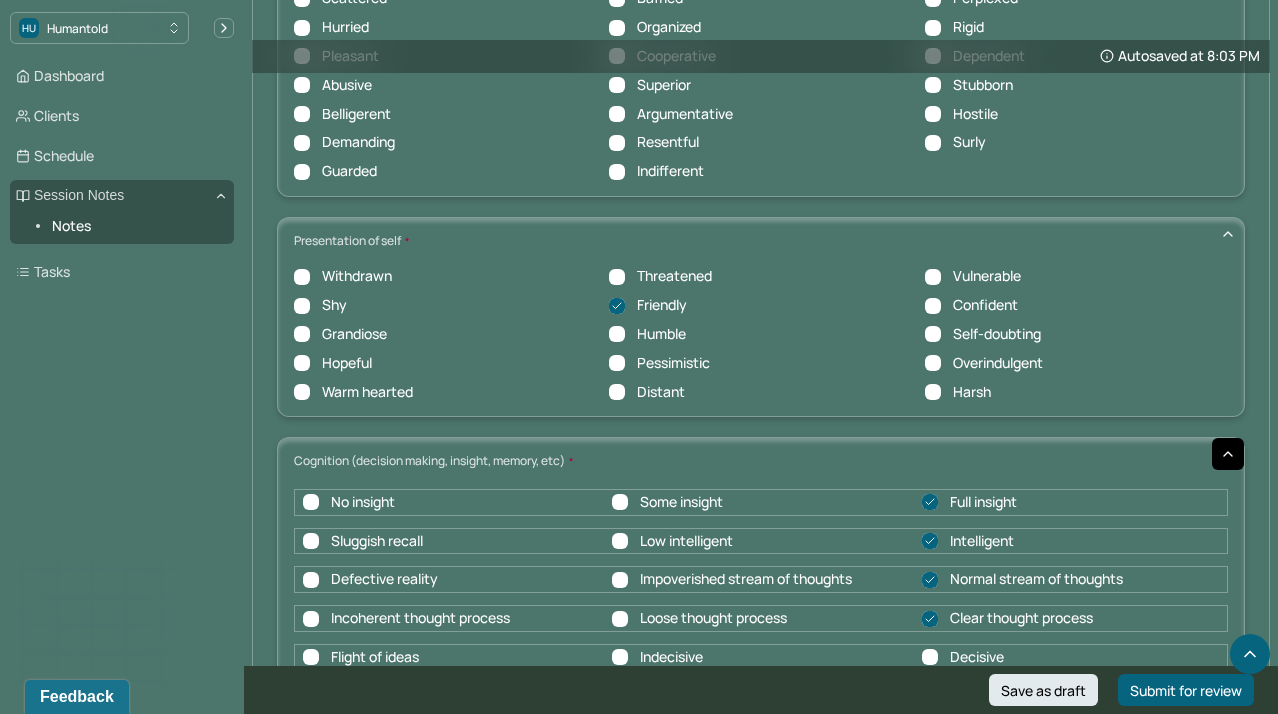 click on "Normal memory" at bounding box center (930, 774) 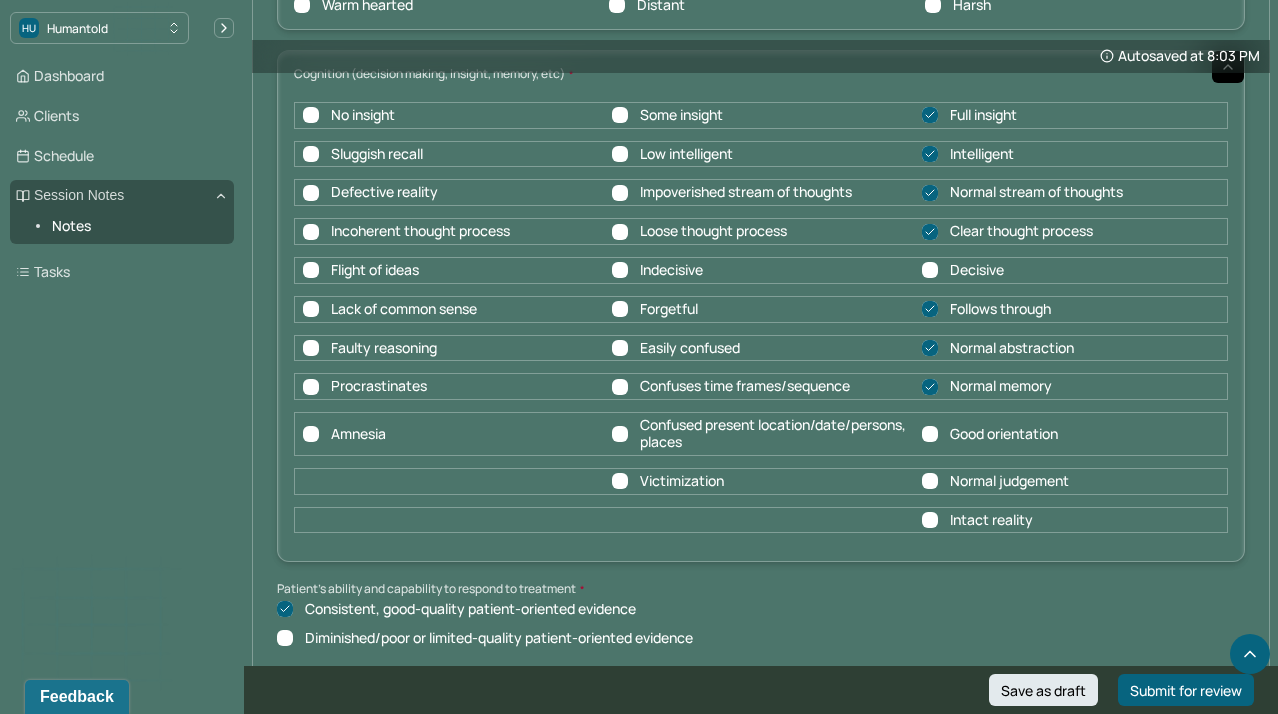 scroll, scrollTop: 8034, scrollLeft: 0, axis: vertical 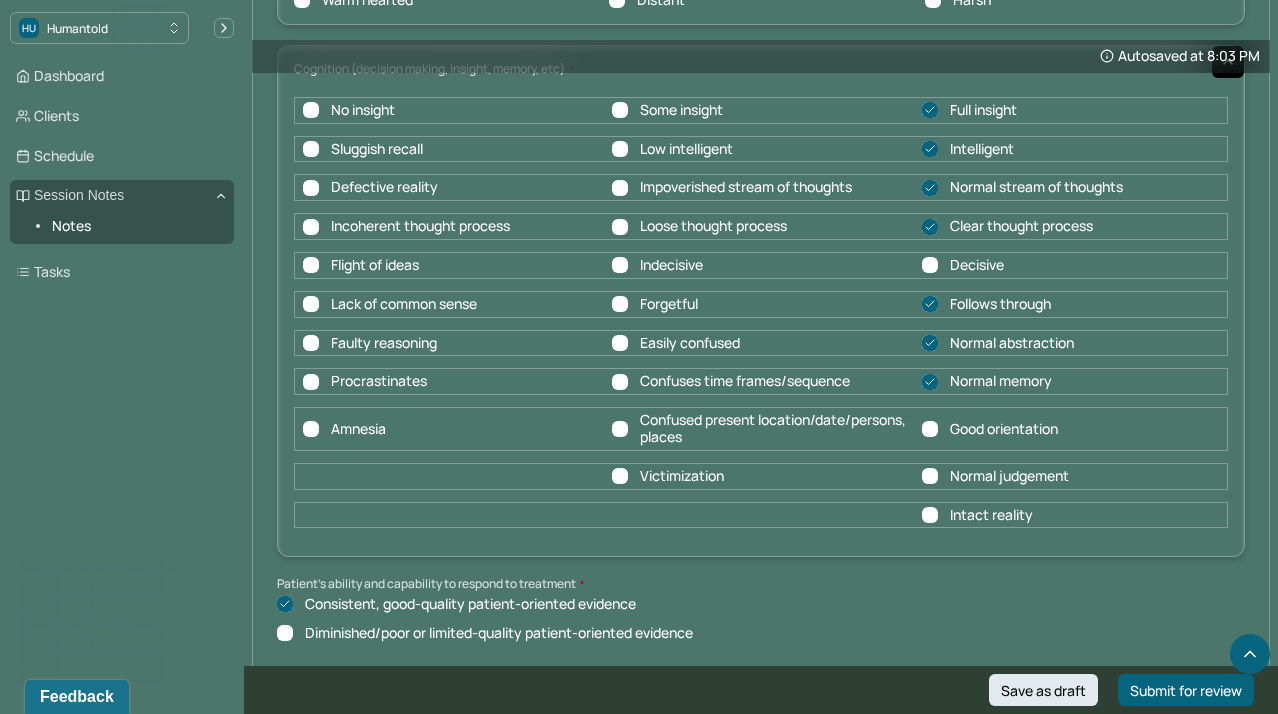 click on "Diminished/poor or limited-quality patient-oriented evidence" at bounding box center (761, 633) 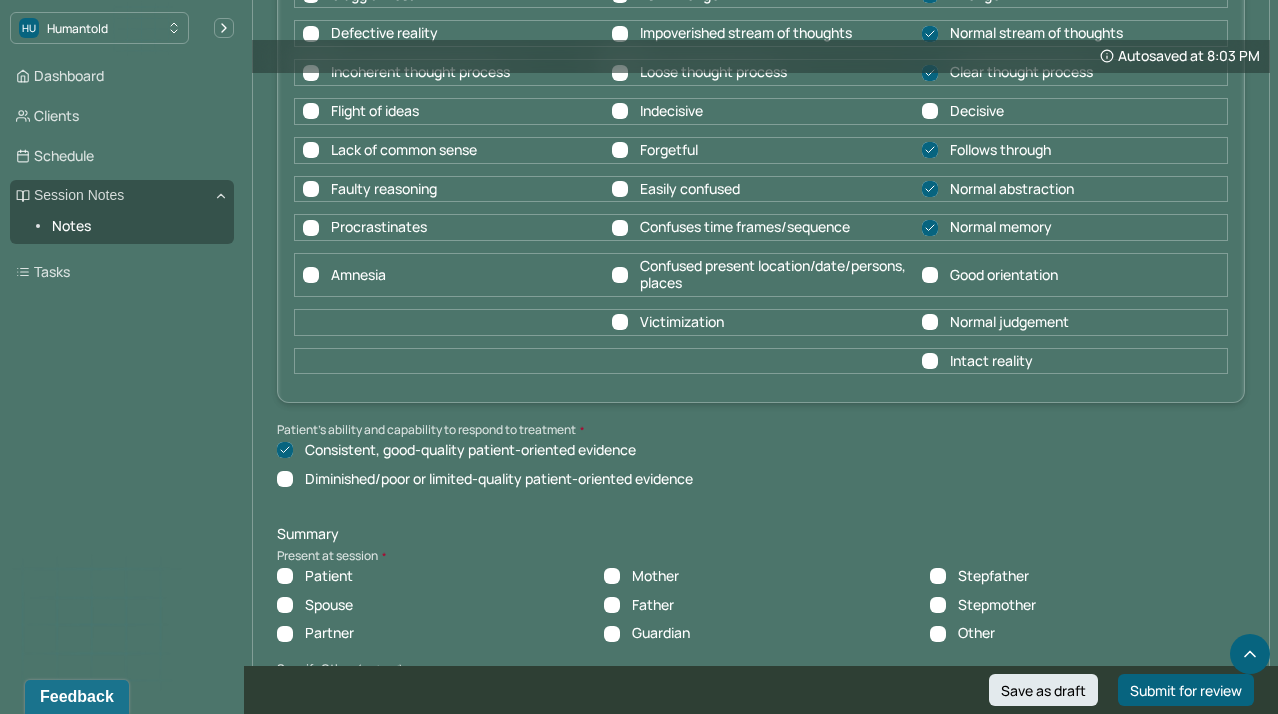 scroll, scrollTop: 8173, scrollLeft: 0, axis: vertical 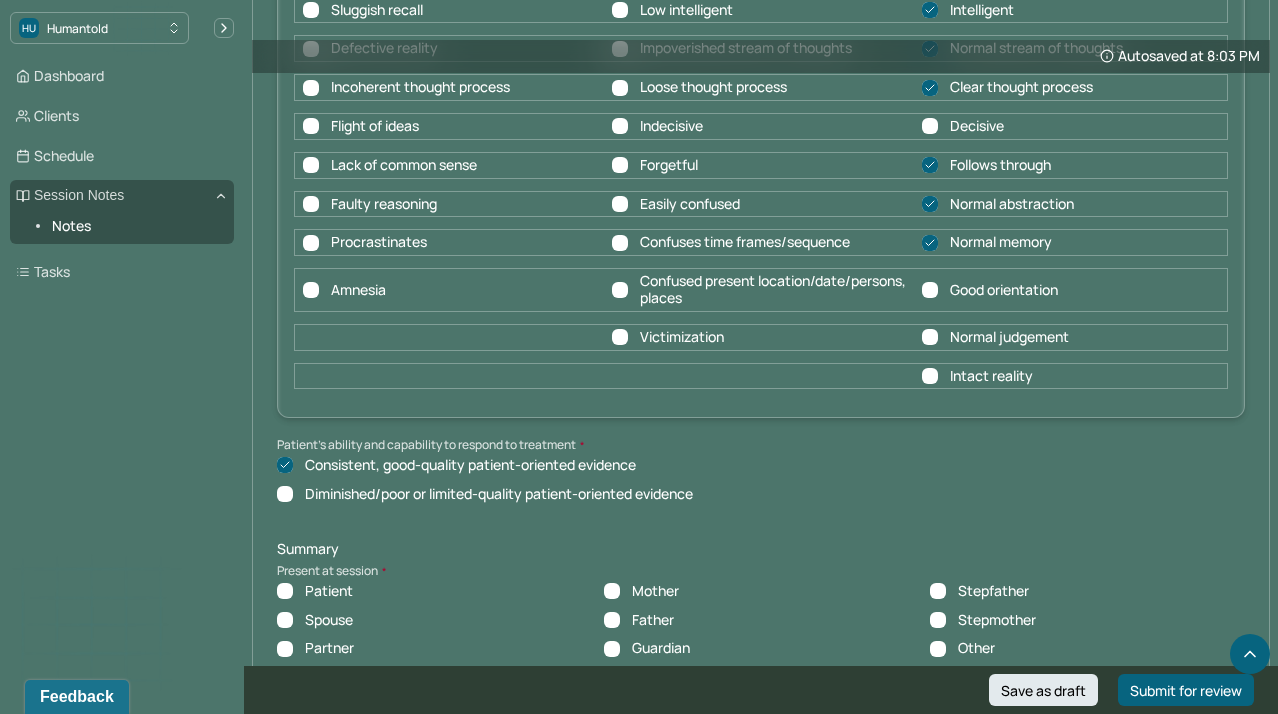click on "Good orientation" at bounding box center [990, 290] 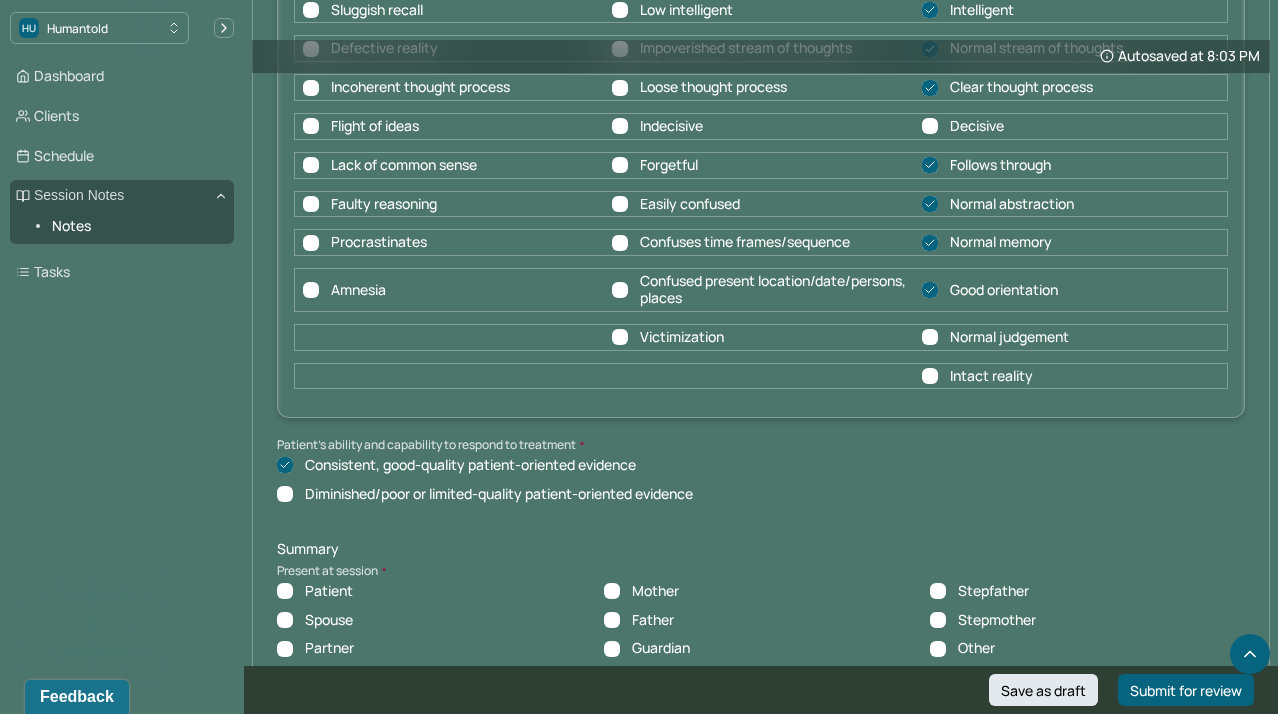 click on "Normal judgement" at bounding box center [930, 337] 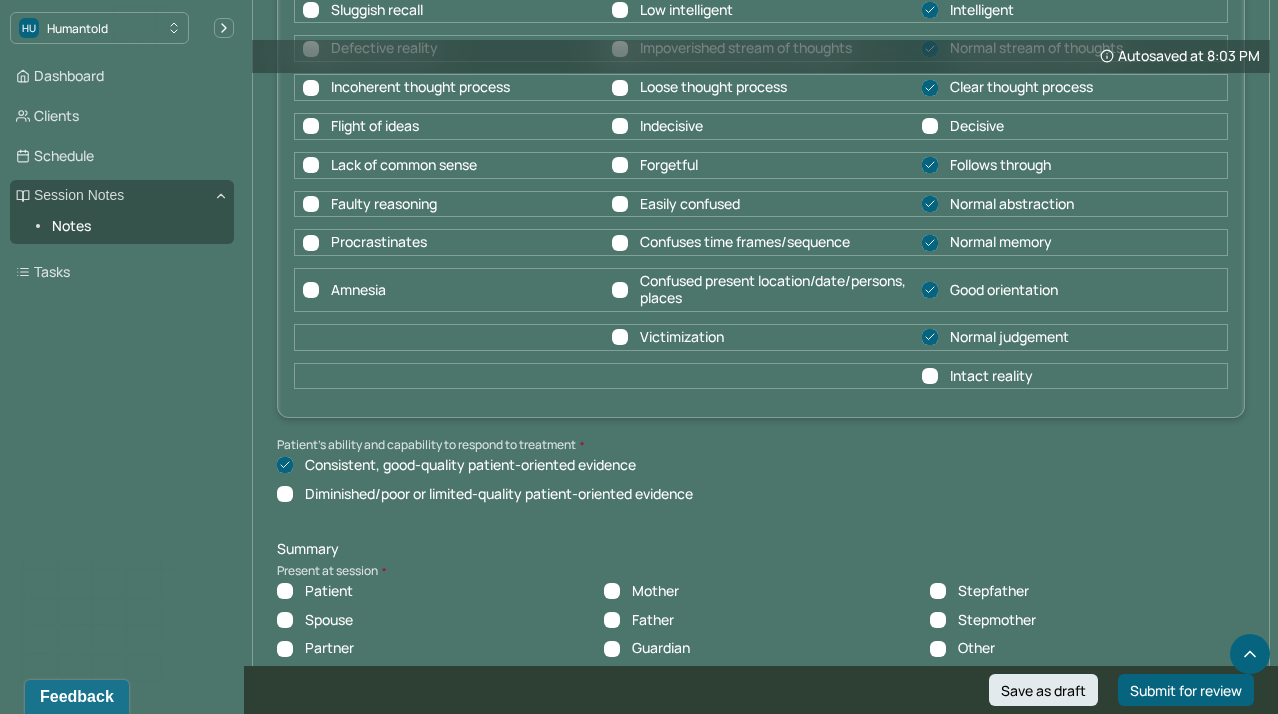 click on "Intact reality" at bounding box center [930, 376] 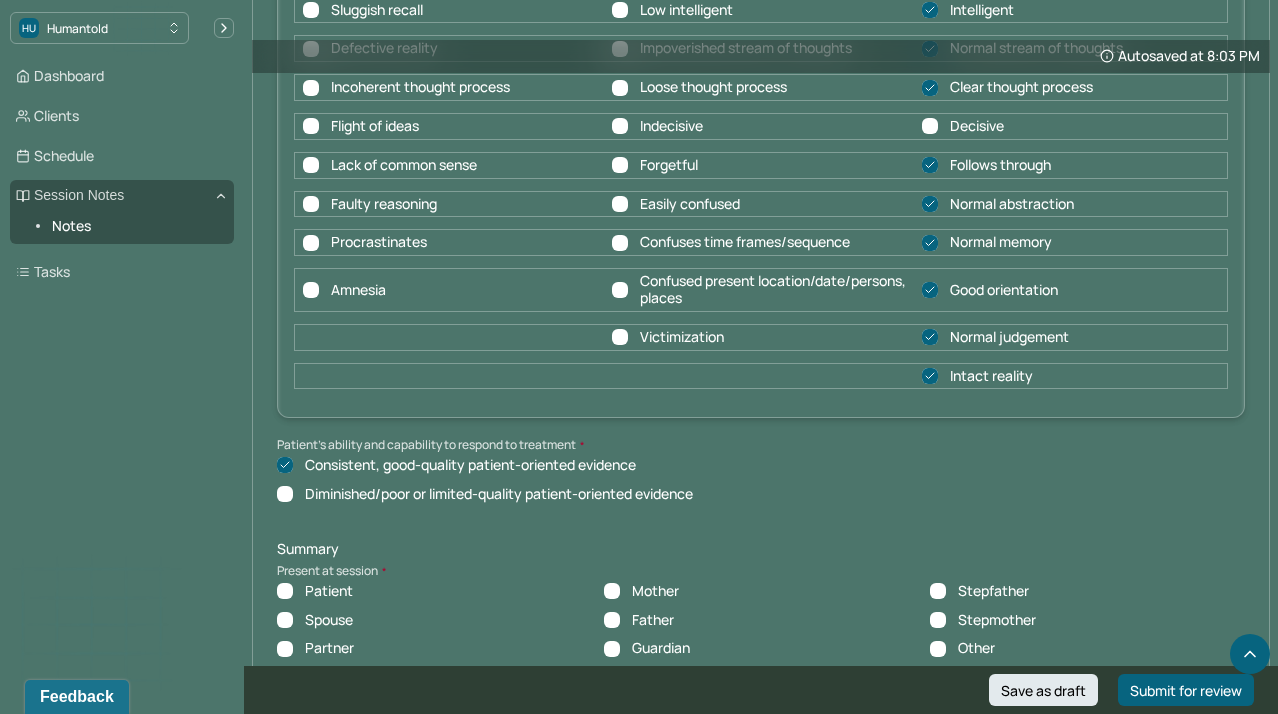 click on "Consistent, good-quality patient-oriented evidence Diminished/poor or limited-quality patient-oriented evidence" at bounding box center [761, 480] 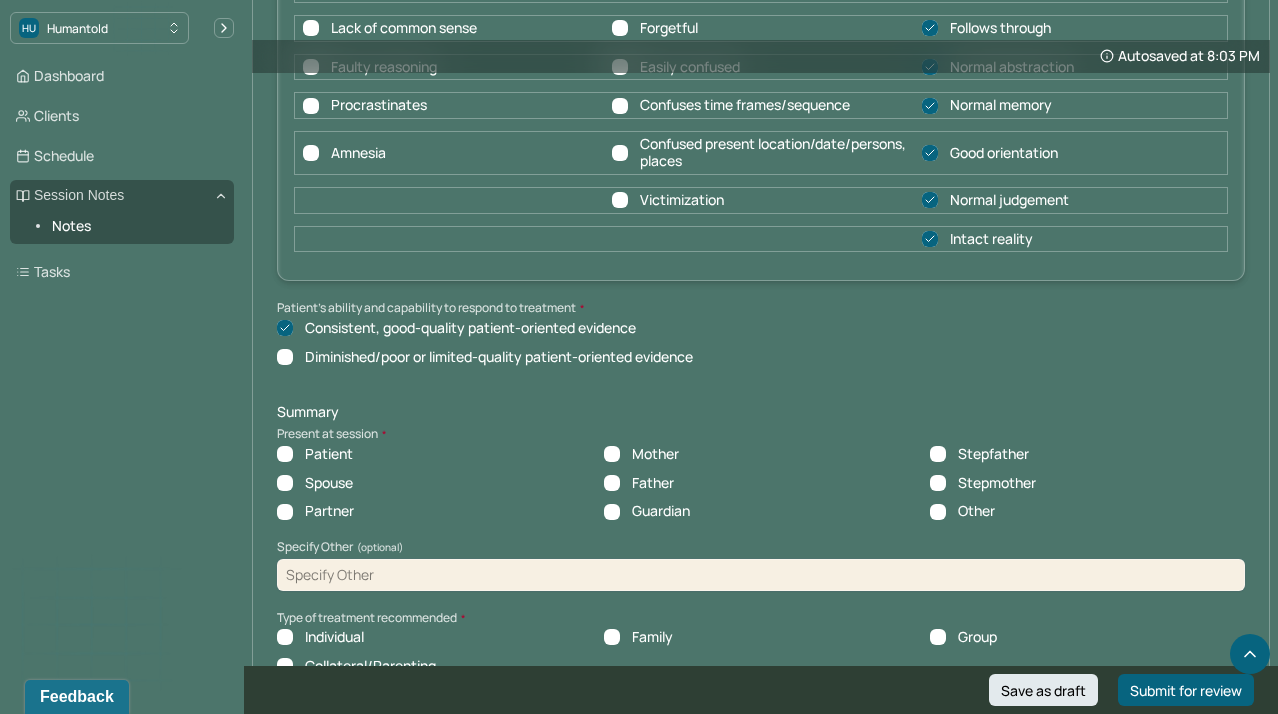 scroll, scrollTop: 8424, scrollLeft: 0, axis: vertical 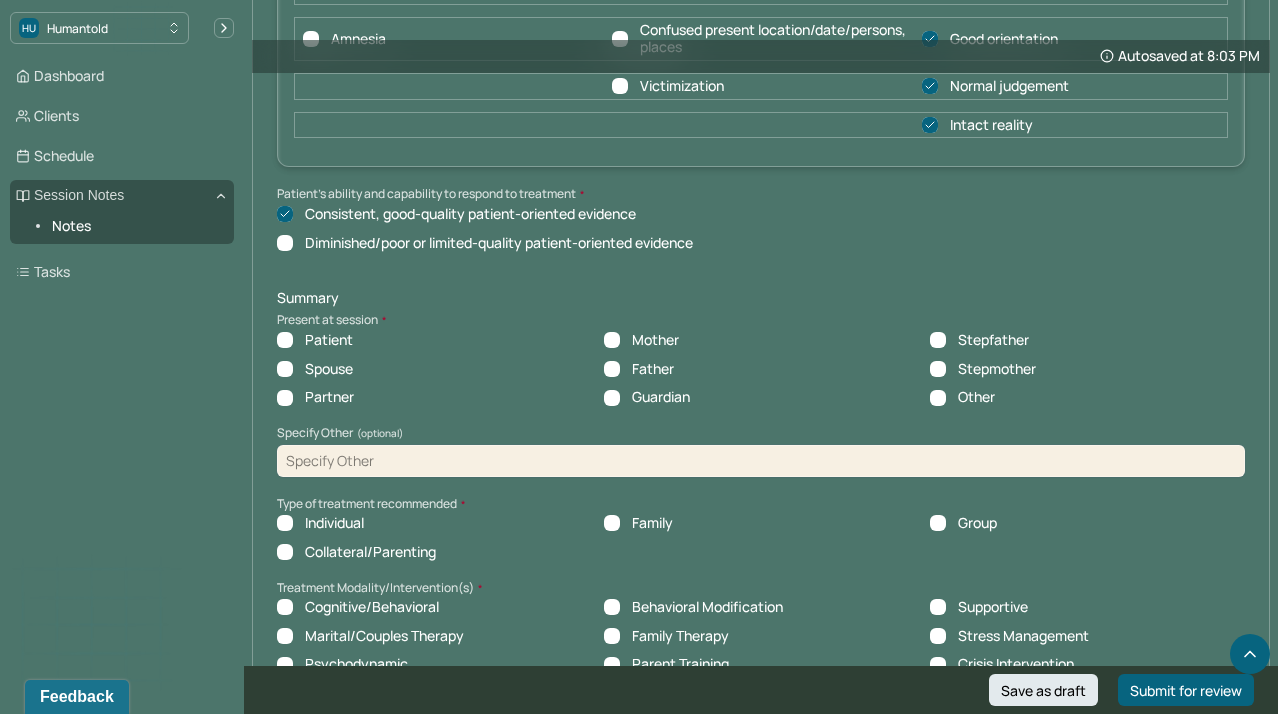click on "Patient" at bounding box center [285, 340] 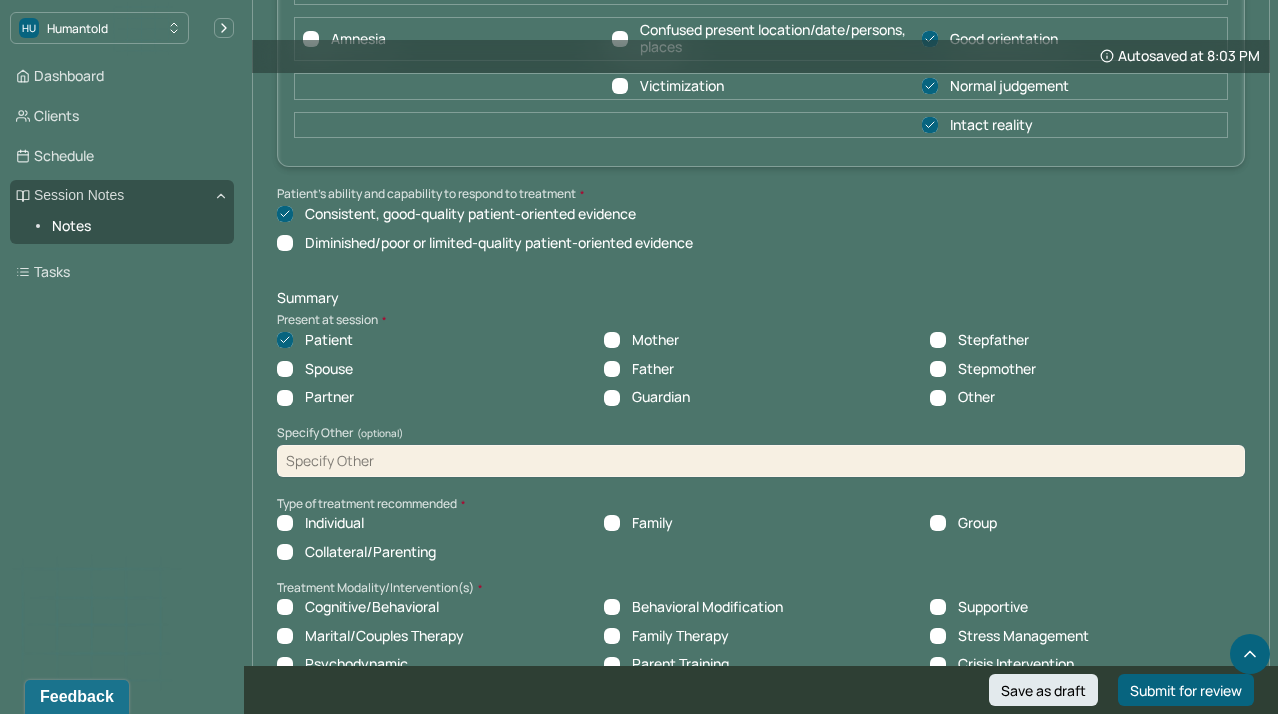 click on "Individual" at bounding box center [285, 523] 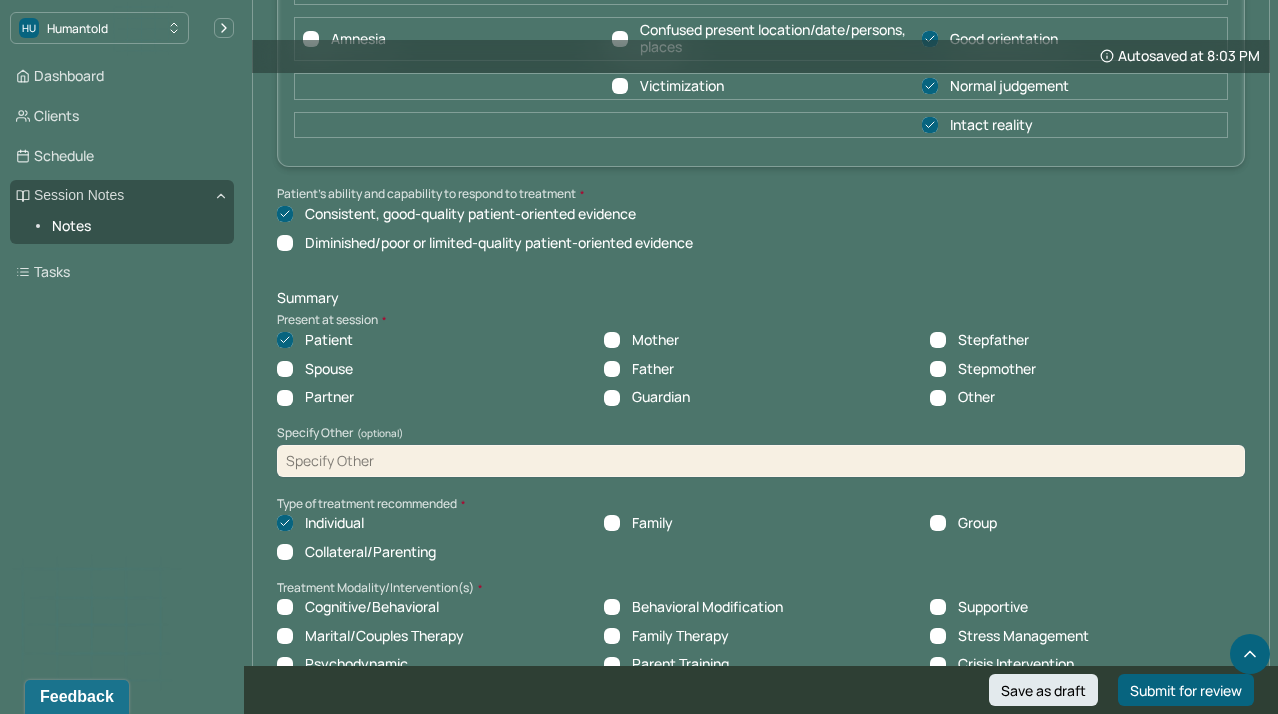 click on "Cognitive/Behavioral" at bounding box center (285, 607) 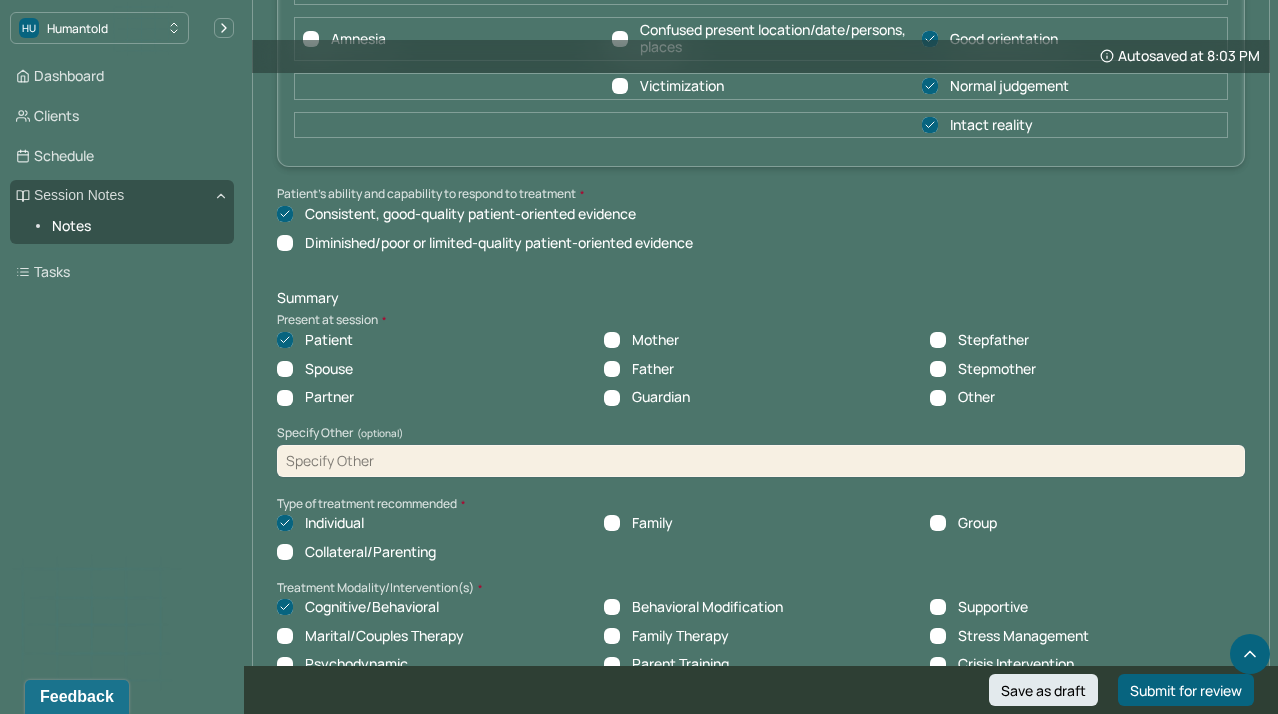 click on "Individual Family Group Collateral/Parenting" at bounding box center (761, 538) 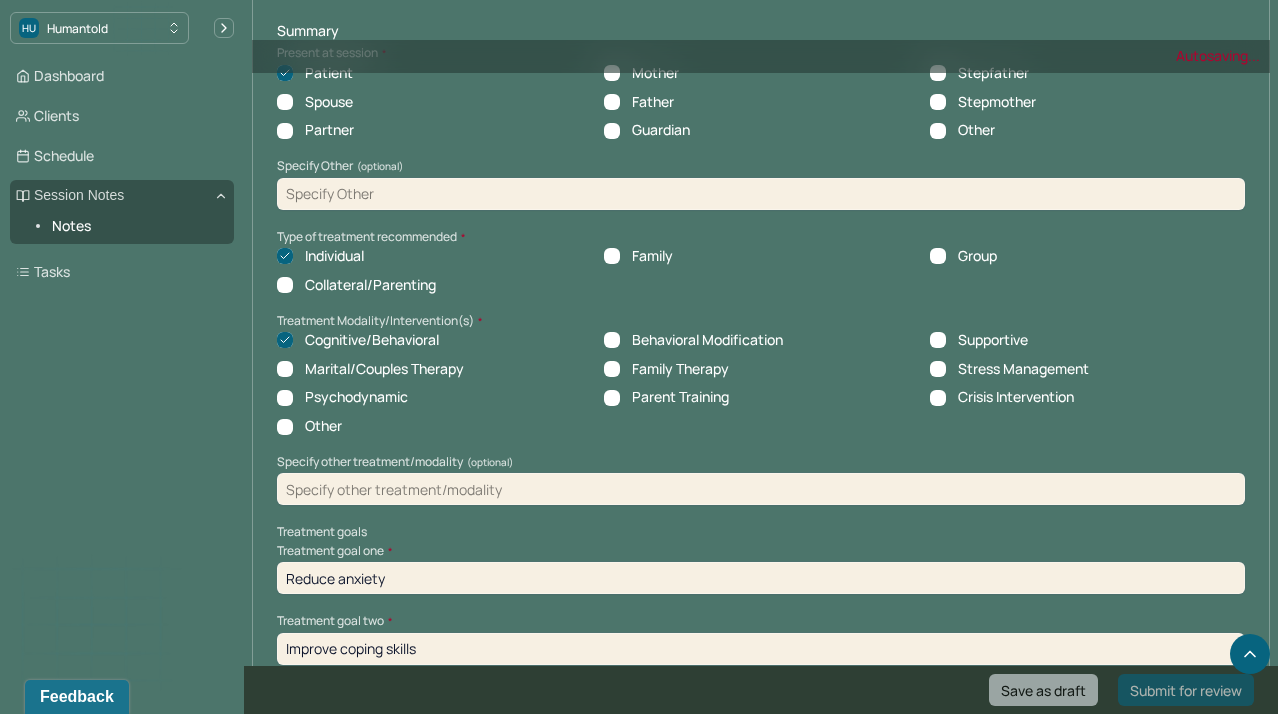scroll, scrollTop: 8702, scrollLeft: 0, axis: vertical 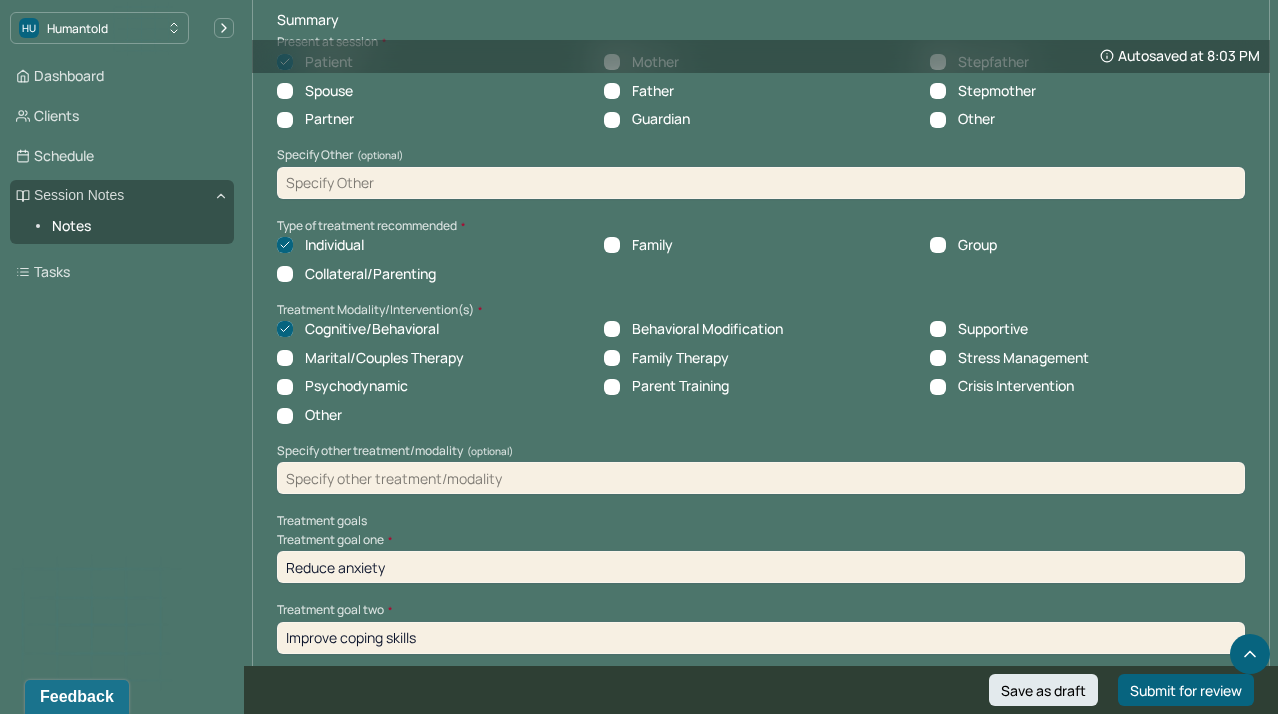 click on "Treatment goals" at bounding box center (761, 521) 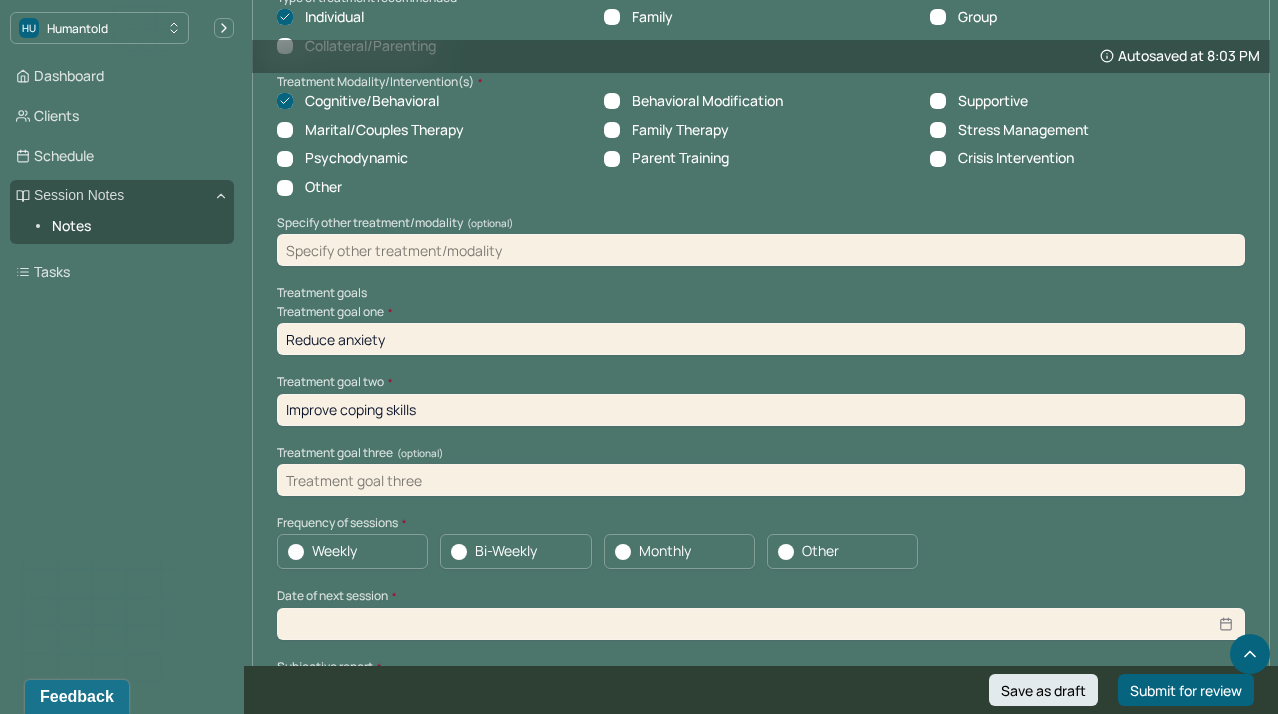 scroll, scrollTop: 8946, scrollLeft: 0, axis: vertical 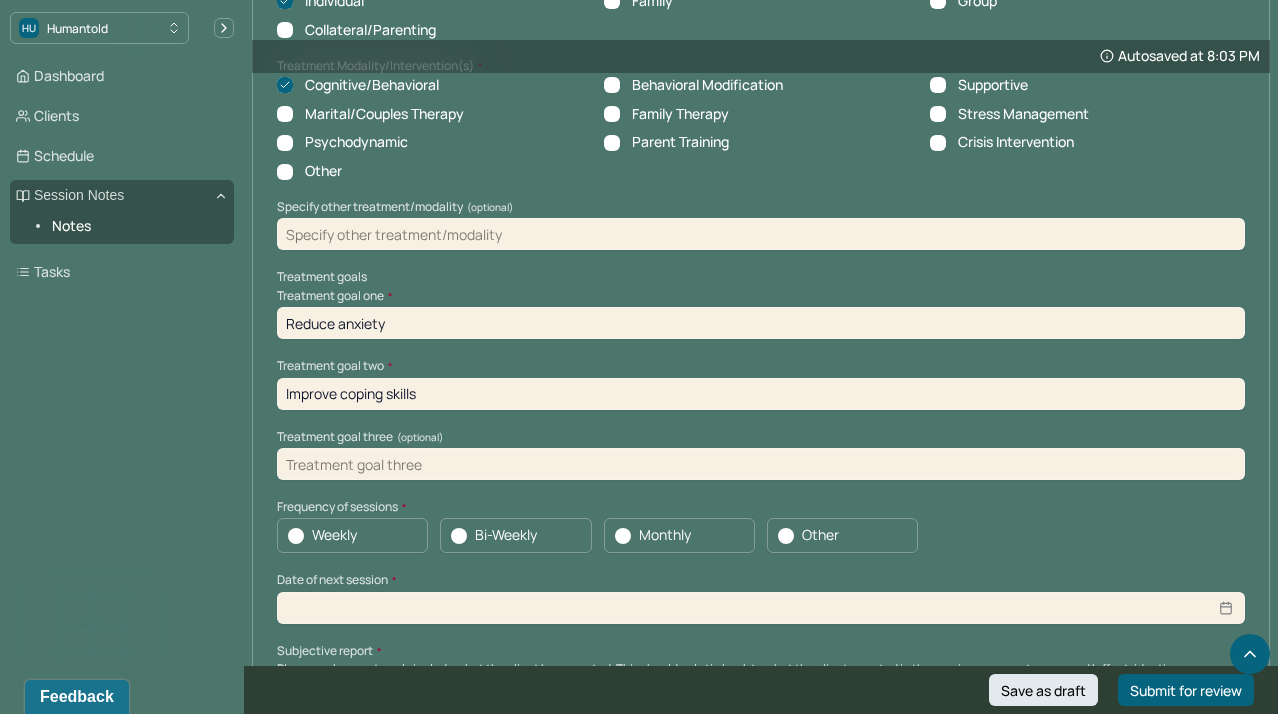click at bounding box center [296, 536] 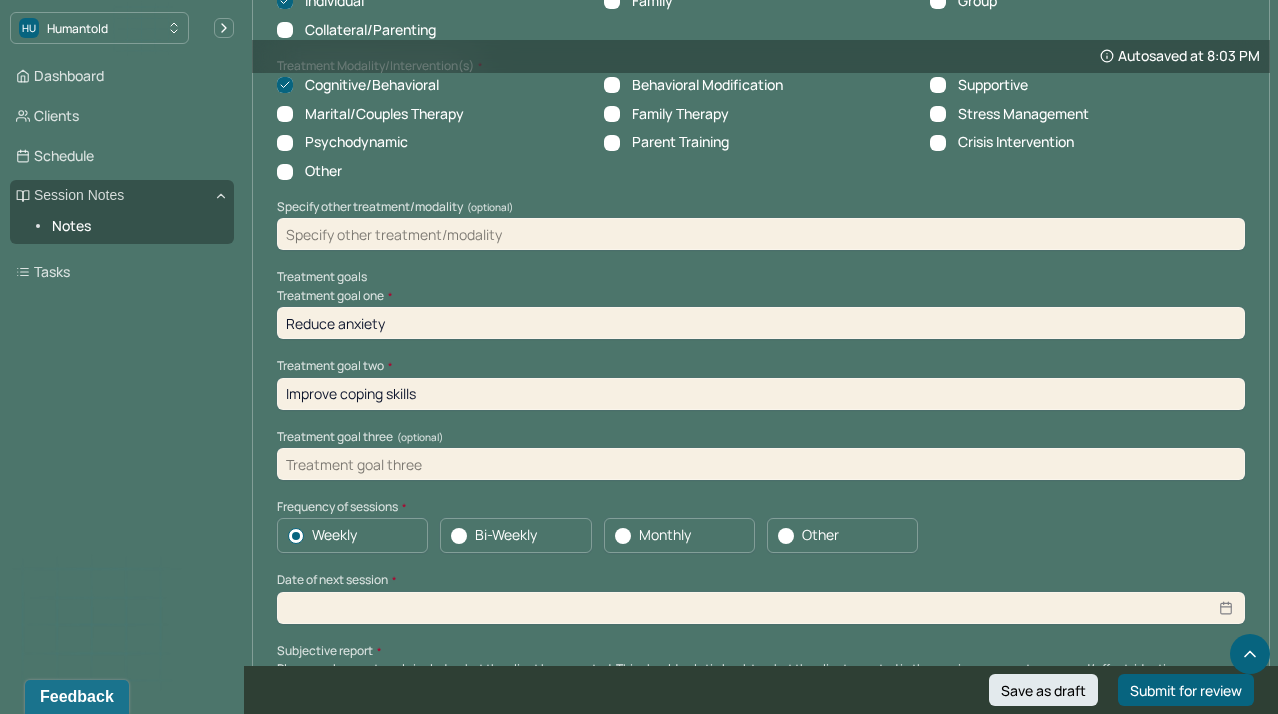 select on "7" 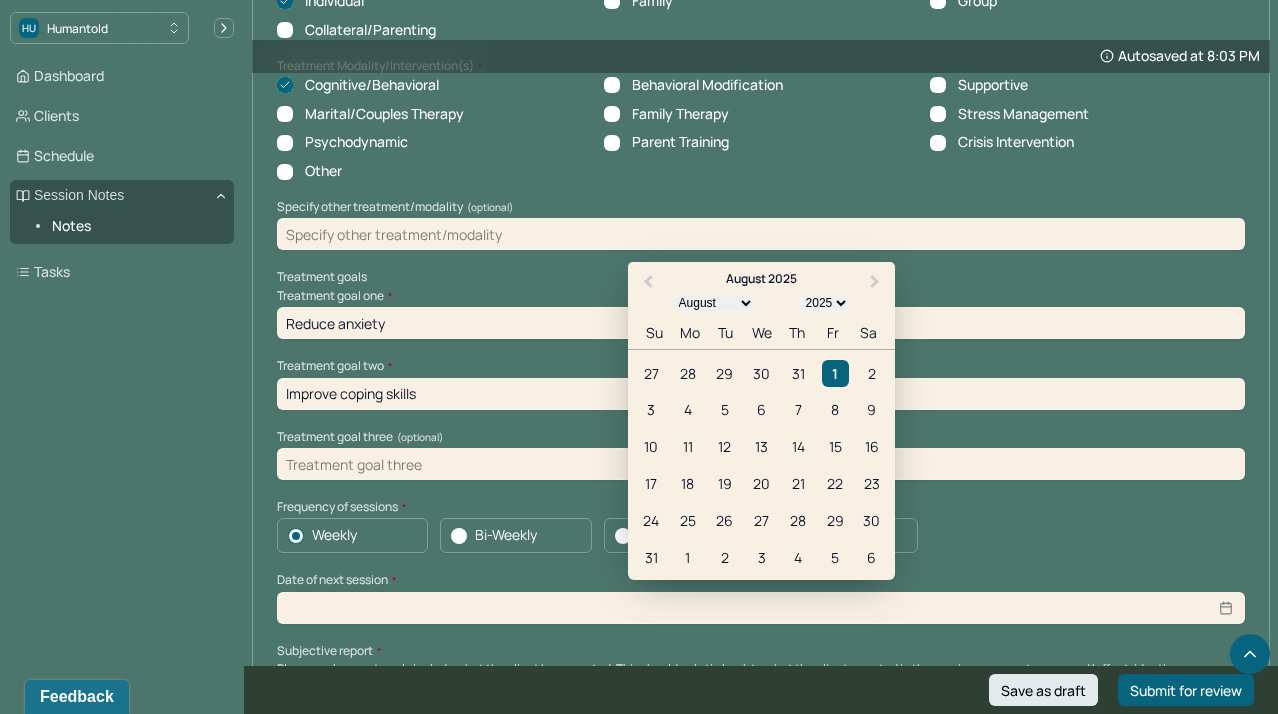 click at bounding box center [761, 608] 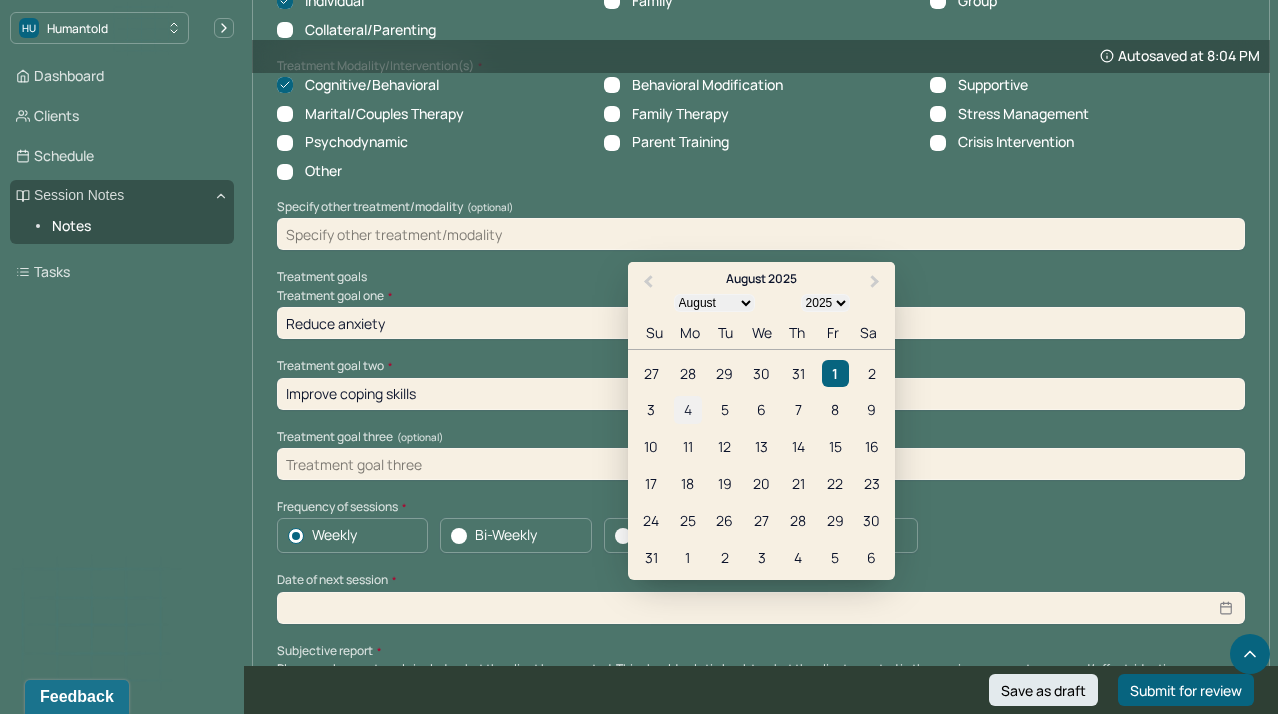 click on "4" at bounding box center [687, 409] 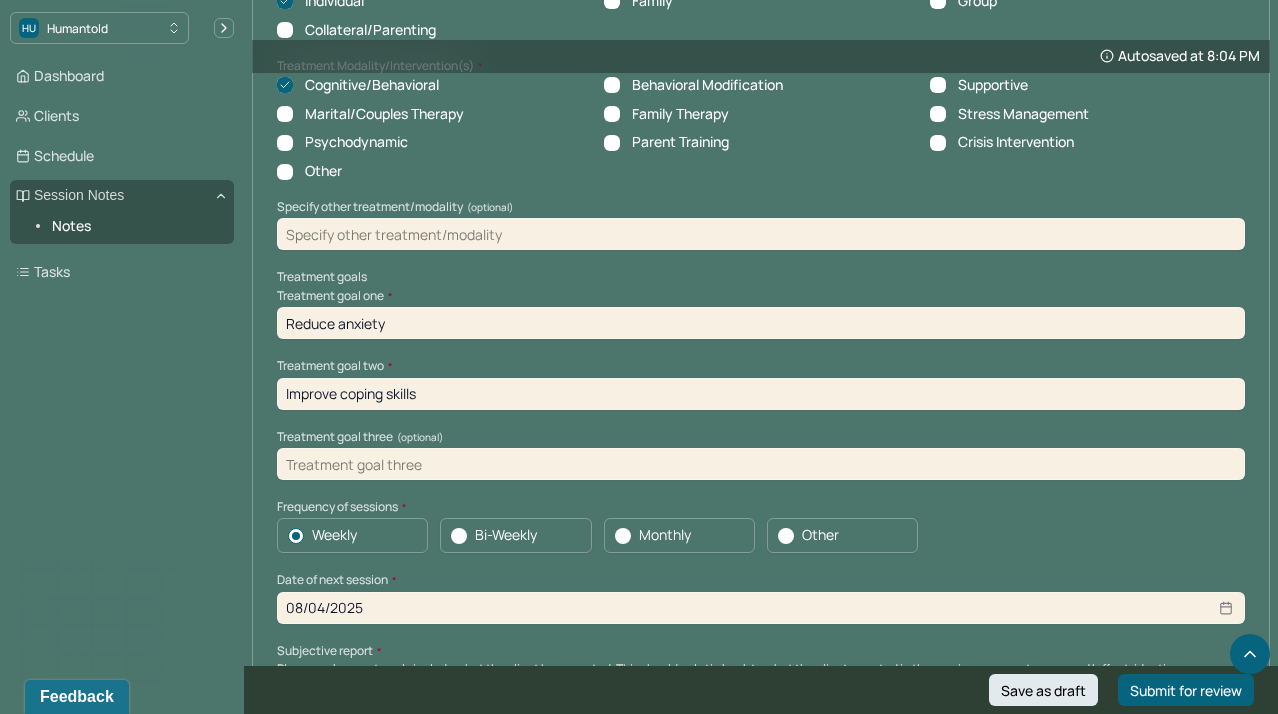 click on "Weekly Bi-Weekly Monthly Other" at bounding box center (761, 535) 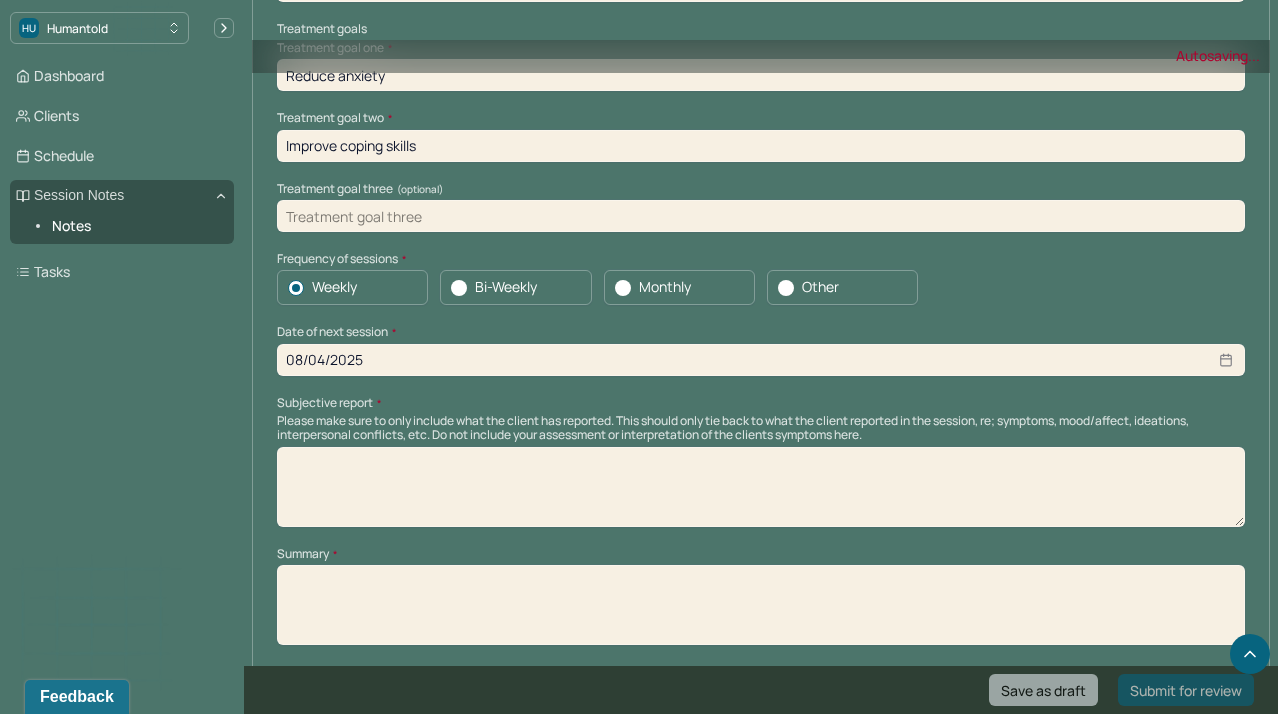 scroll, scrollTop: 9202, scrollLeft: 0, axis: vertical 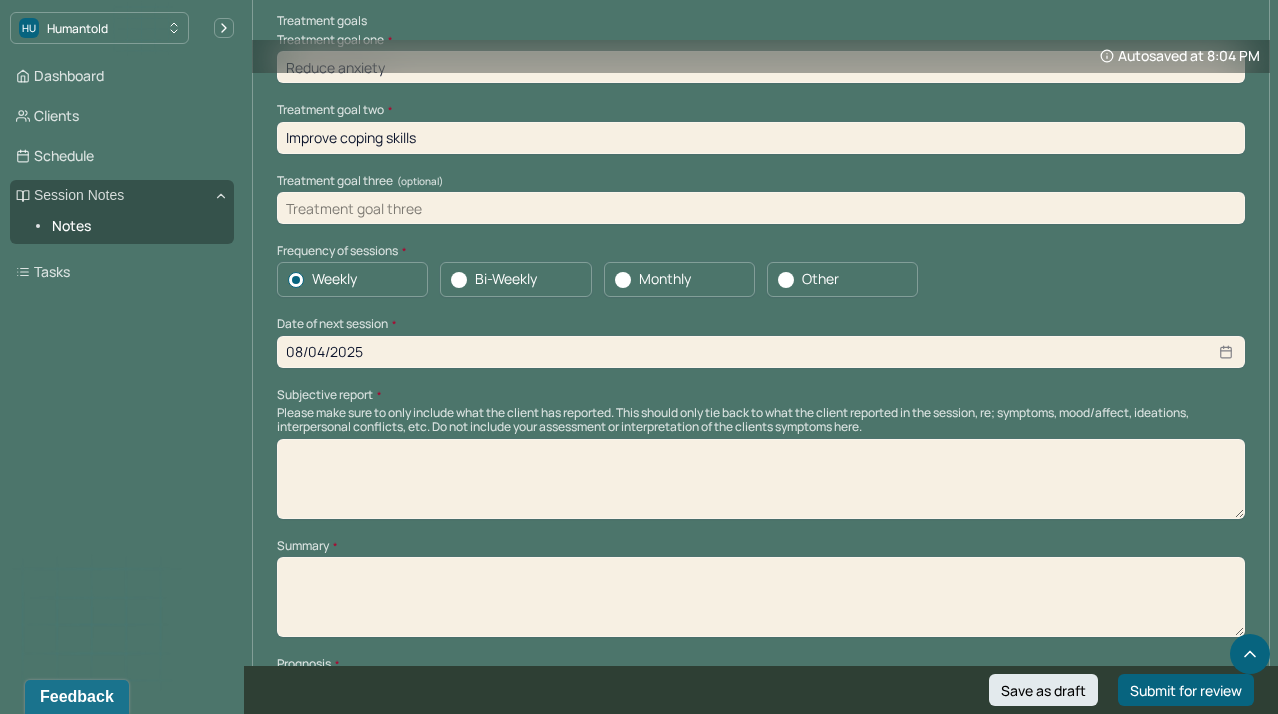 click at bounding box center (761, 479) 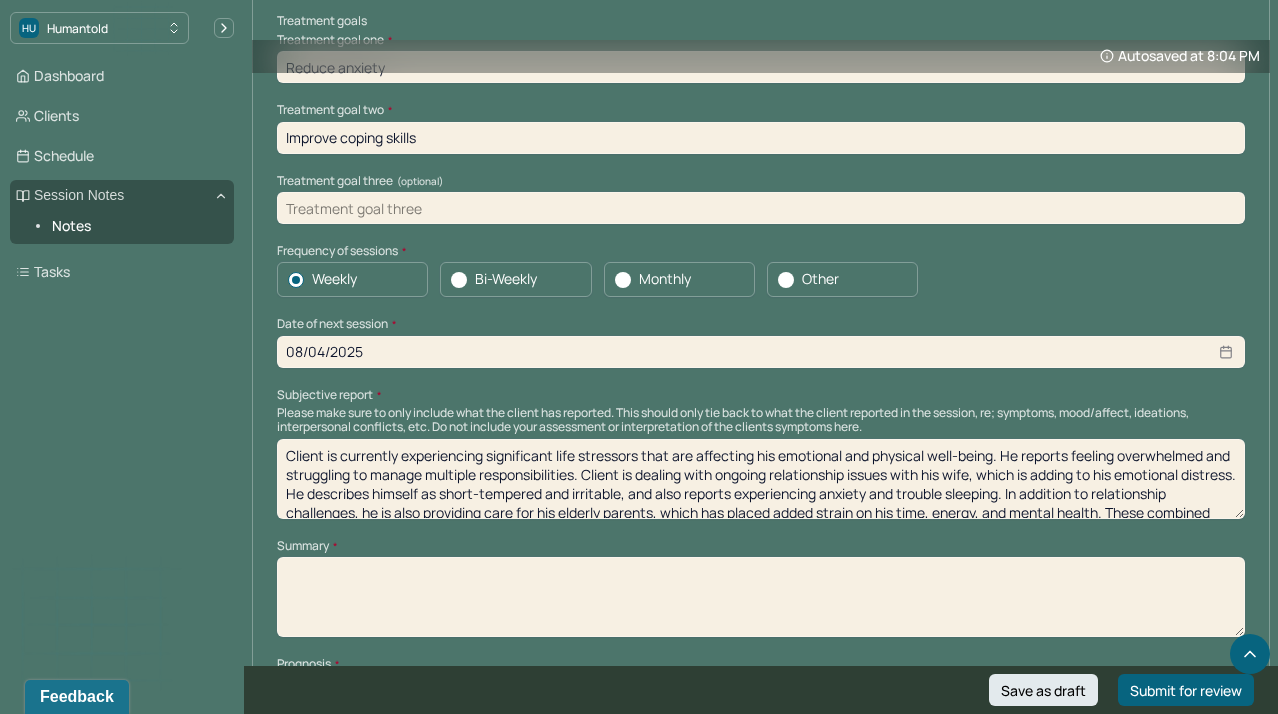 scroll, scrollTop: 47, scrollLeft: 0, axis: vertical 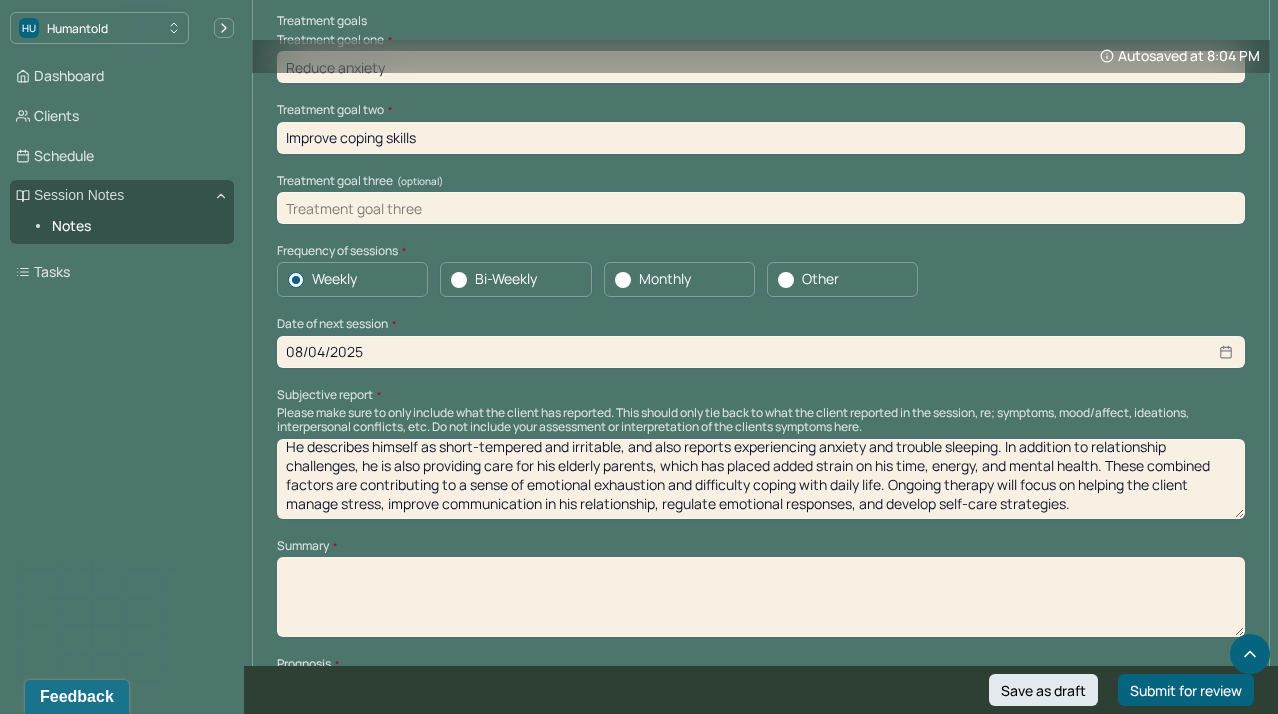 type on "Client is currently experiencing significant life stressors that are affecting his emotional and physical well-being. He reports feeling overwhelmed and struggling to manage multiple responsibilities. Client is dealing with ongoing relationship issues with his wife, which is adding to his emotional distress. He describes himself as short-tempered and irritable, and also reports experiencing anxiety and trouble sleeping. In addition to relationship challenges, he is also providing care for his elderly parents, which has placed added strain on his time, energy, and mental health. These combined factors are contributing to a sense of emotional exhaustion and difficulty coping with daily life. Ongoing therapy will focus on helping the client manage stress, improve communication in his relationship, regulate emotional responses, and develop self-care strategies." 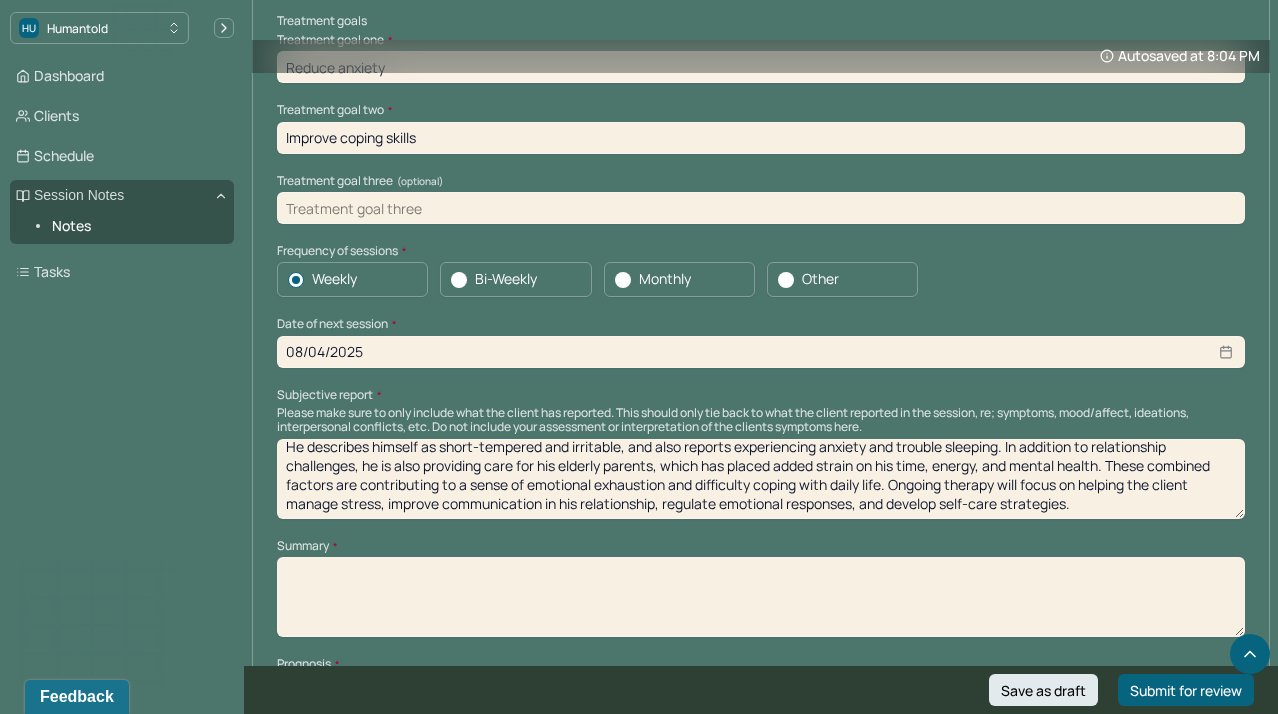 paste on "The client acknowledged that he is feeling emotionally overloaded and unsure how to balance his responsibilities while caring for his own mental health." 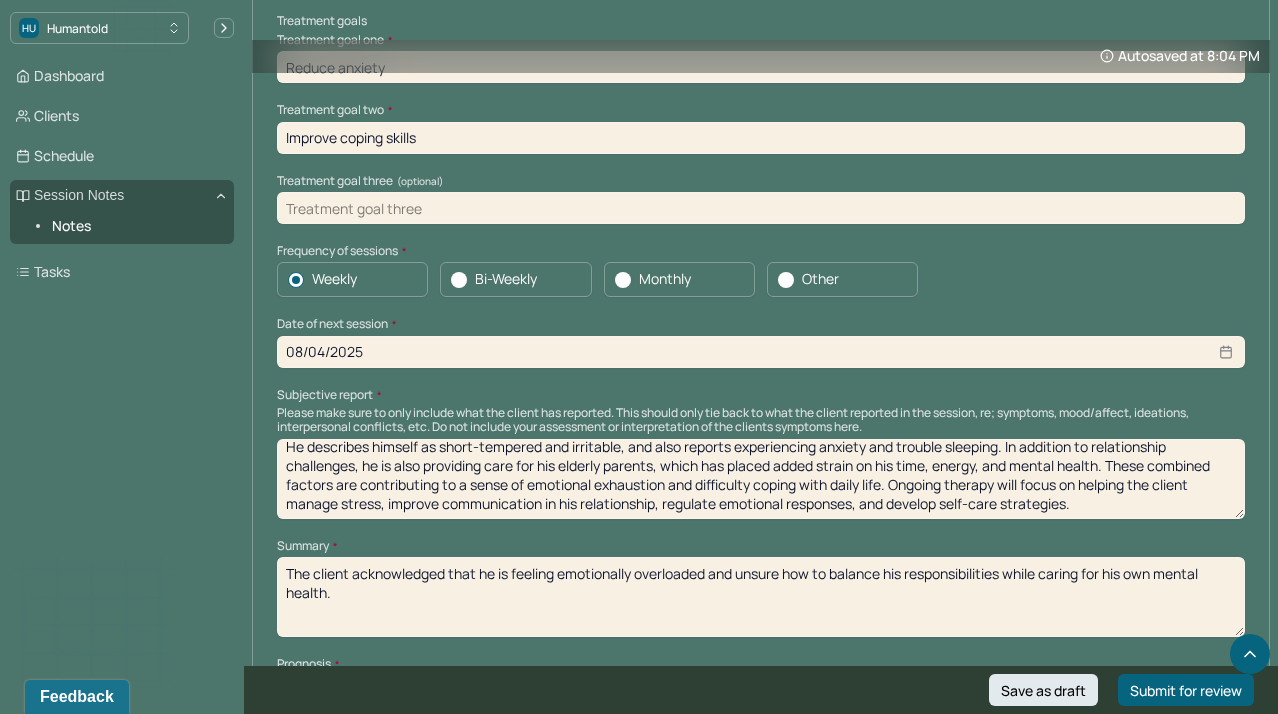click on "The client acknowledged that he is feeling emotionally overloaded and unsure how to balance his responsibilities while caring for his own mental health." at bounding box center [761, 597] 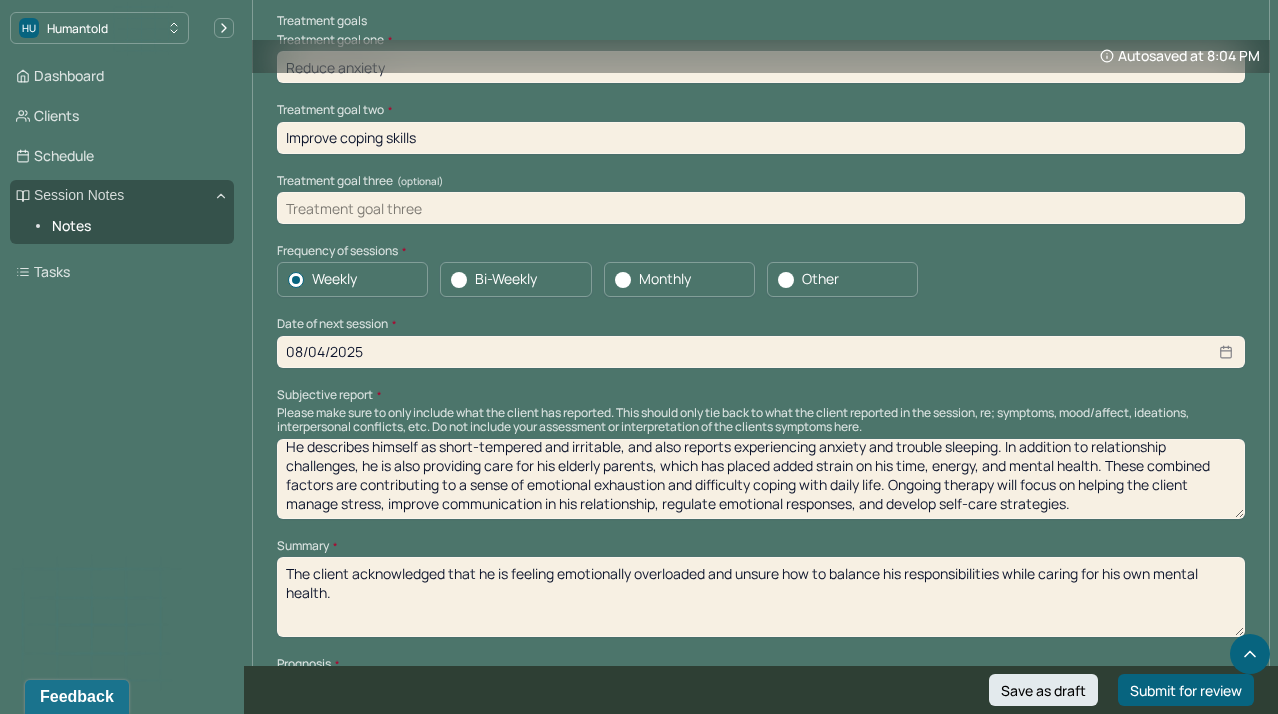 paste on "Client reports feeling overwhelmed and emotionally exhausted due to several ongoing stressors in his life. He shared that he has been short-tempered and easily irritated, especially in his interactions at home. He is experiencing high levels of anxiety and has been having difficulty sleeping, often waking up throughout the night or struggling to fall asleep. The client also expressed concerns about the state of his relationship with his wife, describing ongoing tension and communication difficulties. Additionally, he is currently caring for his elderly parents, which has placed extra demands on his time and energy and left him feeling stretched thin." 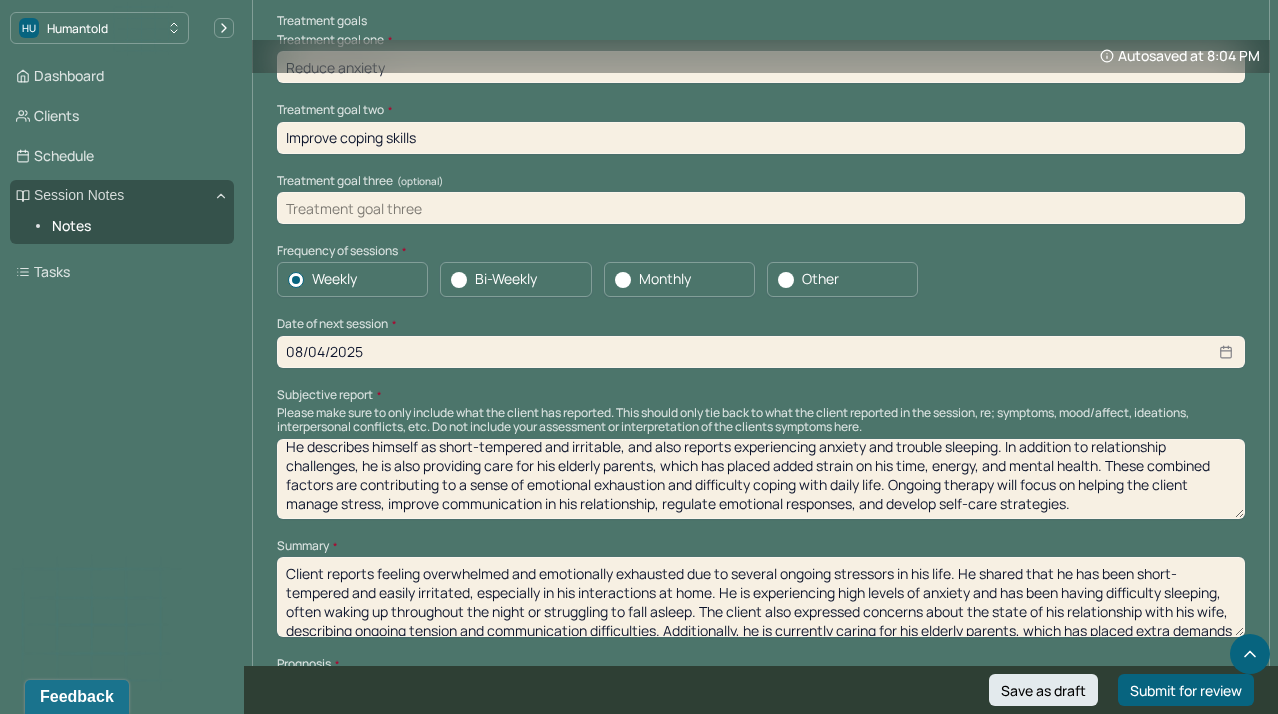 scroll, scrollTop: 52, scrollLeft: 0, axis: vertical 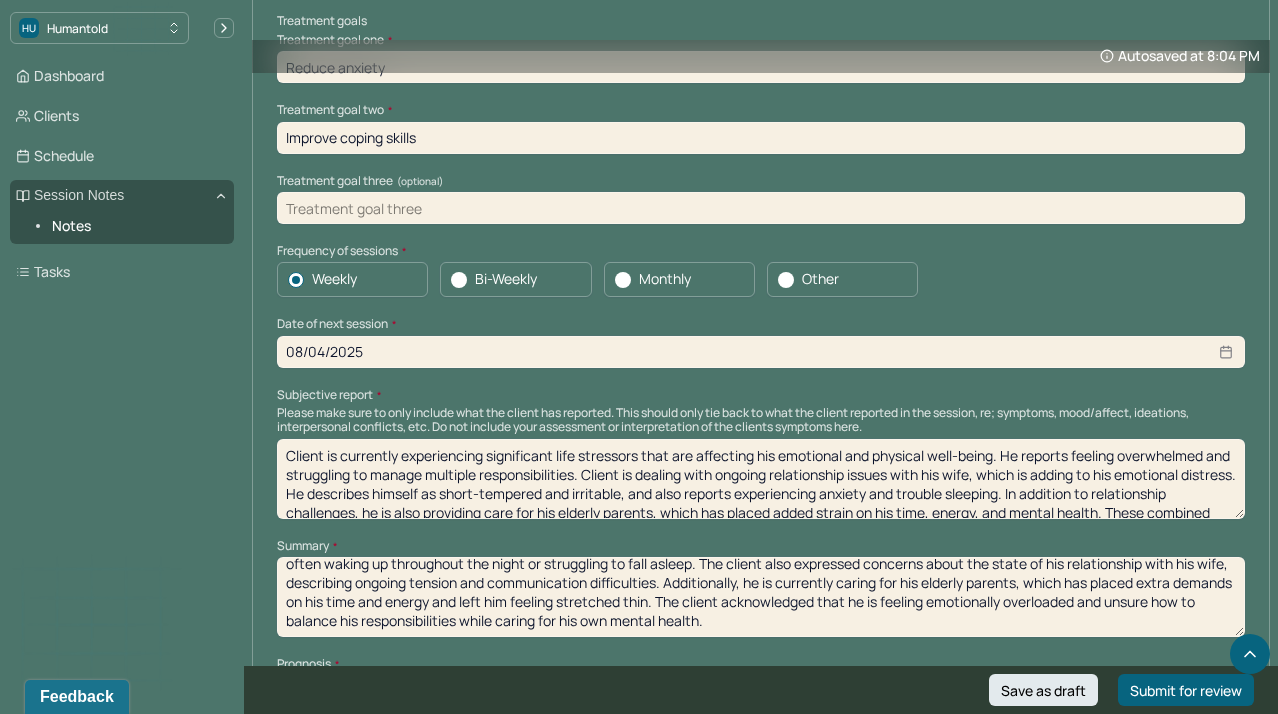 drag, startPoint x: 1110, startPoint y: 356, endPoint x: 78, endPoint y: 255, distance: 1036.9305 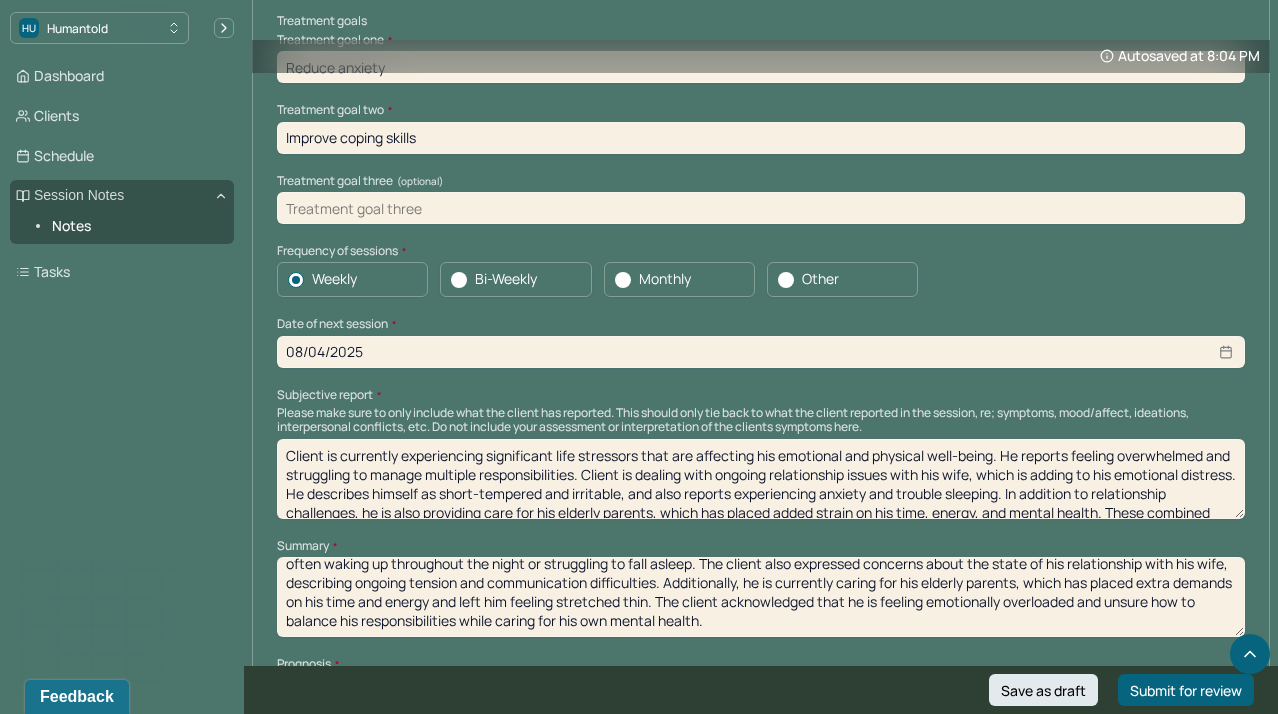 paste on "Client is currently experiencing significant life stressors that are affecting his emotional and physical well-being. He reports feeling overwhelmed and struggling to manage multiple responsibilities. Client is dealing with ongoing relationship issues with his wife, which is adding to his emotional distress. He describes himself as short-tempered and irritable, and also reports experiencing anxiety and trouble sleeping. In addition to relationship challenges, he is also providing care for his elderly parents, which has placed added strain on his time, energy, and mental health. These combined factors are contributing to a sense of emotional exhaustion and difficulty coping with daily life. Ongoing therapy will focus on helping the client manage stress, improve communication in his relationship, regulate emotional responses, and develop self-care strategies." 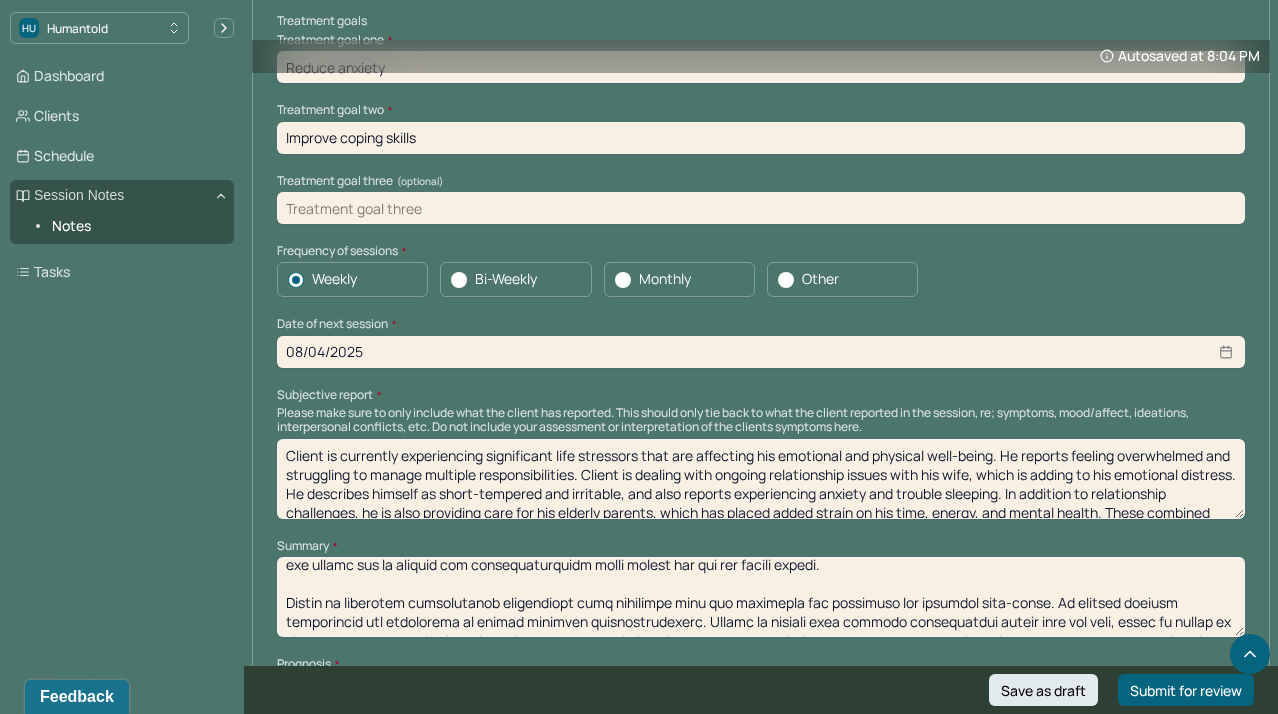 scroll, scrollTop: 199, scrollLeft: 0, axis: vertical 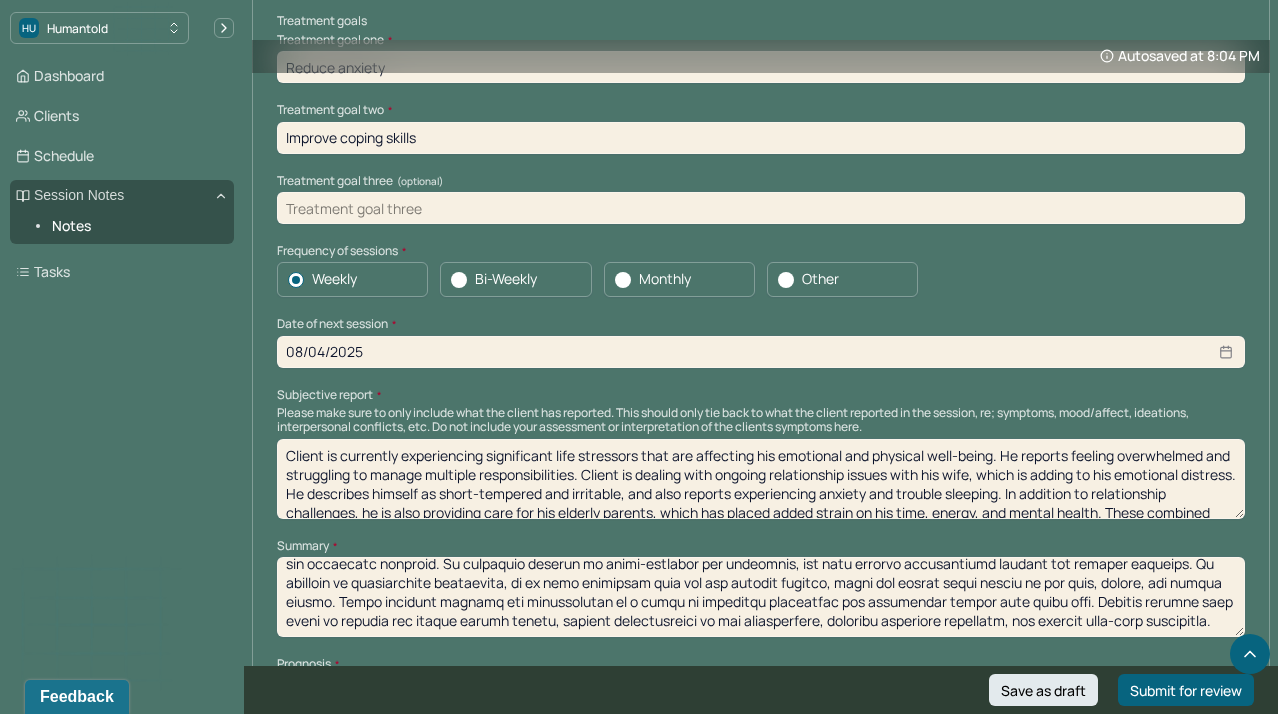 click at bounding box center (761, 597) 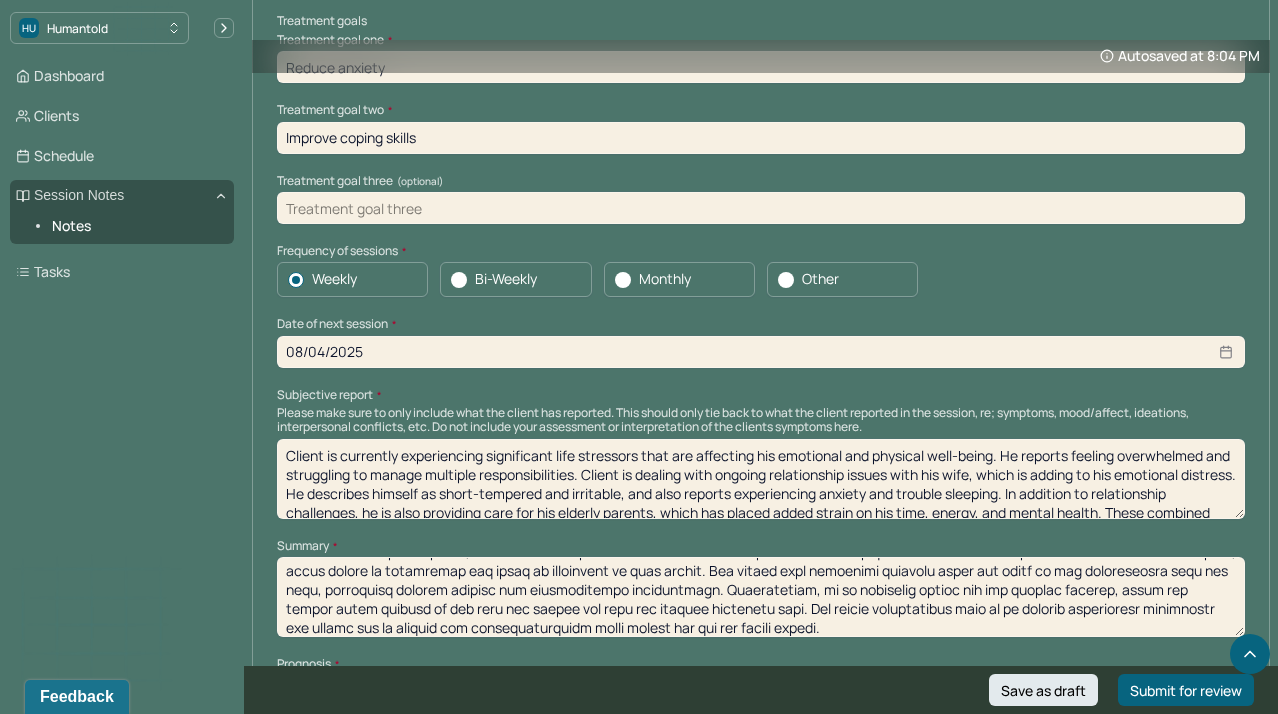 scroll, scrollTop: 90, scrollLeft: 0, axis: vertical 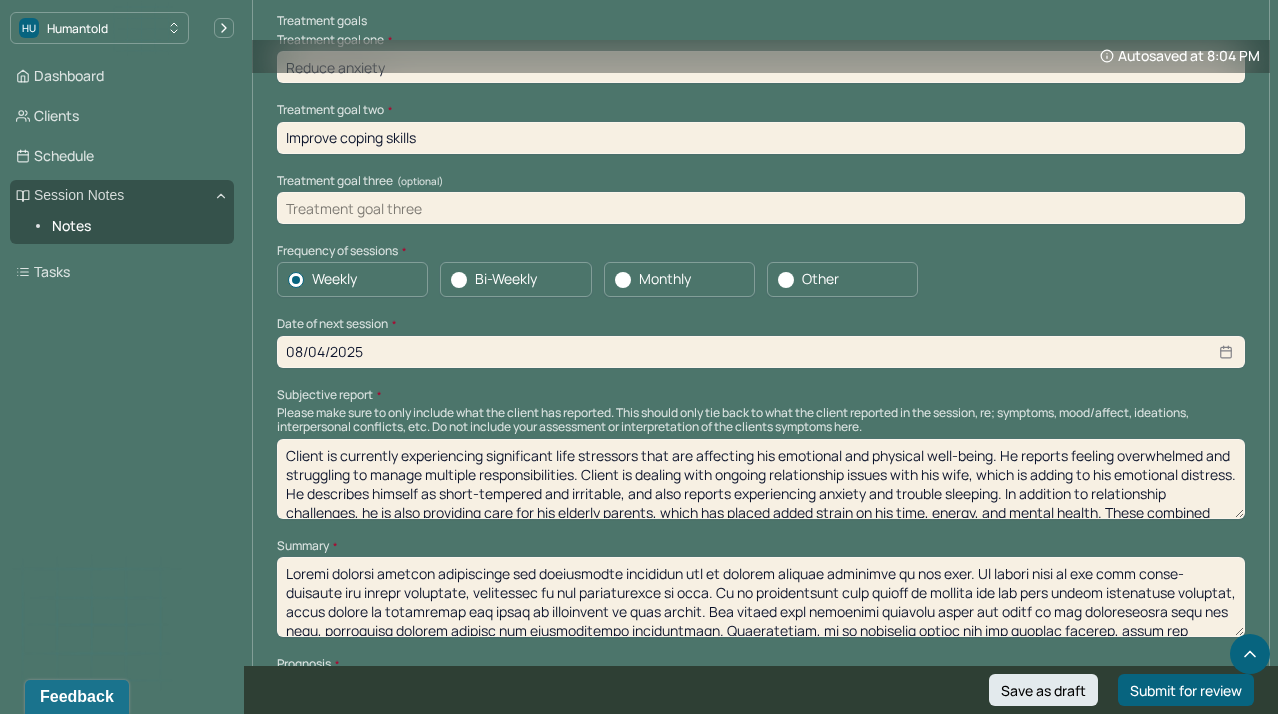 drag, startPoint x: 772, startPoint y: 429, endPoint x: 231, endPoint y: 319, distance: 552.06976 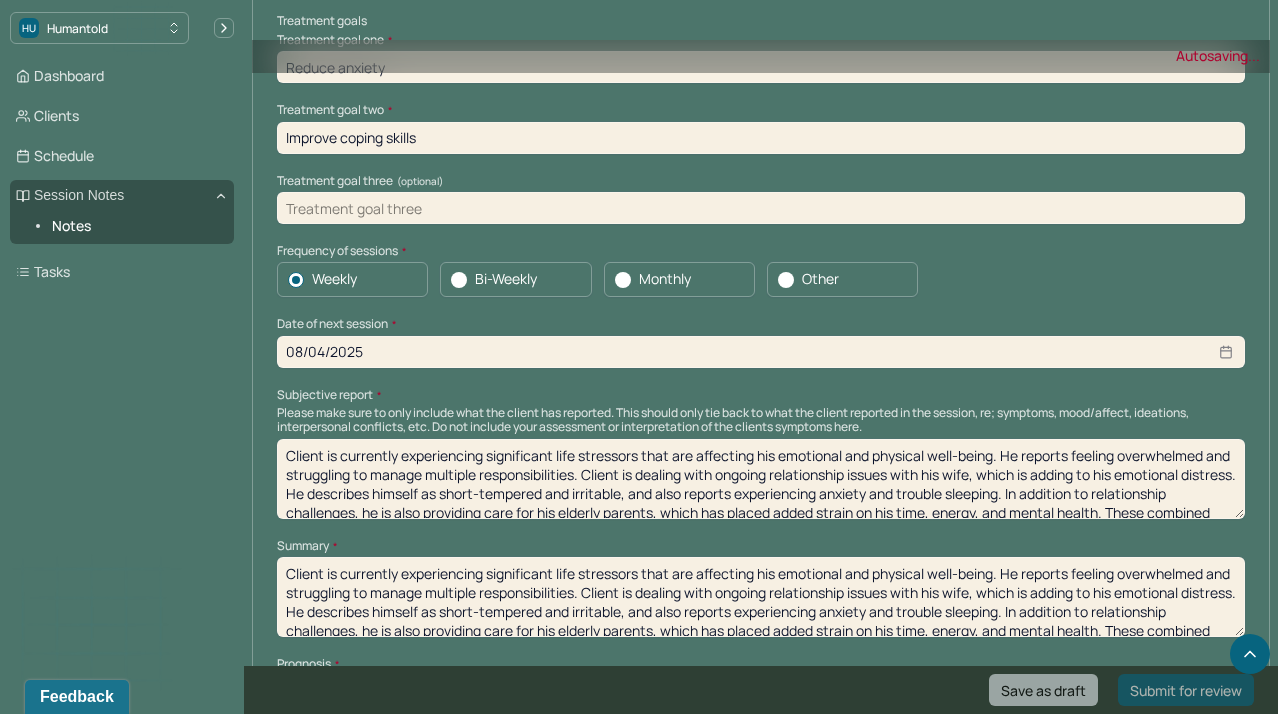 click at bounding box center (761, 597) 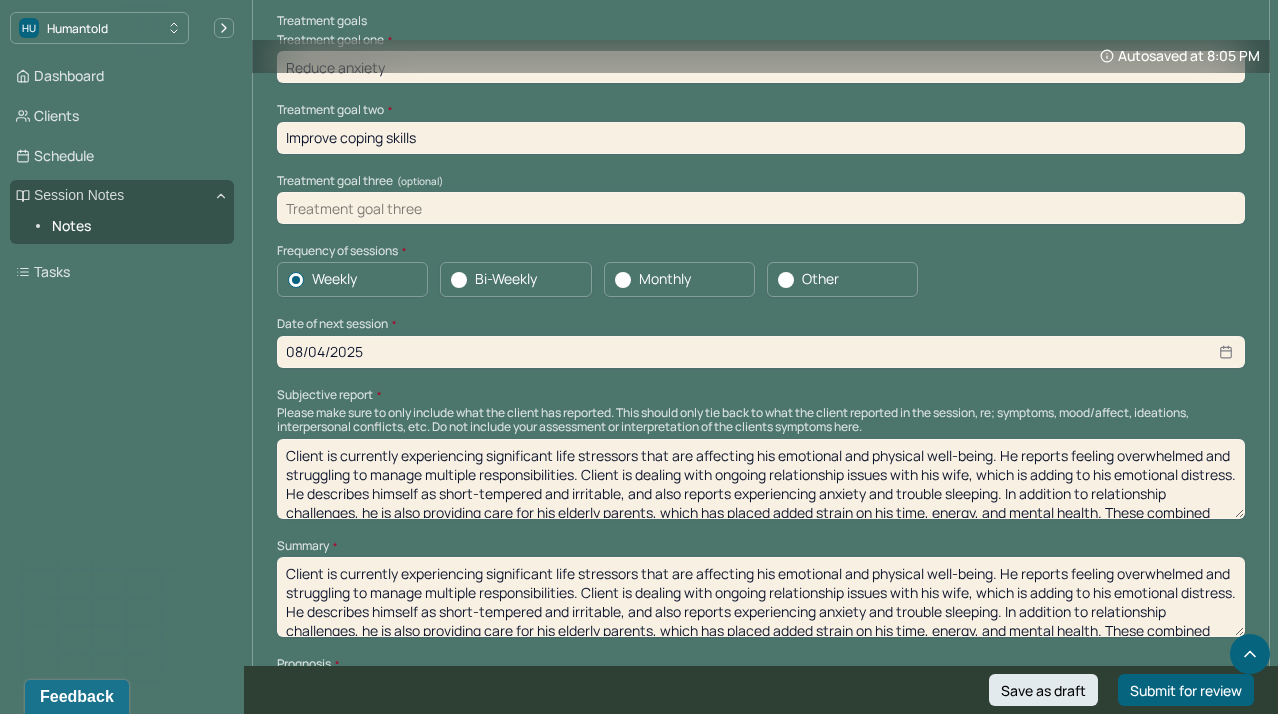 type on "Client is currently experiencing significant life stressors that are affecting his emotional and physical well-being. He reports feeling overwhelmed and struggling to manage multiple responsibilities. Client is dealing with ongoing relationship issues with his wife, which is adding to his emotional distress. He describes himself as short-tempered and irritable, and also reports experiencing anxiety and trouble sleeping. In addition to relationship challenges, he is also providing care for his elderly parents, which has placed added strain on his time, energy, and mental health. These combined factors are contributing to a sense of emotional exhaustion and difficulty coping with daily life. Ongoing therapy will focus on helping the client manage stress, improve communication in his relationship, regulate emotional responses, and develop self-care strategies." 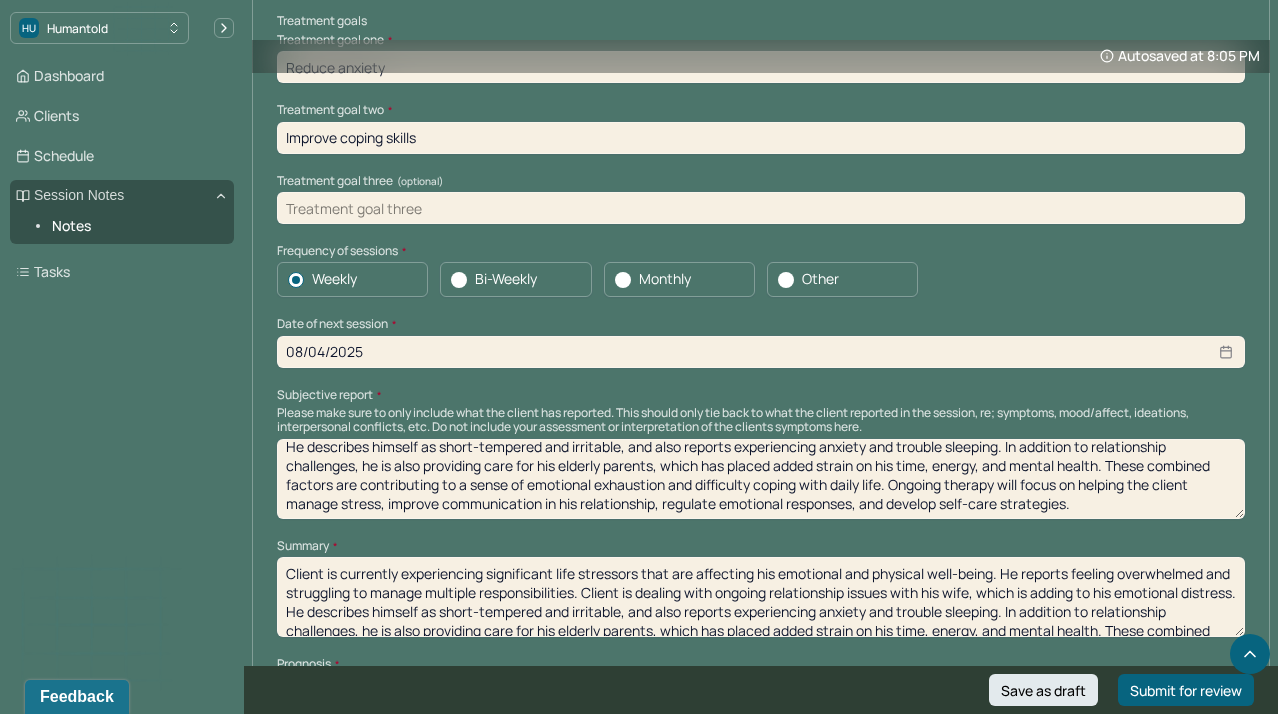 drag, startPoint x: 285, startPoint y: 301, endPoint x: 1038, endPoint y: 443, distance: 766.27216 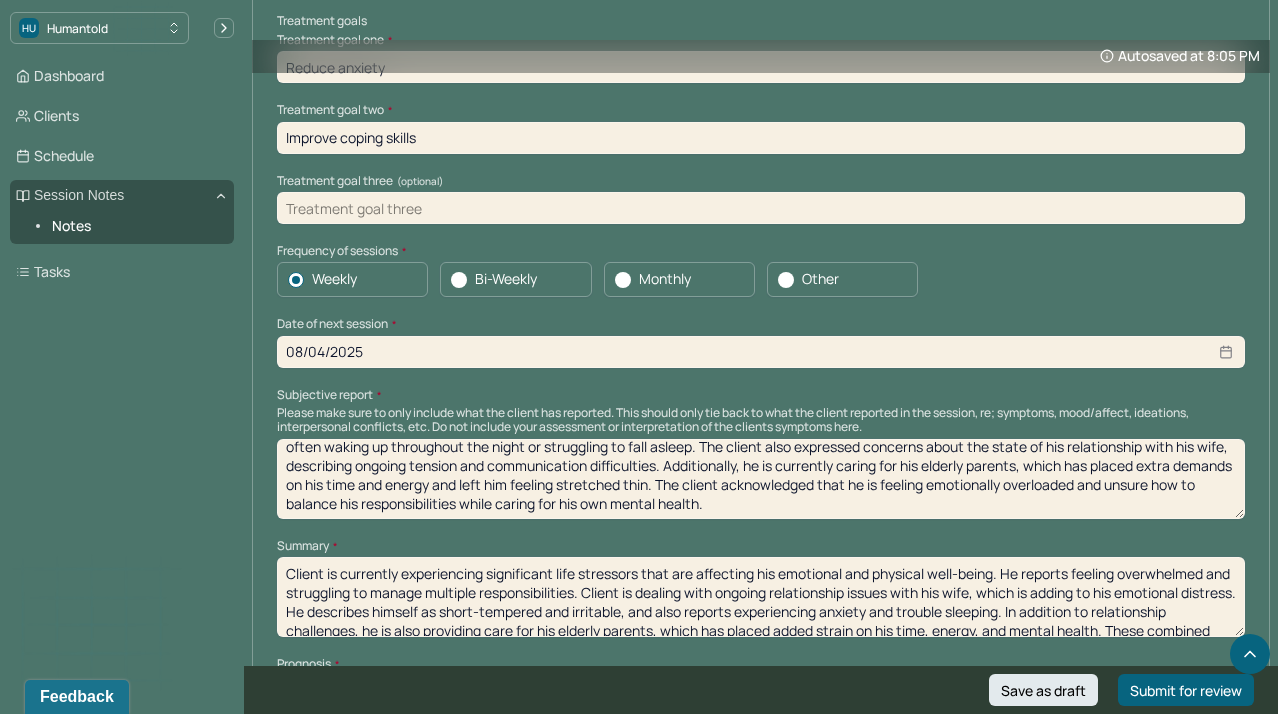 type on "Client reports feeling overwhelmed and emotionally exhausted due to several ongoing stressors in his life. He shared that he has been short-tempered and easily irritated, especially in his interactions at home. He is experiencing high levels of anxiety and has been having difficulty sleeping, often waking up throughout the night or struggling to fall asleep. The client also expressed concerns about the state of his relationship with his wife, describing ongoing tension and communication difficulties. Additionally, he is currently caring for his elderly parents, which has placed extra demands on his time and energy and left him feeling stretched thin. The client acknowledged that he is feeling emotionally overloaded and unsure how to balance his responsibilities while caring for his own mental health." 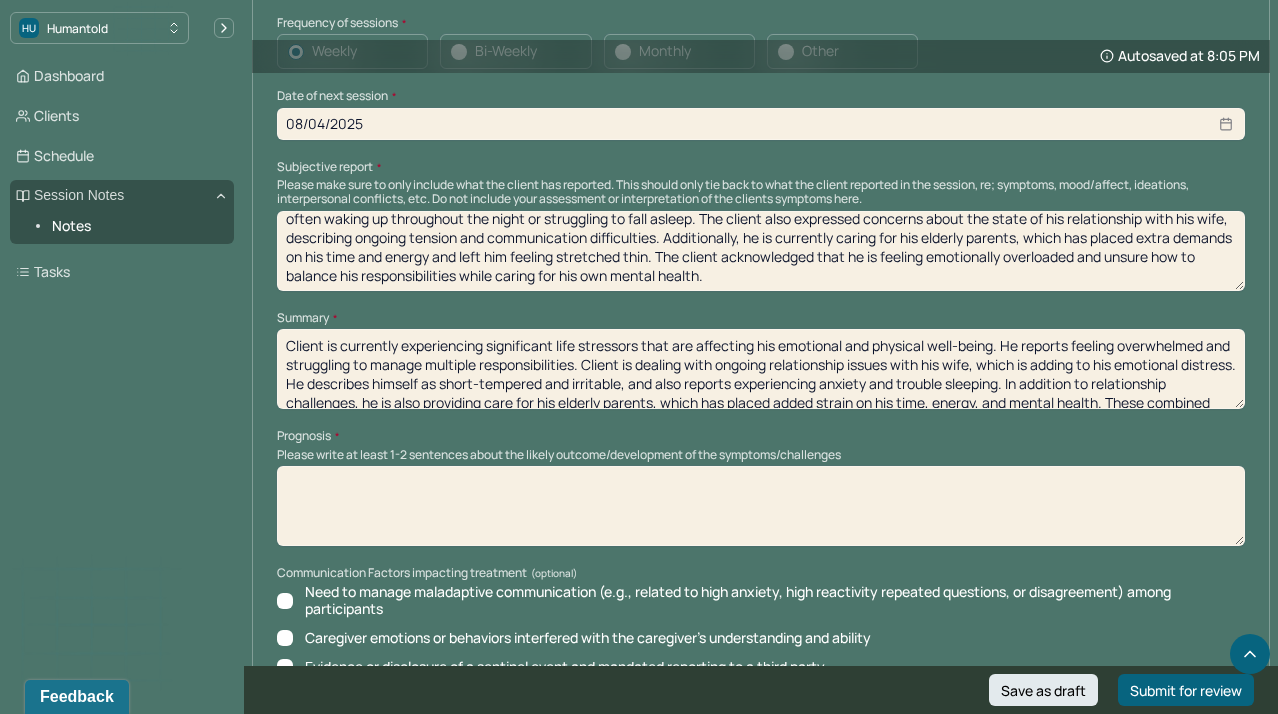 scroll, scrollTop: 9414, scrollLeft: 0, axis: vertical 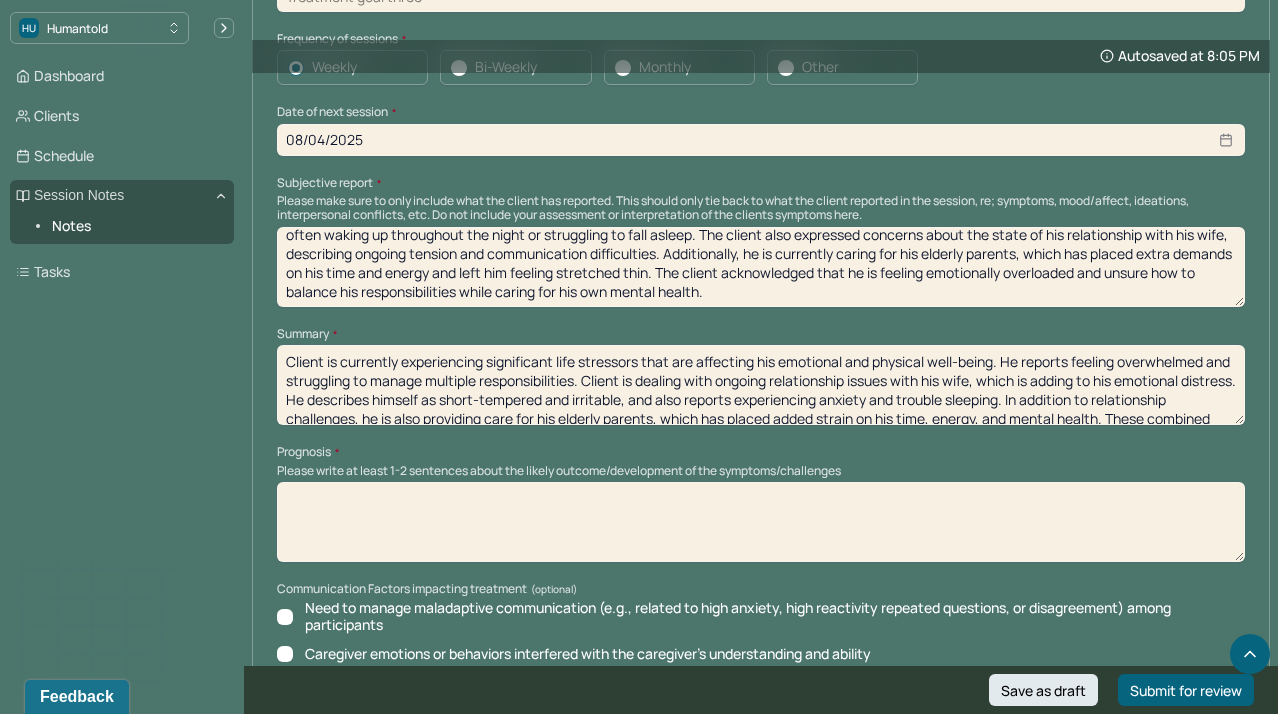 click at bounding box center (761, 522) 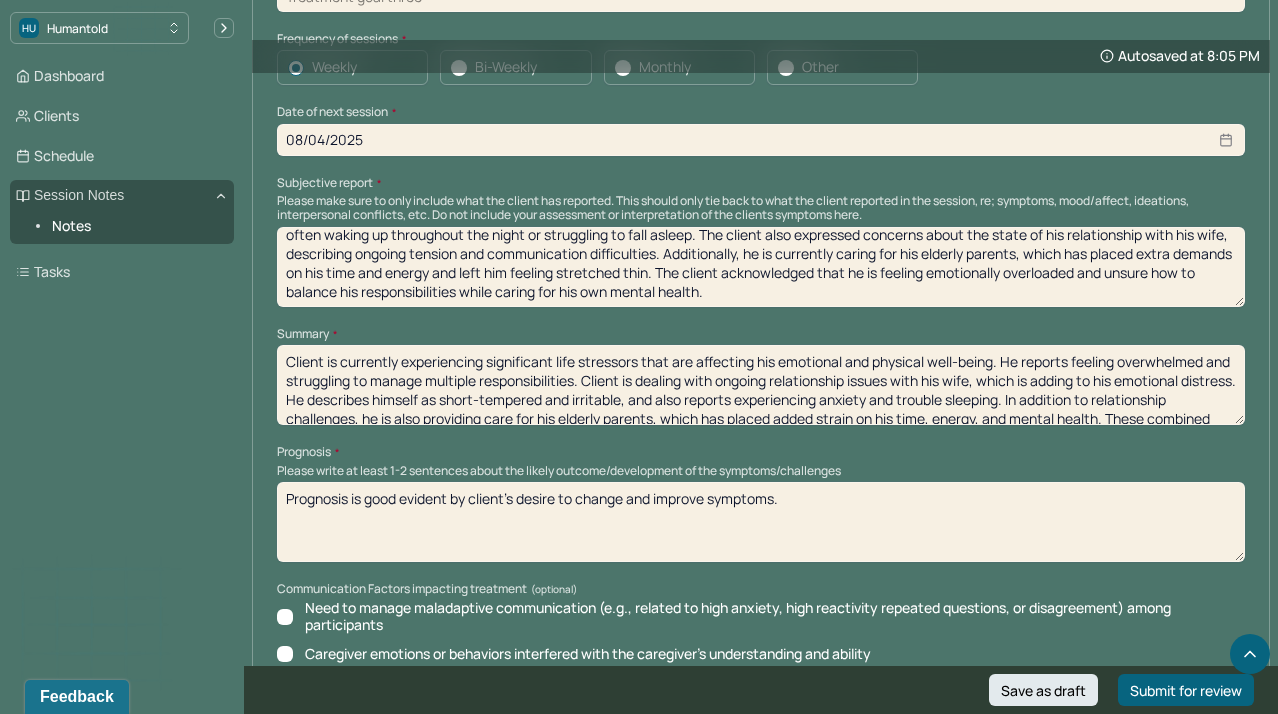 type on "Prognosis is good evident by client's desire to change and improve symptoms." 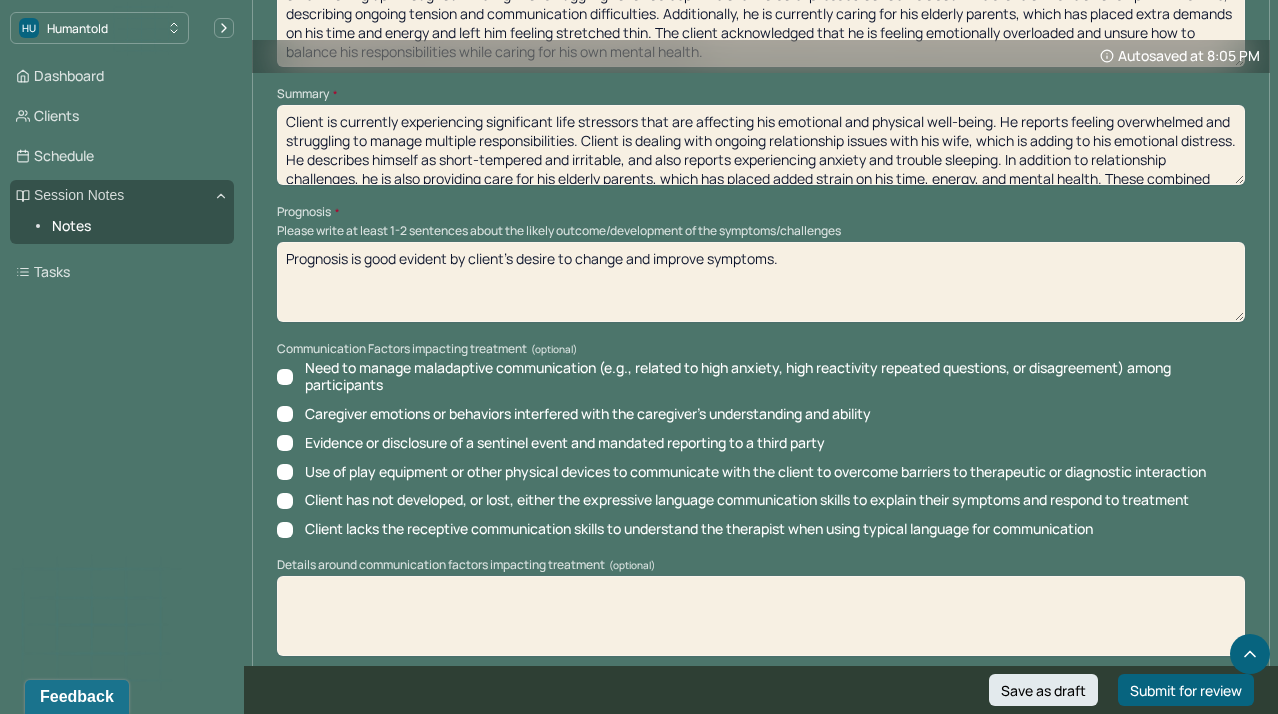 scroll, scrollTop: 9650, scrollLeft: 0, axis: vertical 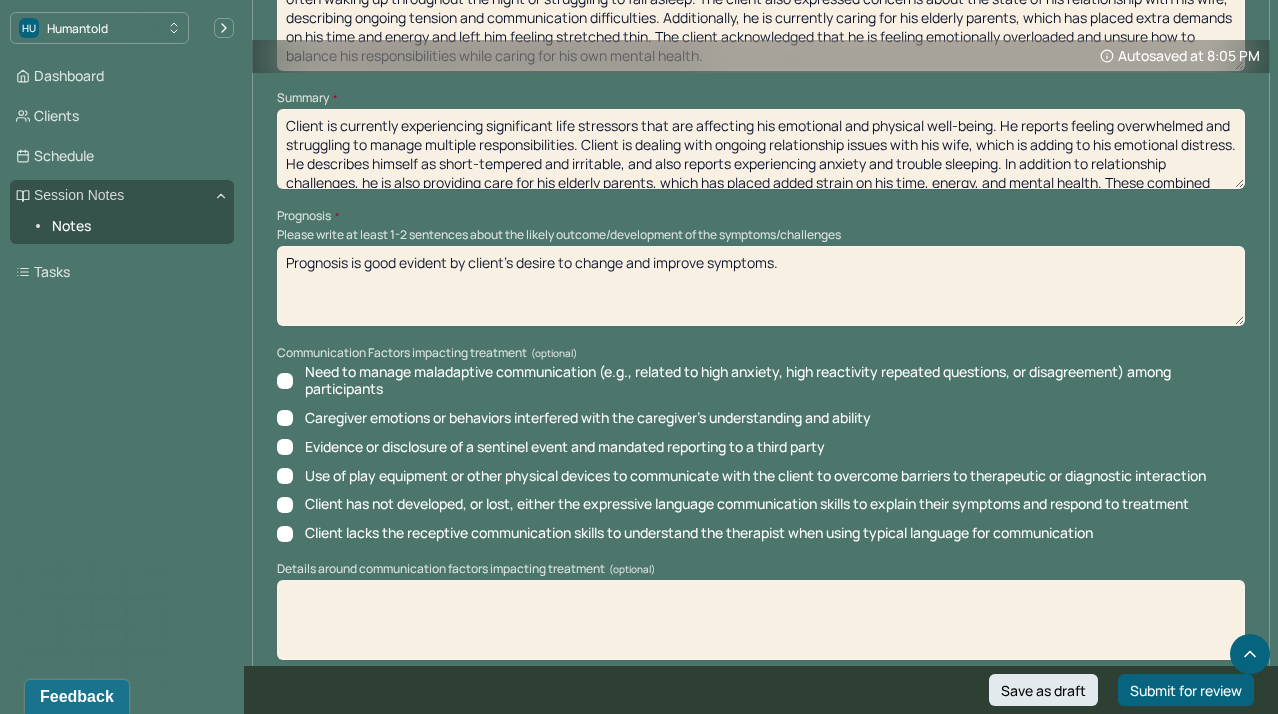 click at bounding box center (761, 785) 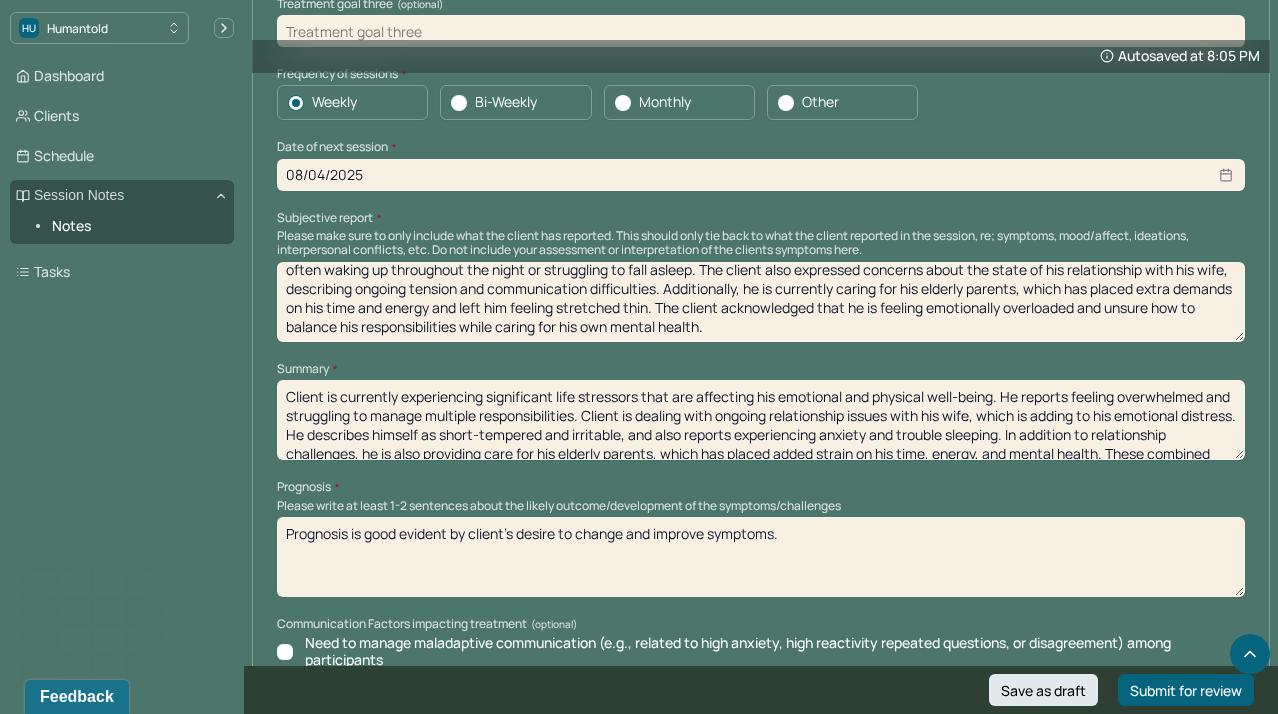 scroll, scrollTop: 9371, scrollLeft: 0, axis: vertical 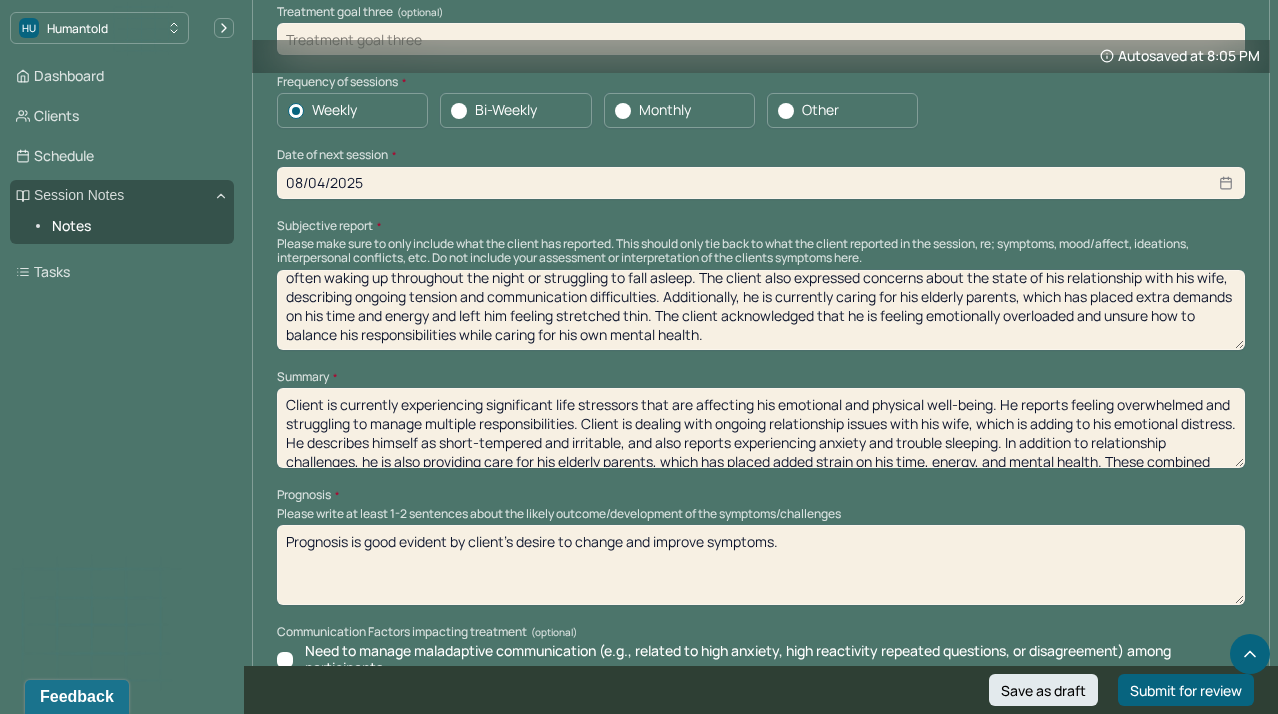 click on "Autosaved at 8:05 PM Appointment Details Client name [FIRST] [LAST] Date of service 07/31/2025 Time 10:30am - 11:30am Duration 1hr Appointment type individual therapy Provider name Rachel Blau Modifier 1 95 Telemedicine Note type Individual intake note Instructions The fields marked with an asterisk ( * ) are required before you can submit your notes. Before you can submit your session notes, they must be signed. You have the option to save your notes as a draft before making a submission. Appointment location * Teletherapy Client Teletherapy Location Home Office Other Provider Teletherapy Location Home Office Other Consent was received for the teletherapy session The teletherapy session was conducted via video Primary diagnosis * F43.20 ADJUSTMENT DISORDER UNSPECIFIED Secondary diagnosis (optional) Secondary diagnosis Tertiary diagnosis (optional) Tertiary diagnosis Identity Preferred name (optional) Gender * Male Pronouns (optional) Religion (optional) Religion Education (optional) Education Race (optional)" at bounding box center (761, -4087) 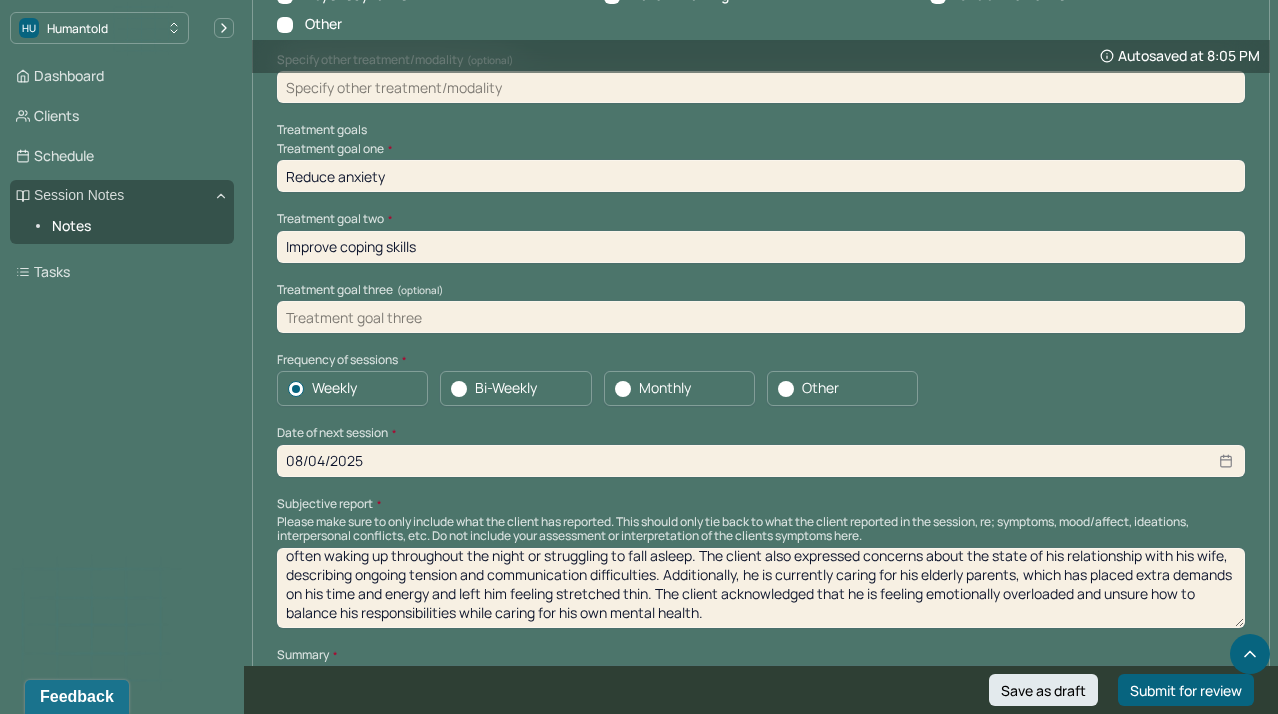 scroll, scrollTop: 9081, scrollLeft: 0, axis: vertical 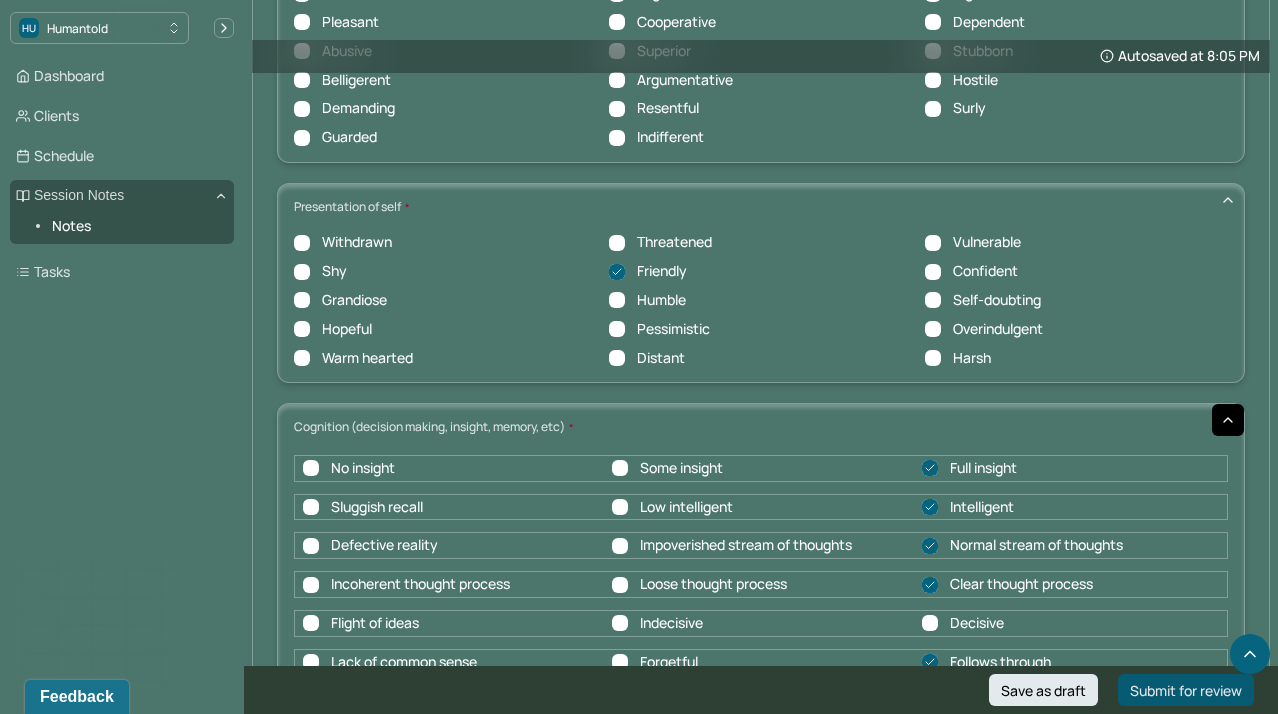 click on "Submit for review" at bounding box center (1186, 690) 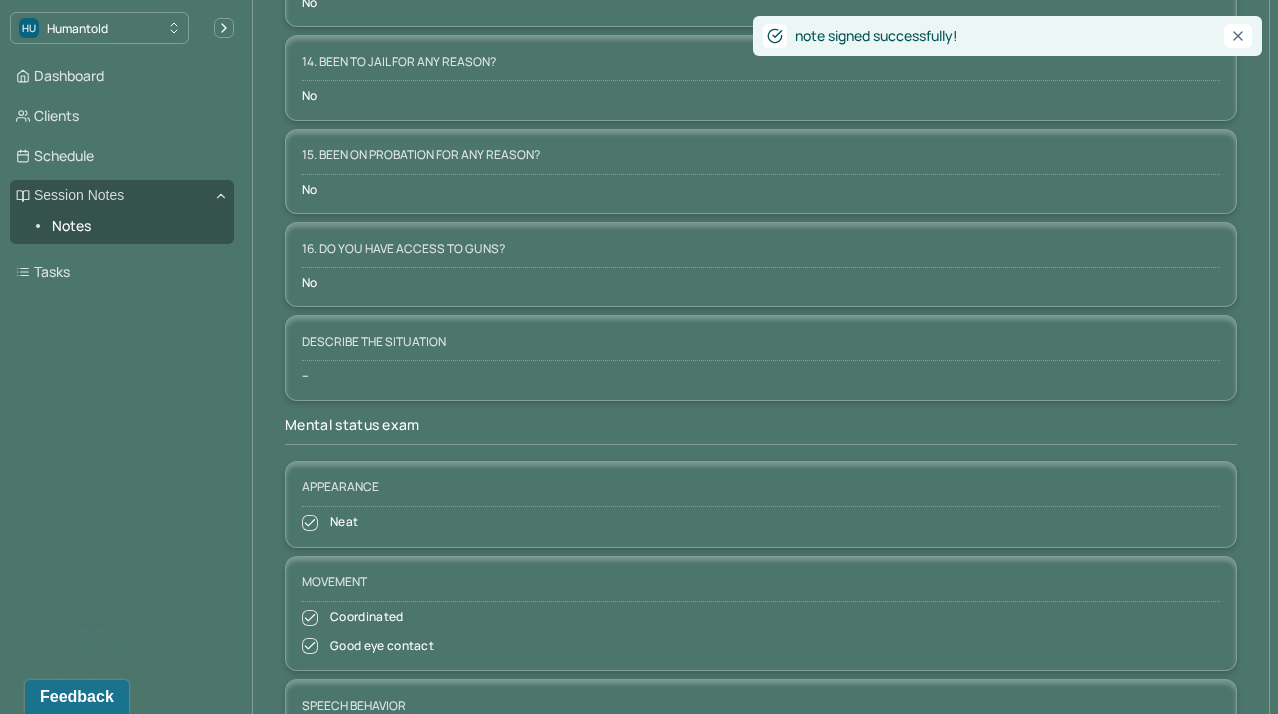 scroll, scrollTop: 0, scrollLeft: 0, axis: both 